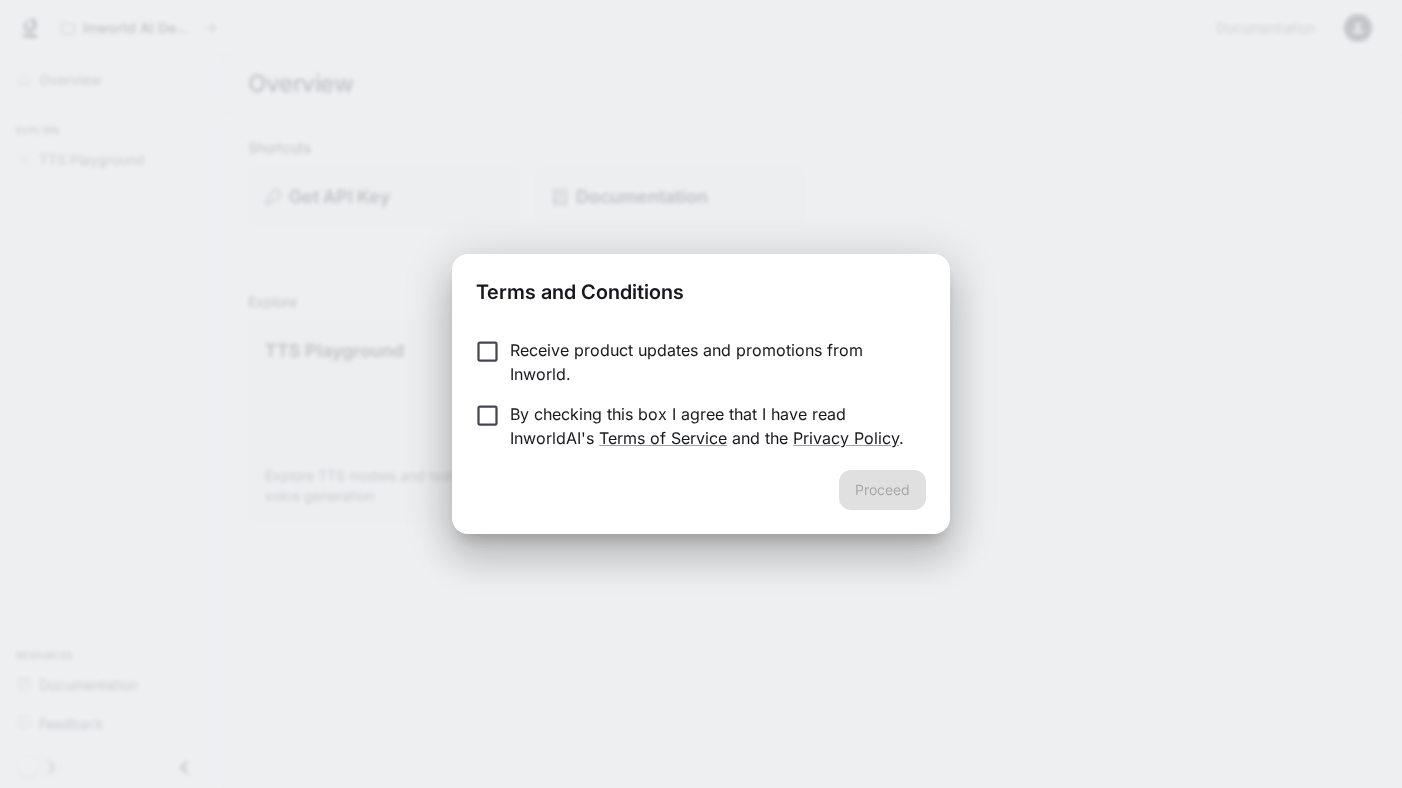 scroll, scrollTop: 0, scrollLeft: 0, axis: both 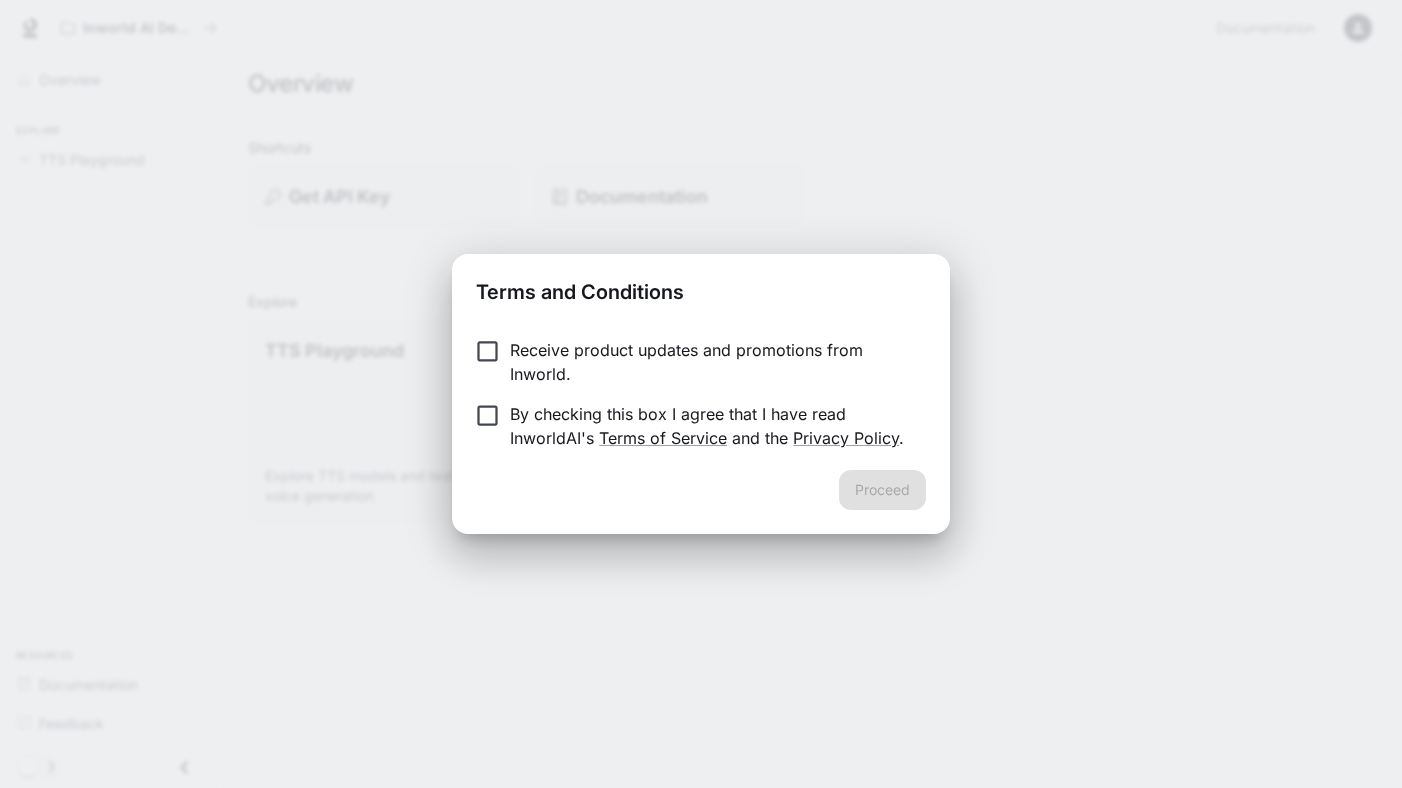 click on "By checking this box I agree that I have read InworldAI's   Terms of Service   and the   Privacy Policy ." at bounding box center (710, 426) 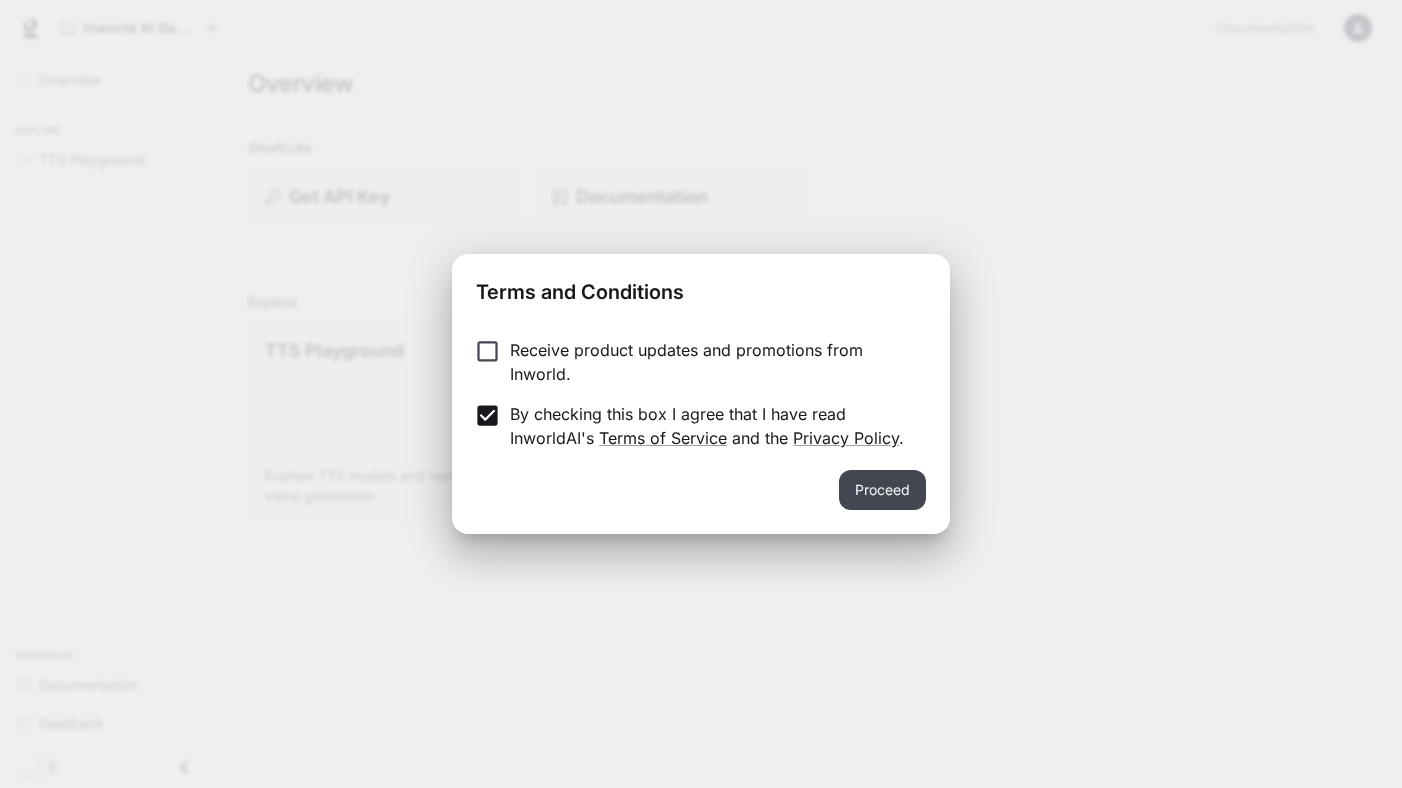 click on "Proceed" at bounding box center (882, 490) 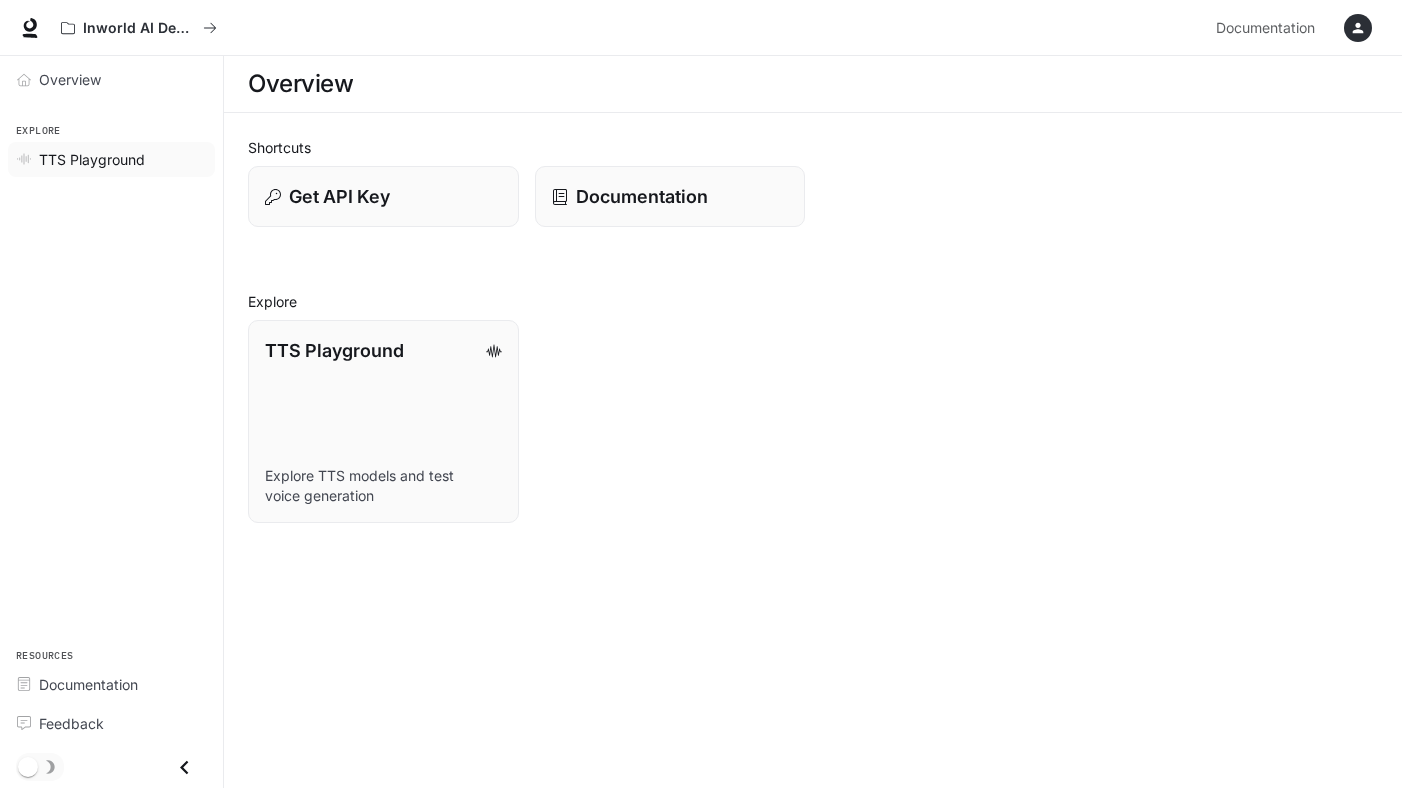 click on "TTS Playground" at bounding box center [111, 159] 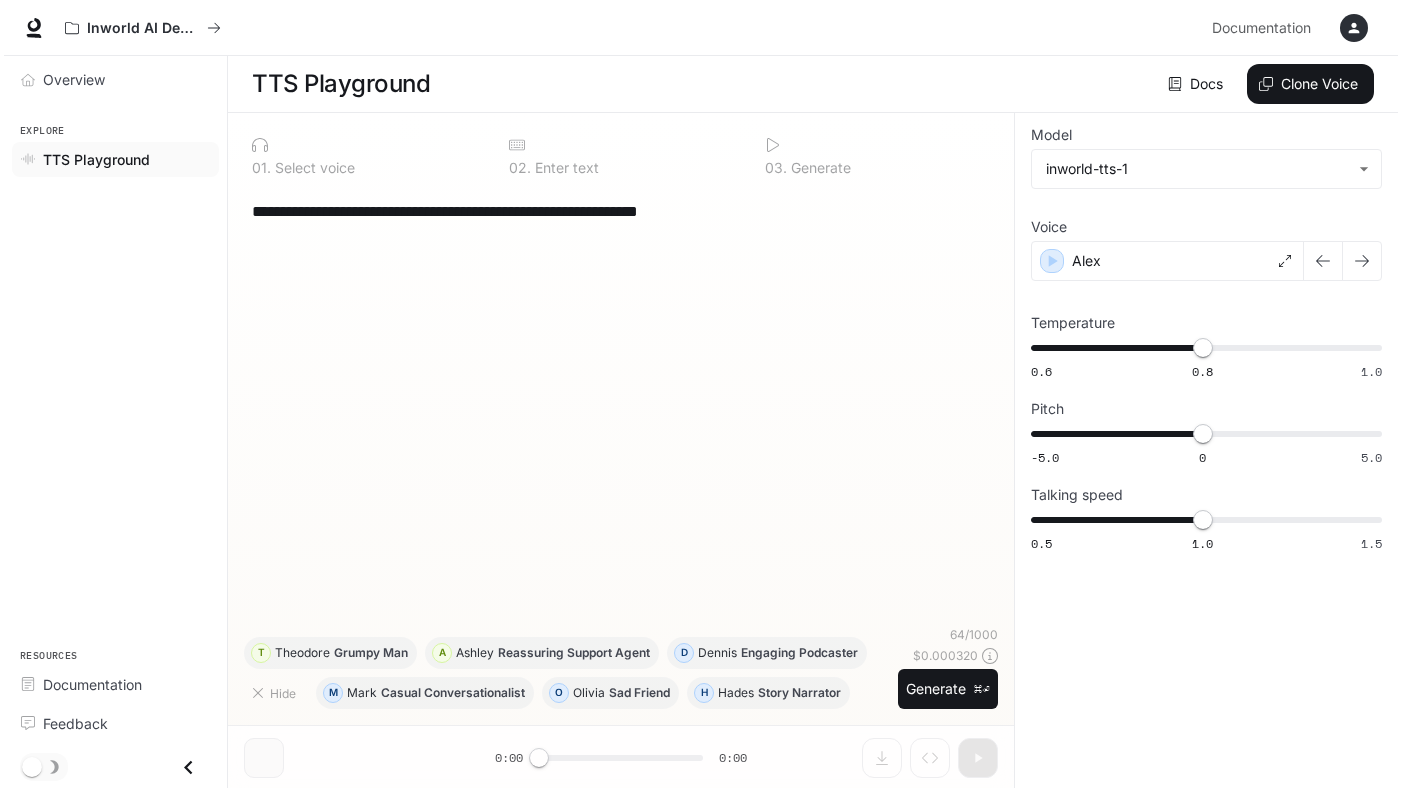 scroll, scrollTop: 1, scrollLeft: 0, axis: vertical 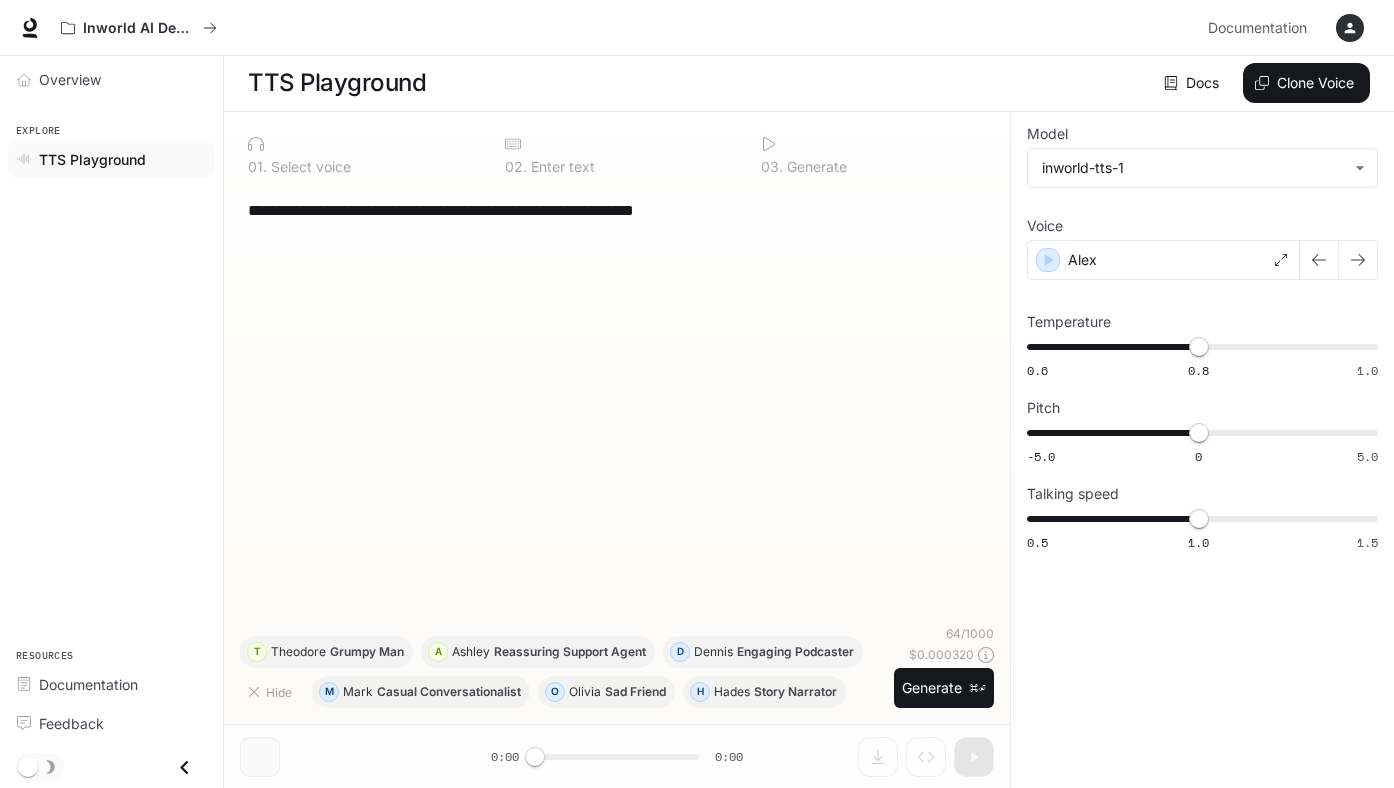 click at bounding box center (1350, 28) 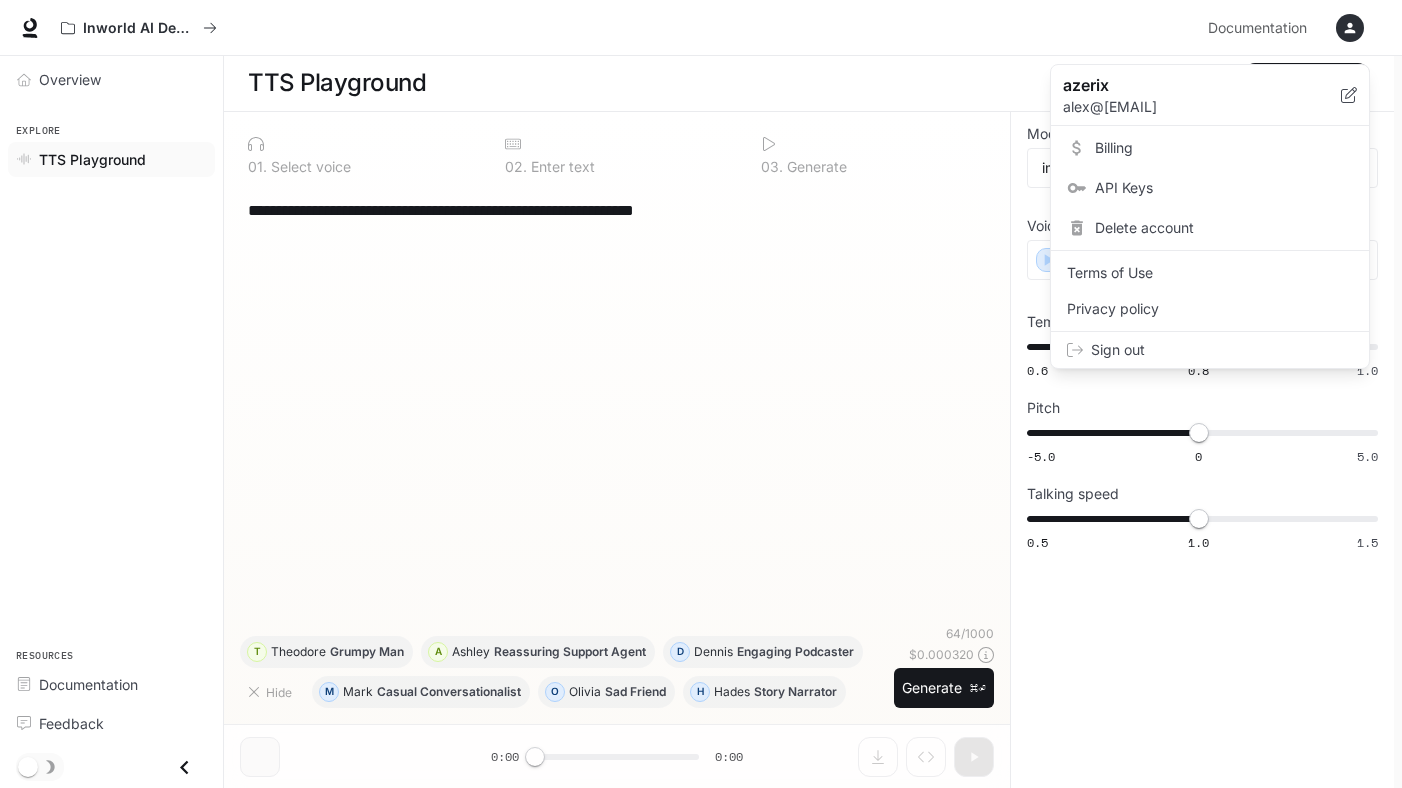 click on "Billing" at bounding box center [1210, 148] 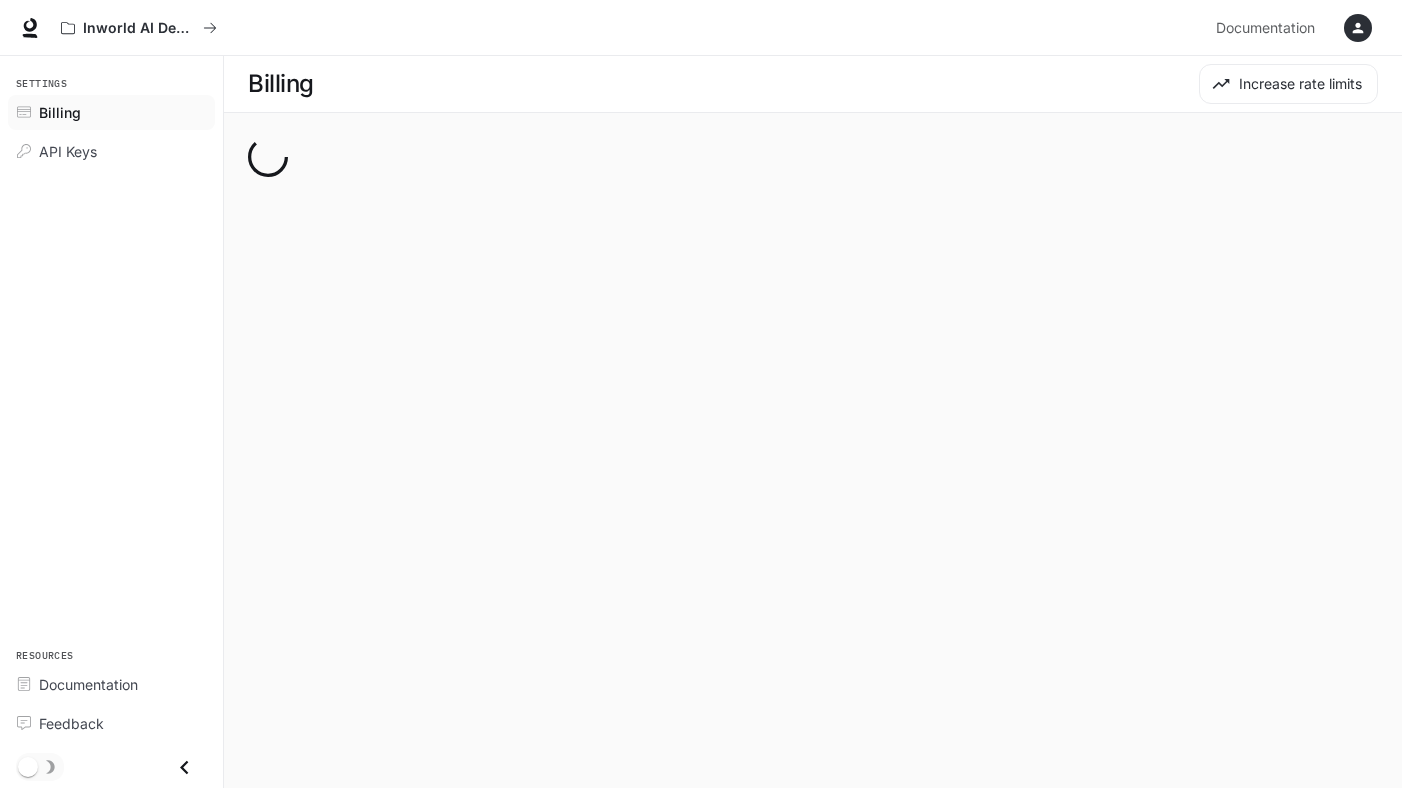 scroll, scrollTop: 0, scrollLeft: 0, axis: both 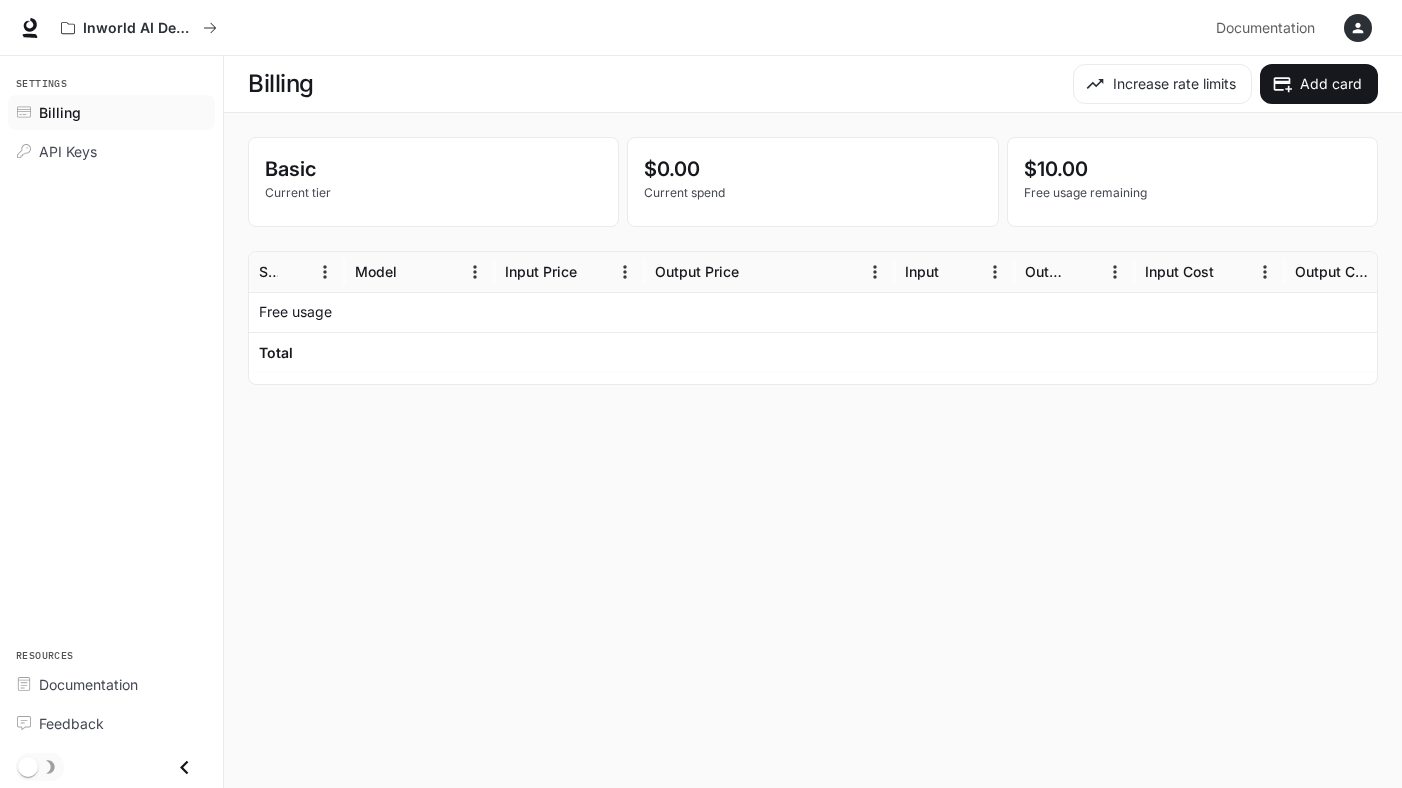 click on "$10.00" at bounding box center [1192, 169] 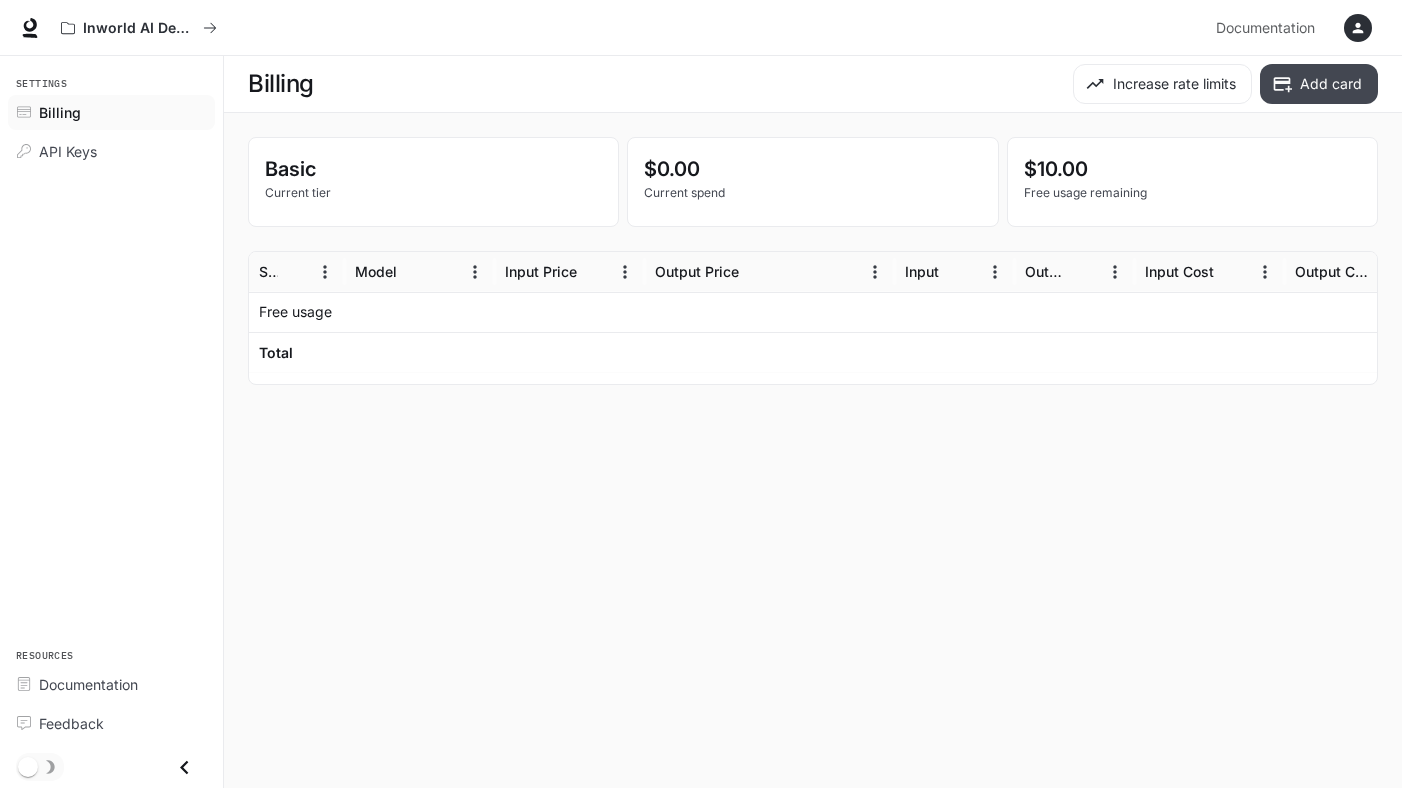 click 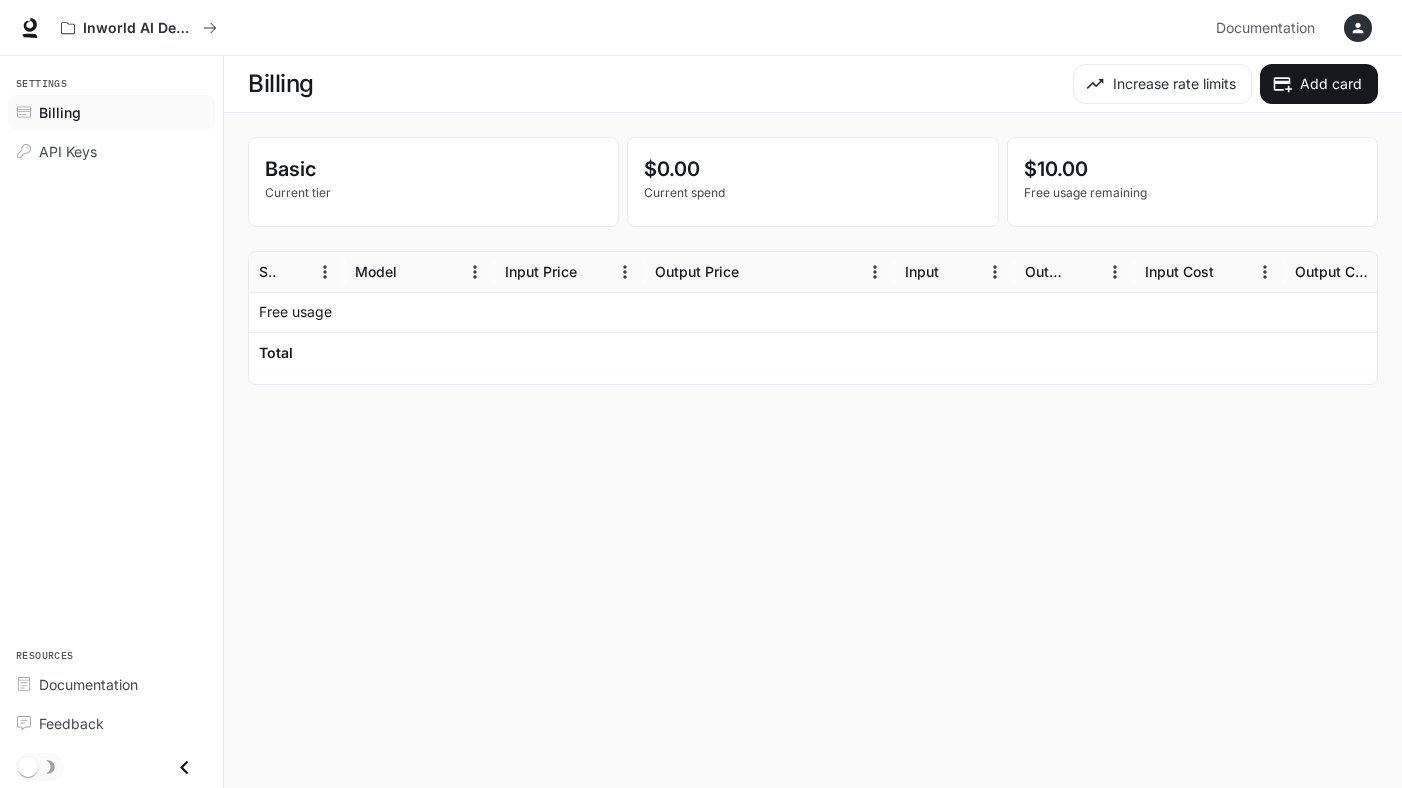 scroll, scrollTop: 0, scrollLeft: 0, axis: both 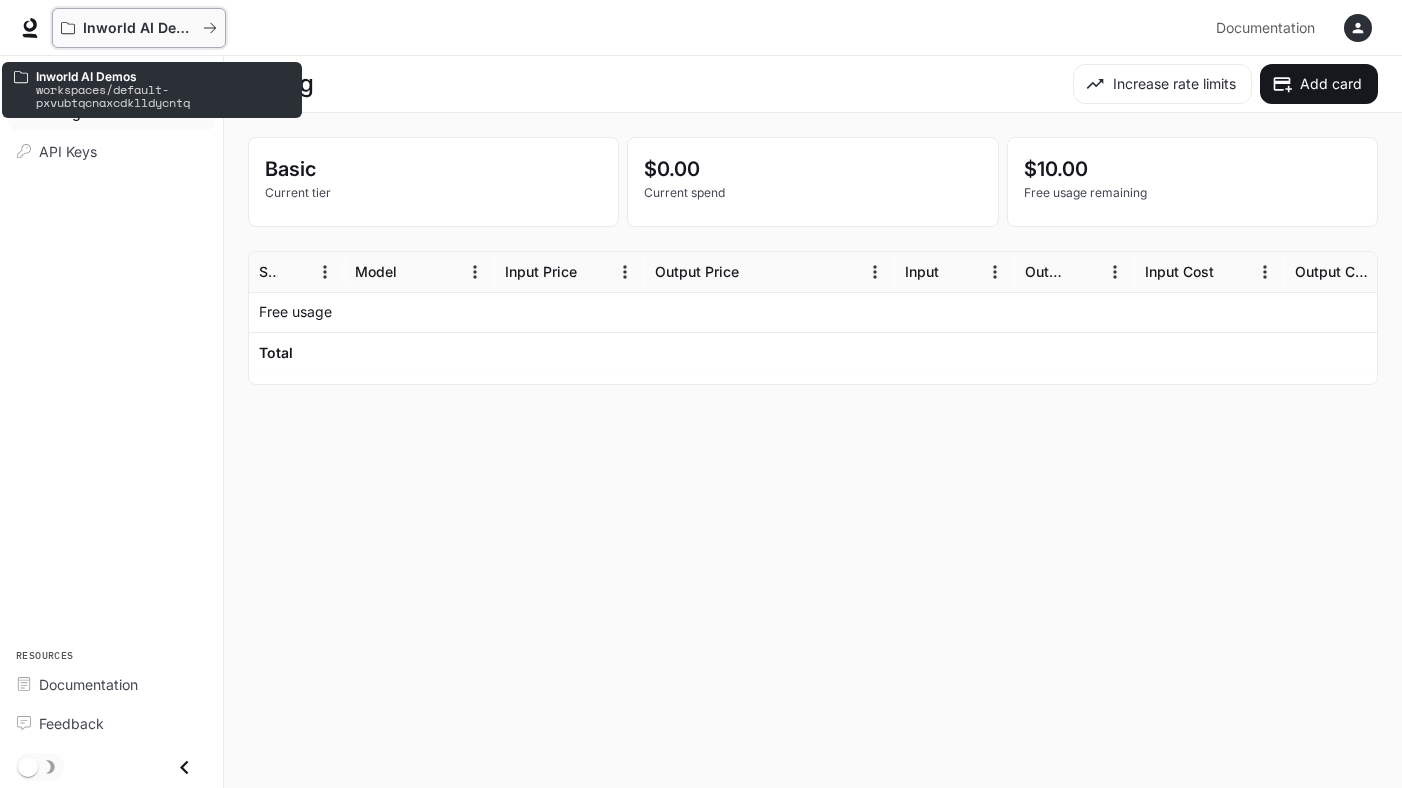click on "Inworld AI Demos" at bounding box center [139, 28] 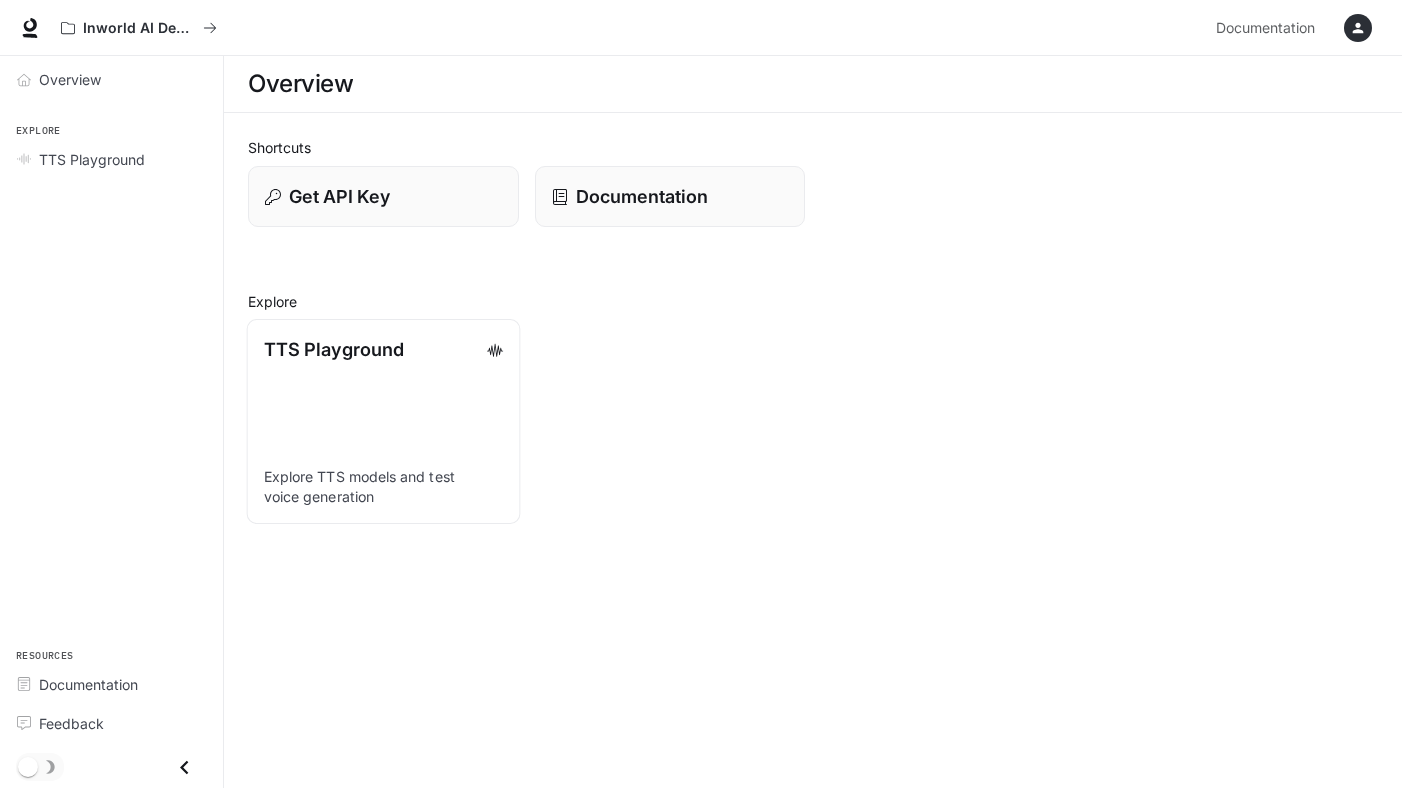 click on "TTS Playground" at bounding box center [334, 349] 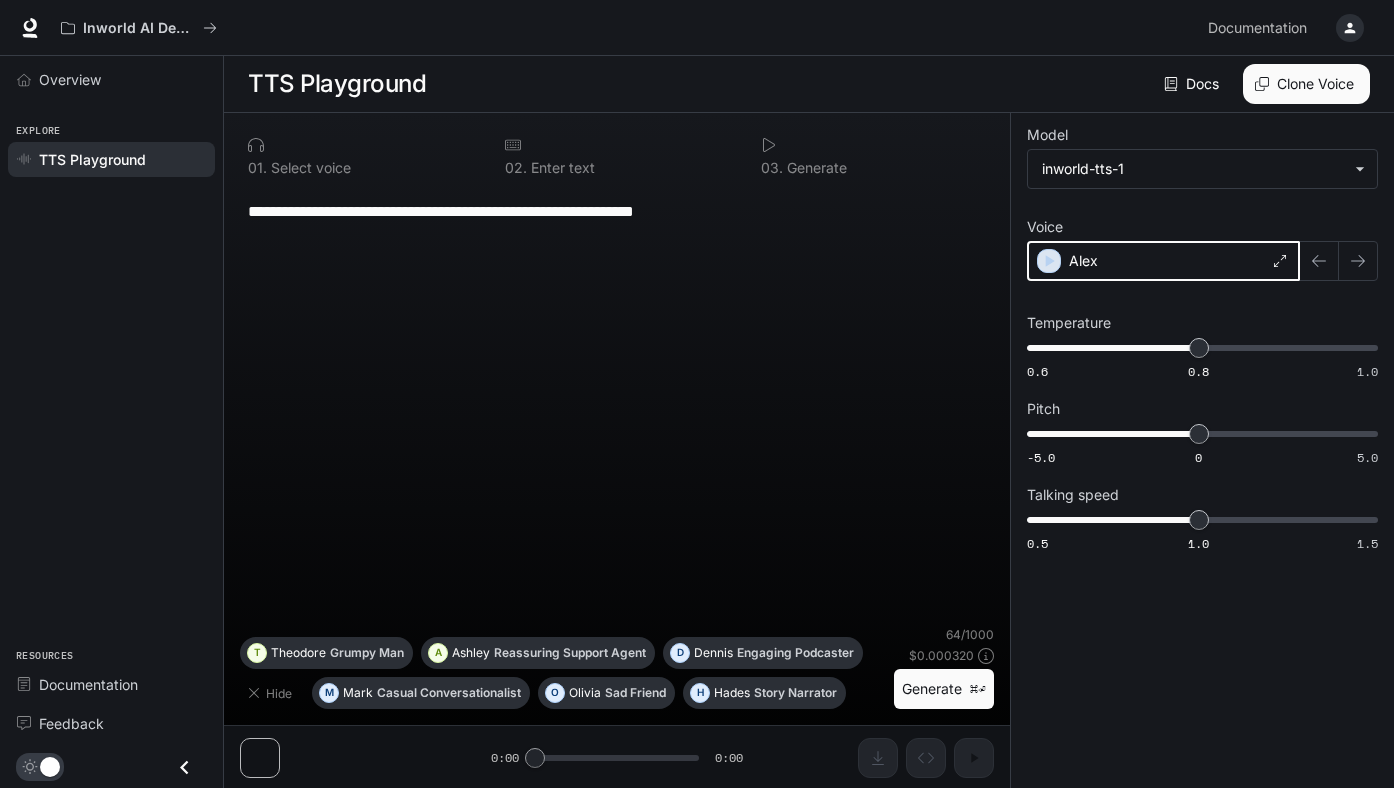 click 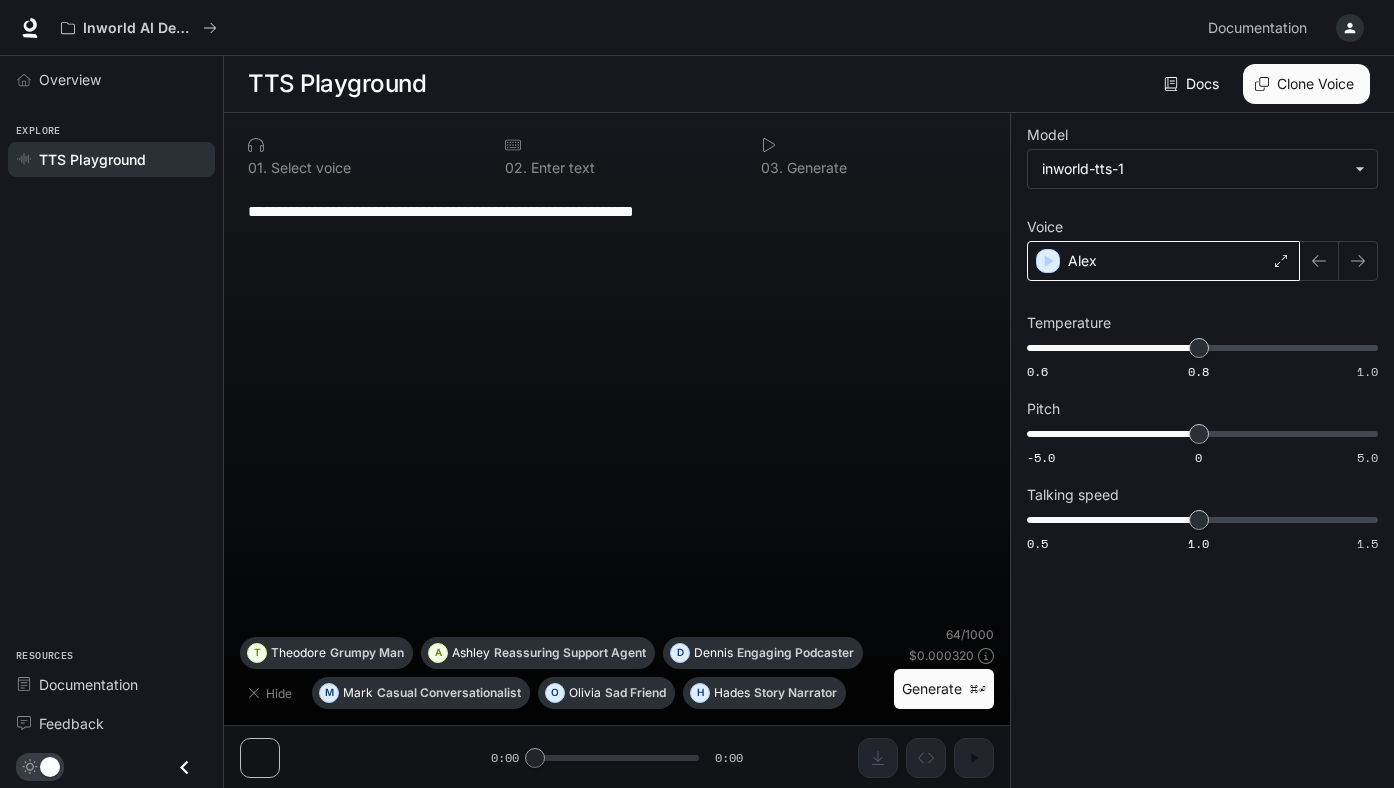 click on "**********" at bounding box center [617, 406] 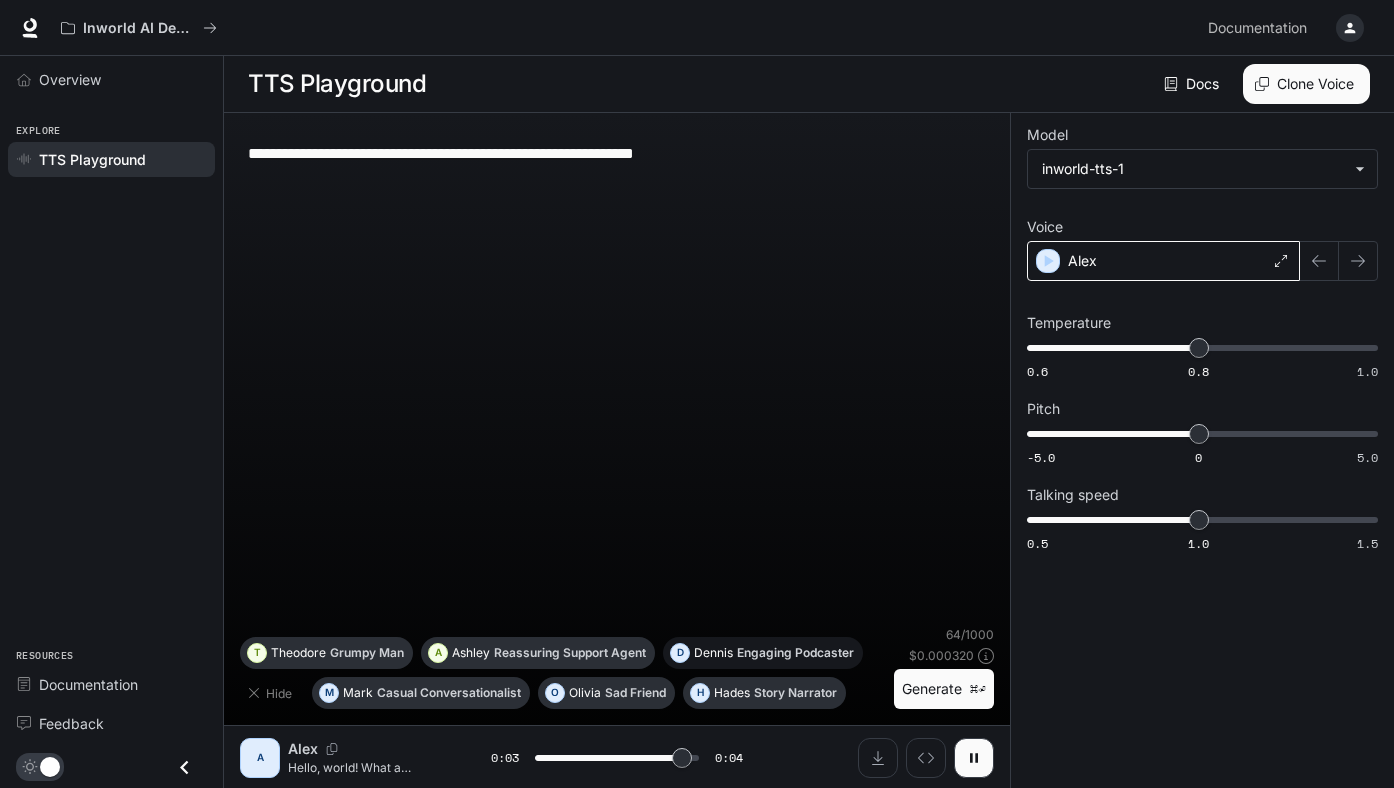 type on "*" 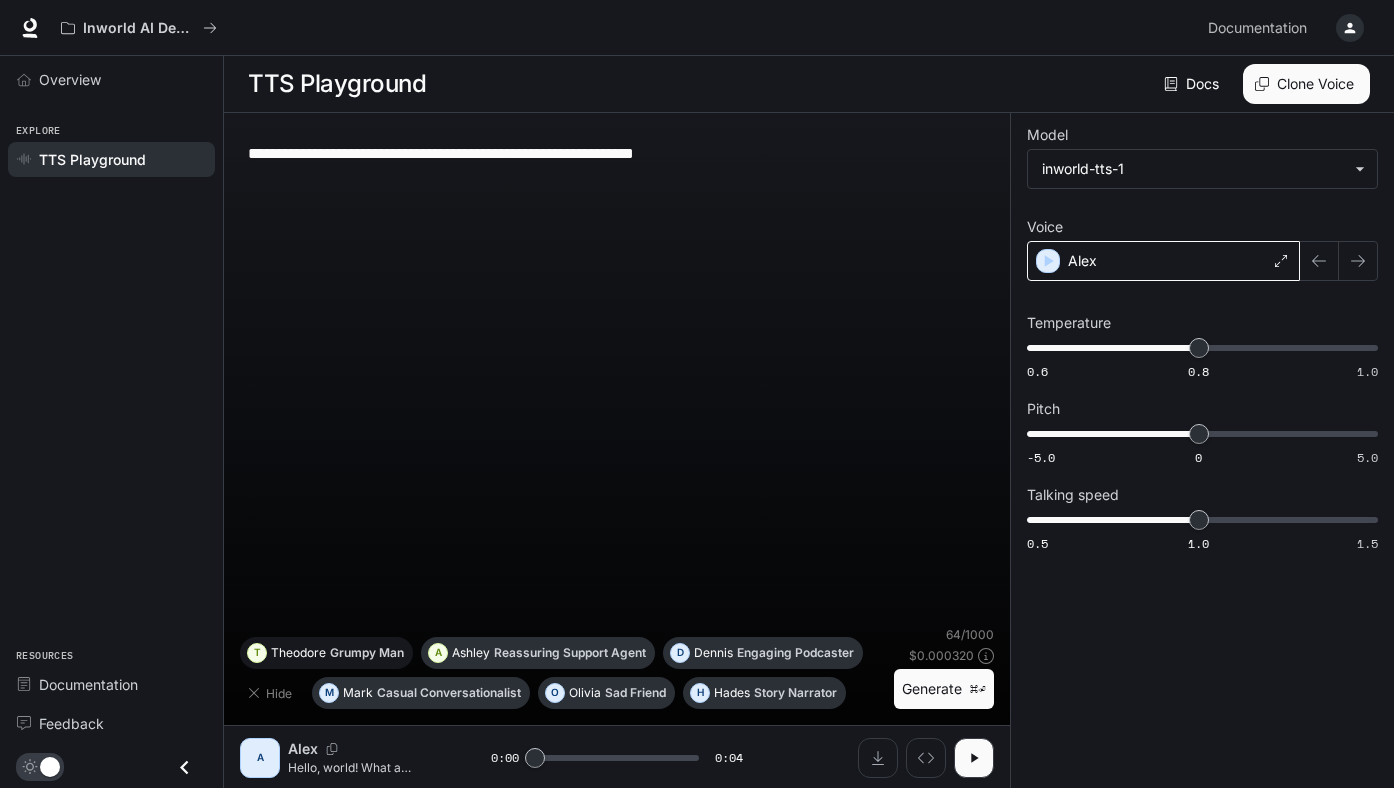 click on "T Theodore Grumpy Man" at bounding box center [326, 653] 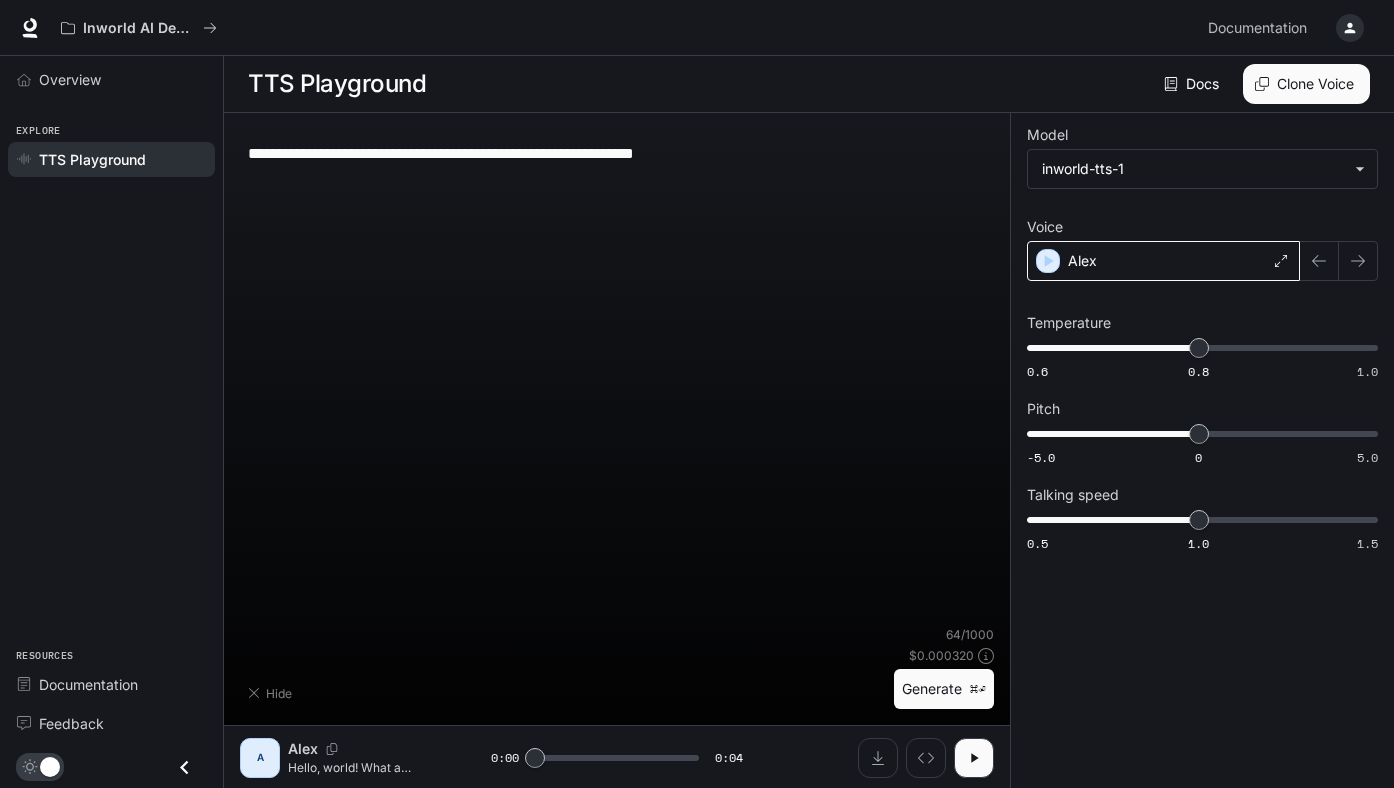 type on "**********" 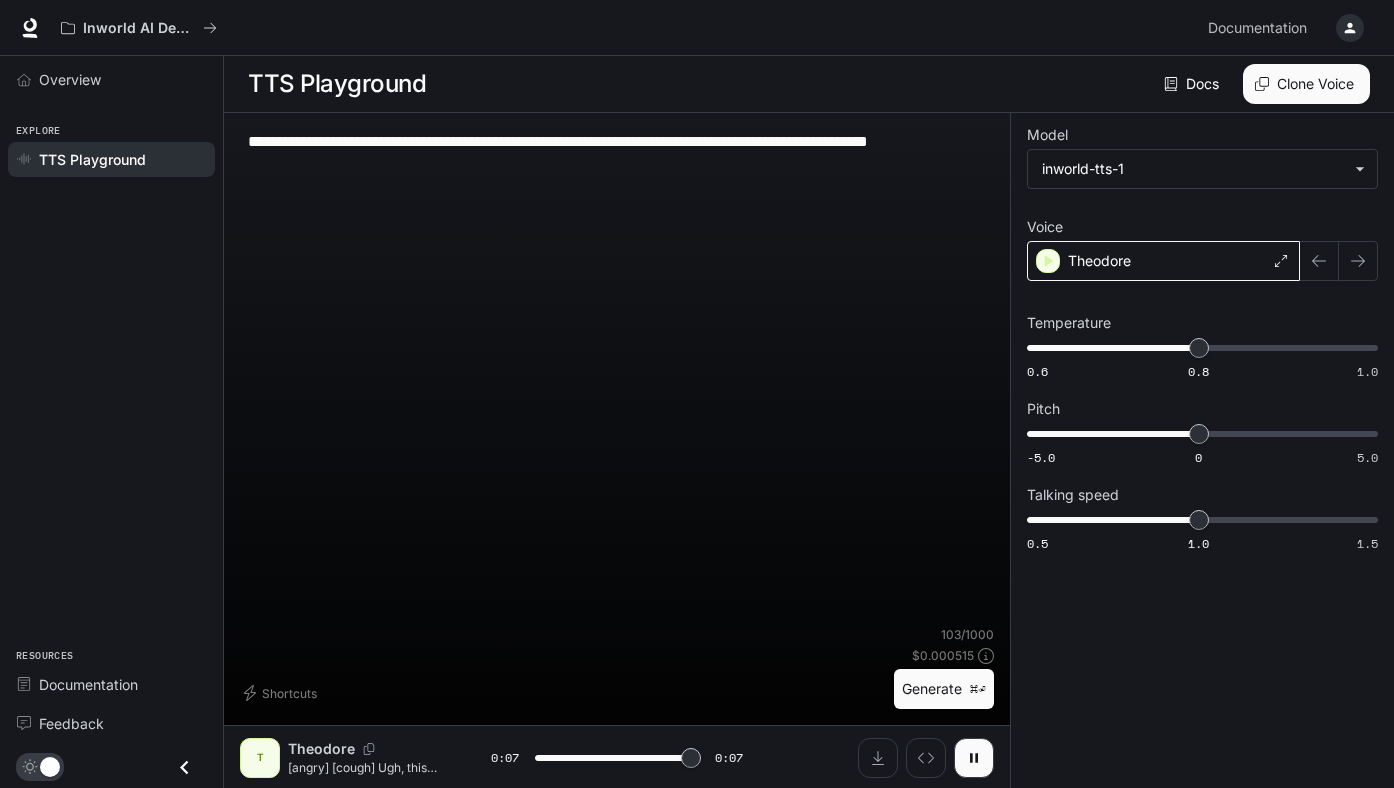 type on "*" 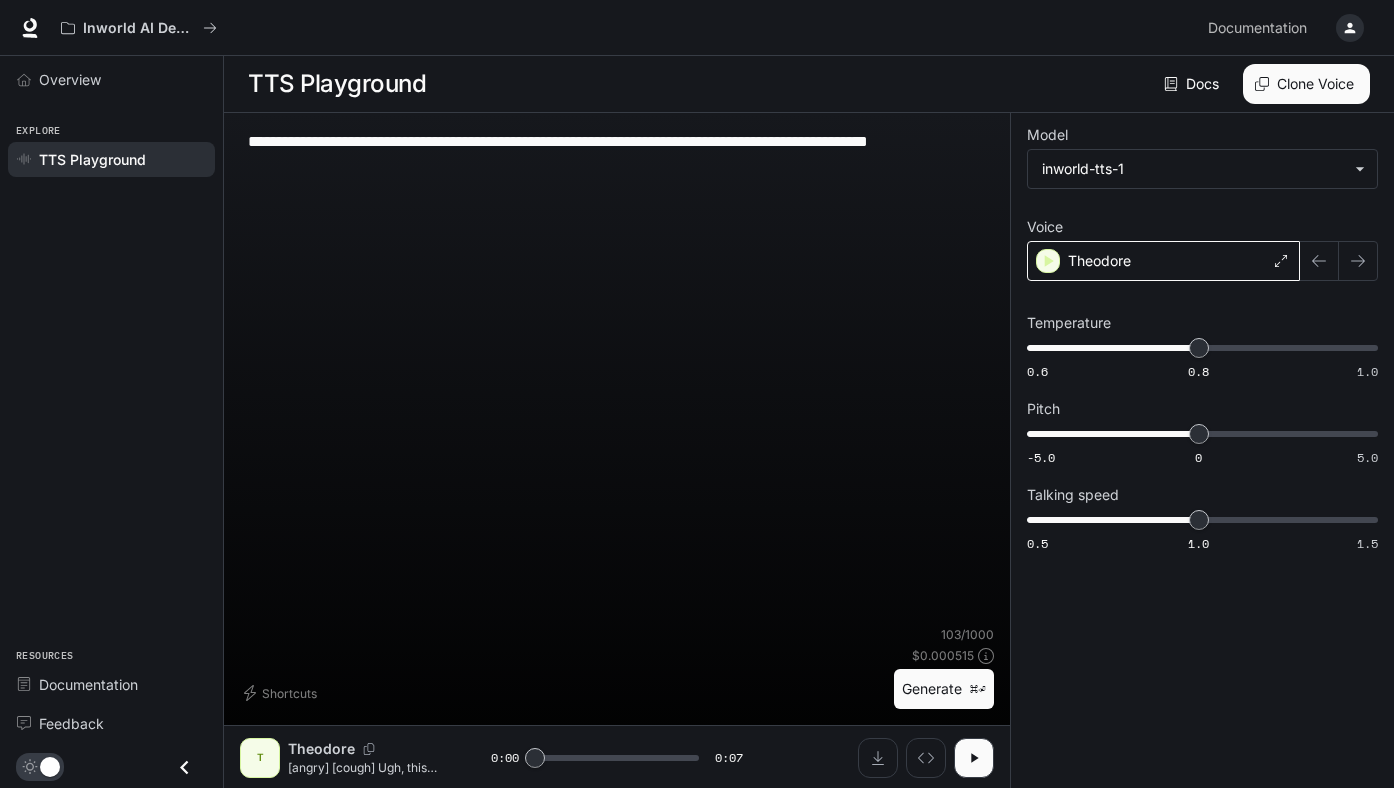 click on "Theodore" at bounding box center [1163, 261] 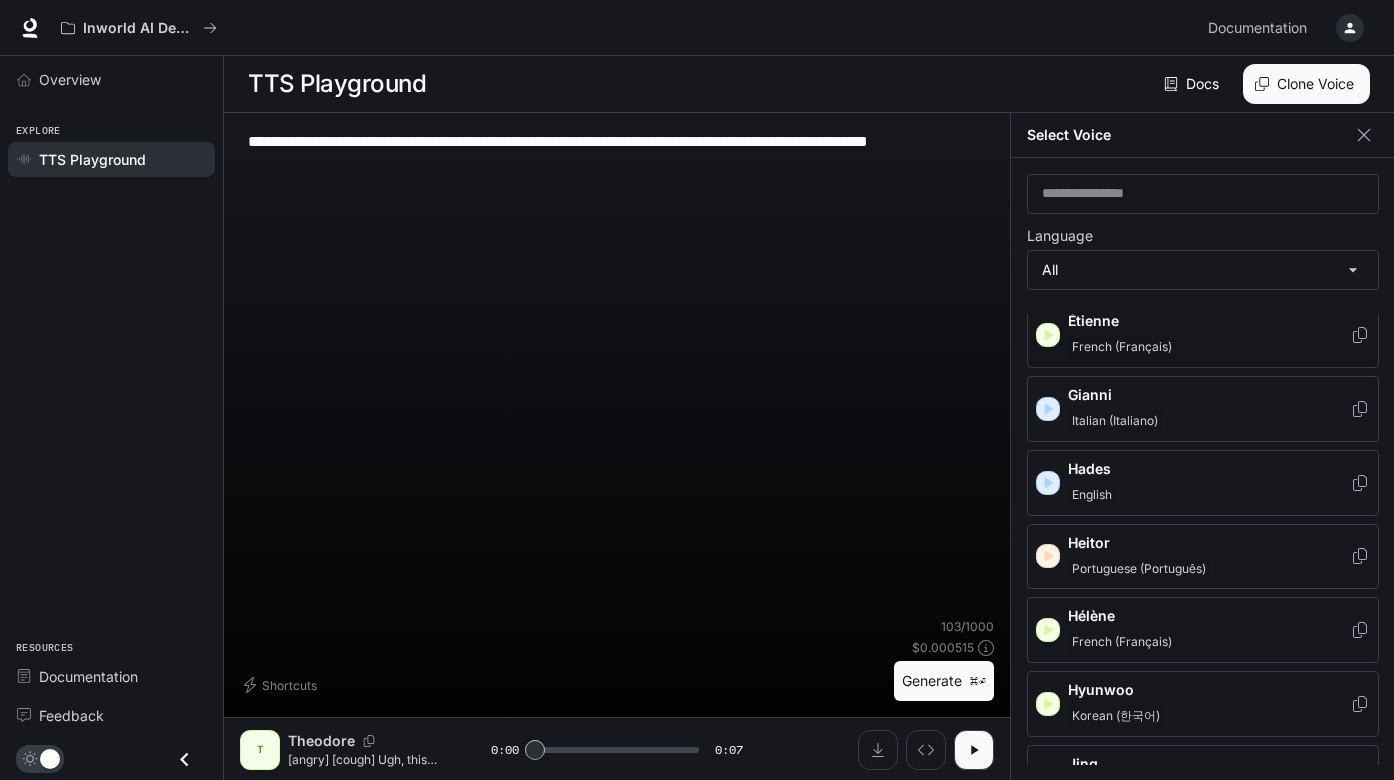scroll, scrollTop: 944, scrollLeft: 0, axis: vertical 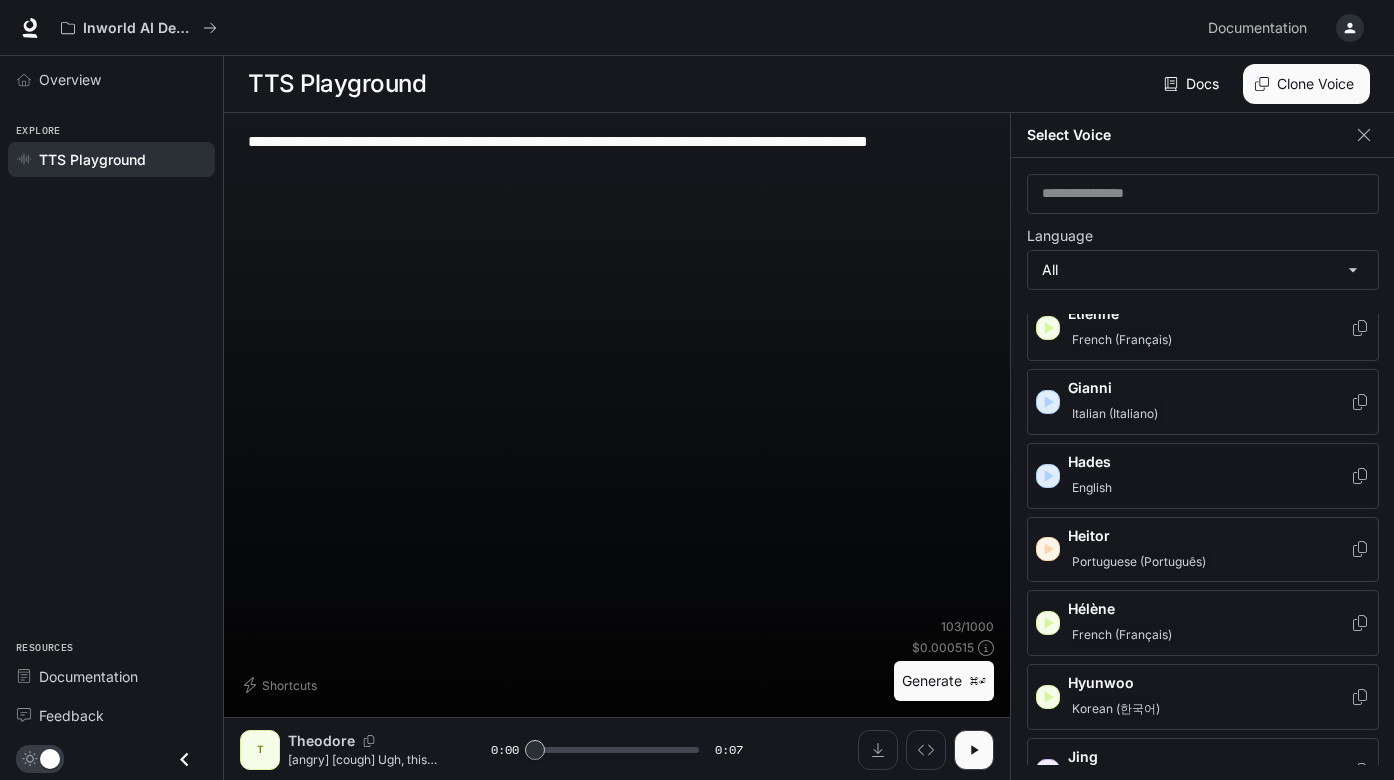 click on "English" at bounding box center (1209, 488) 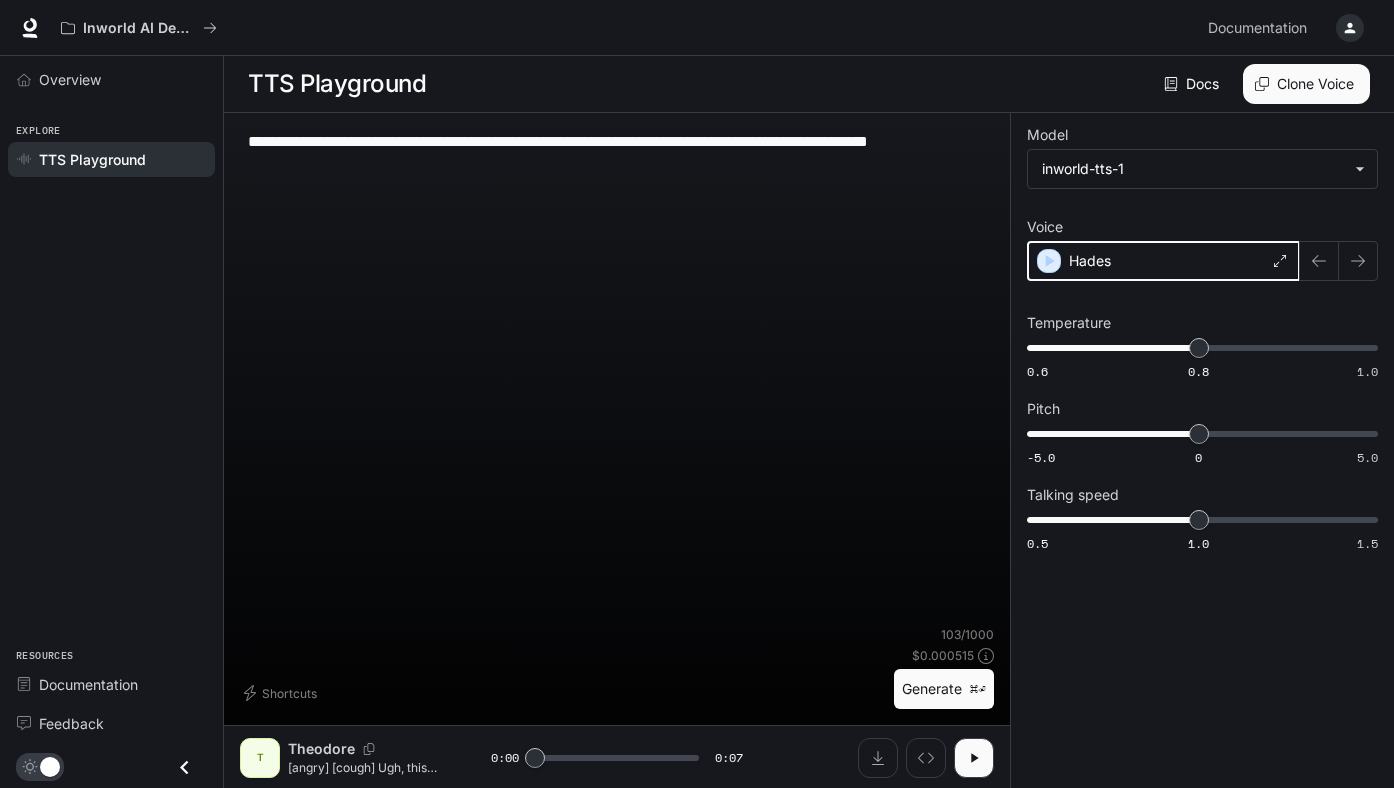 click 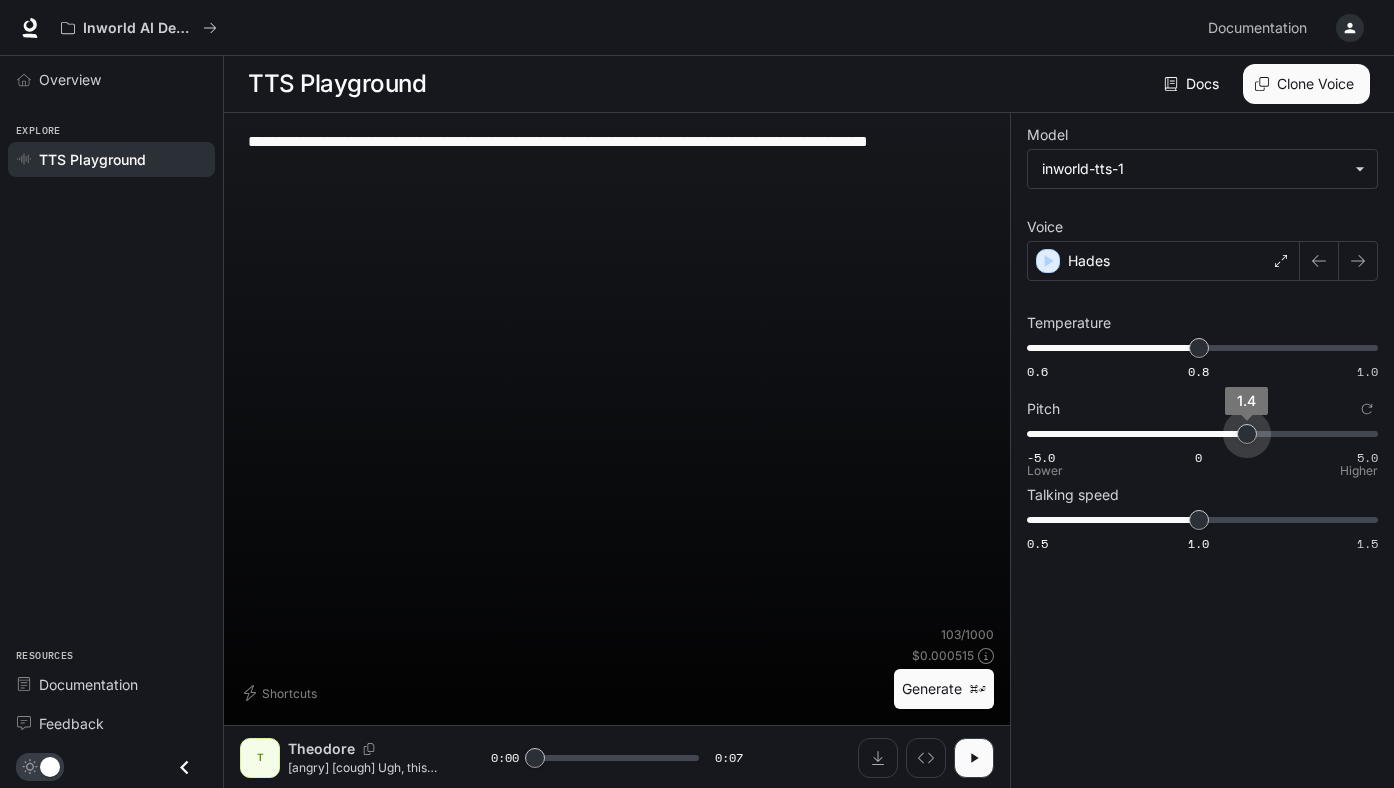 type on "***" 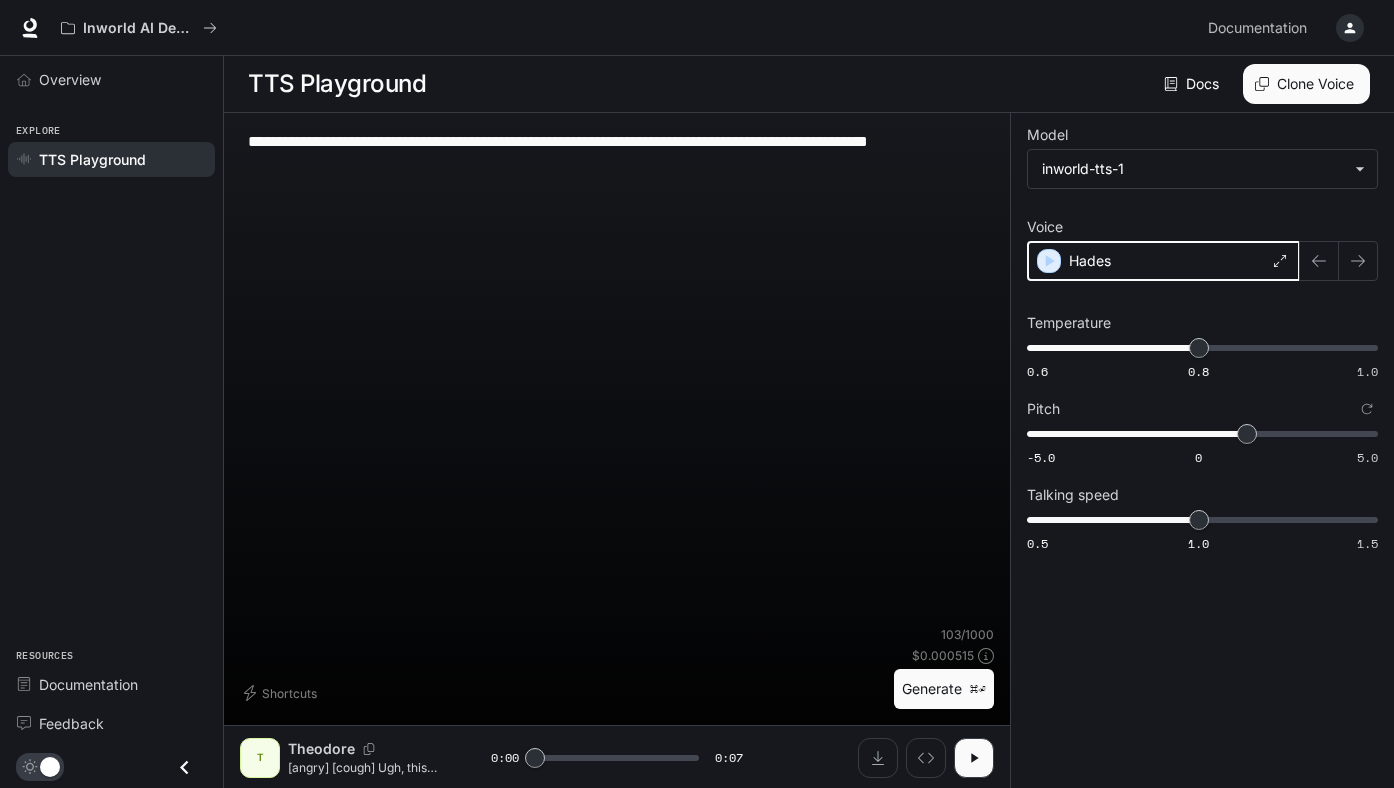 click 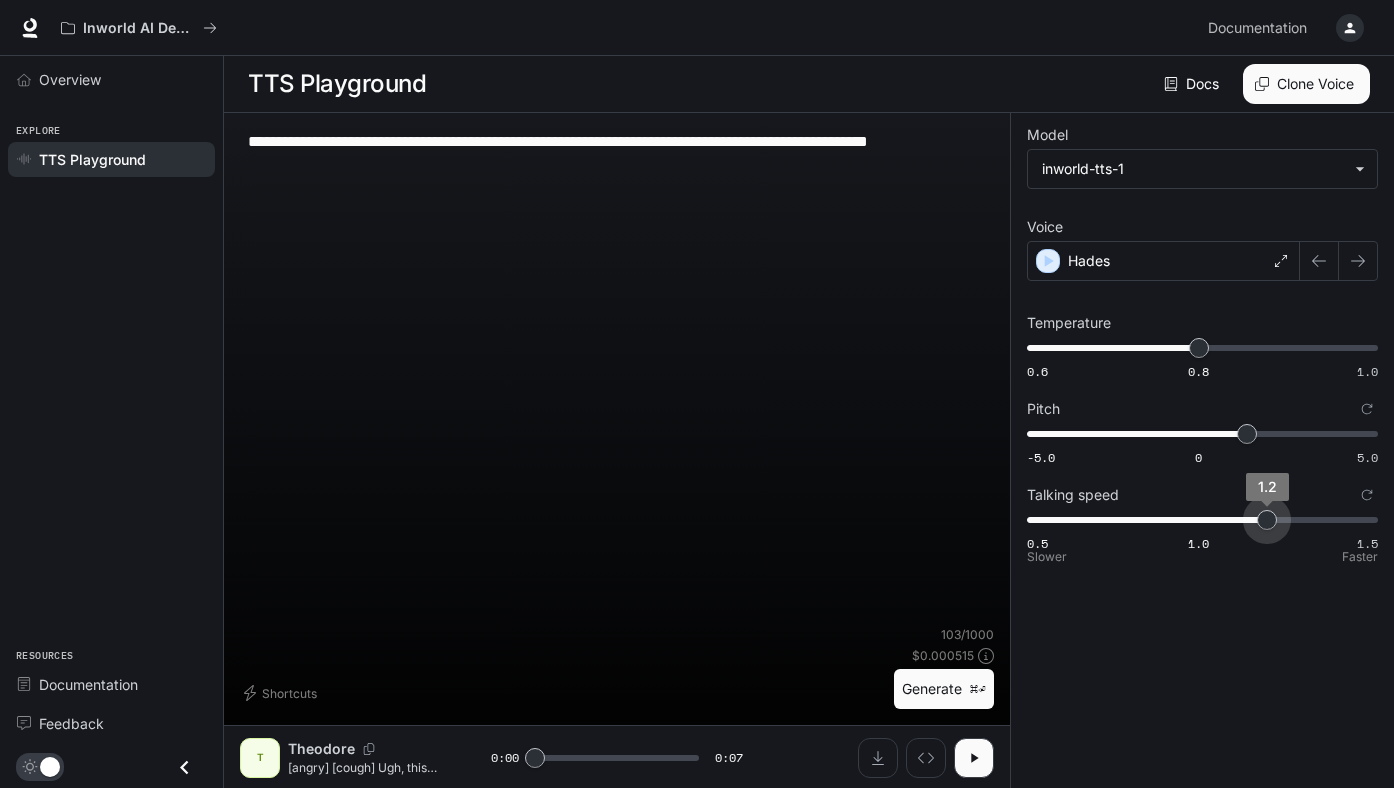 drag, startPoint x: 1207, startPoint y: 519, endPoint x: 1256, endPoint y: 519, distance: 49 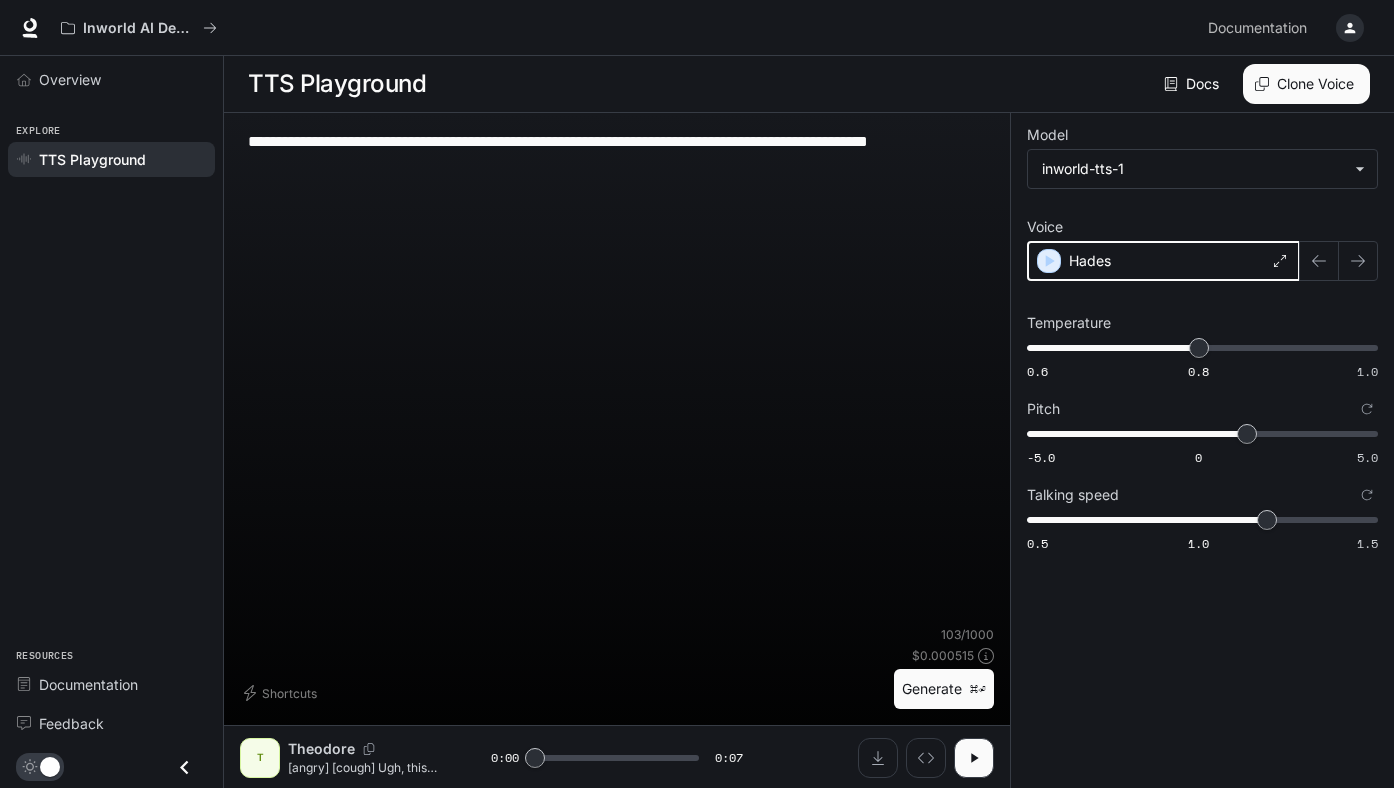 click 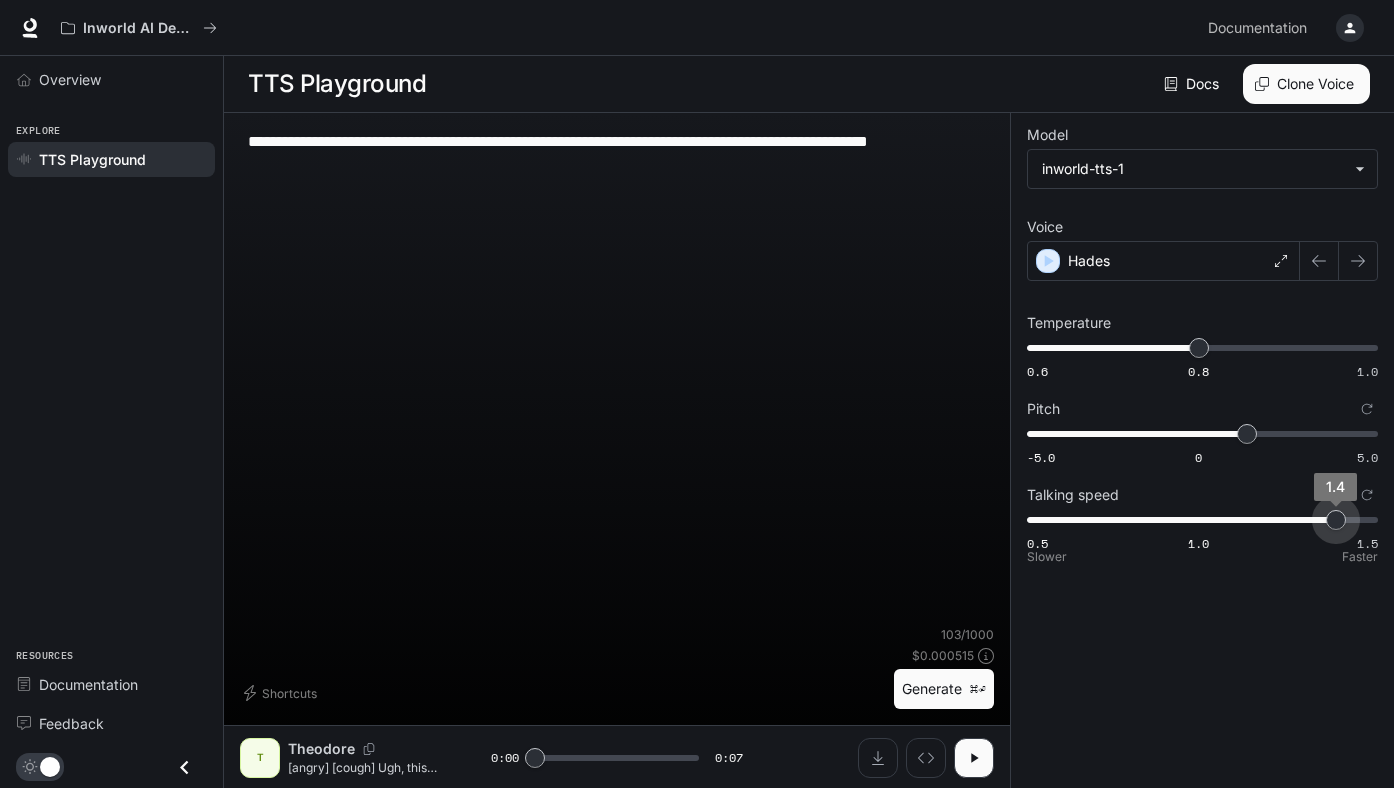 drag, startPoint x: 1268, startPoint y: 519, endPoint x: 1329, endPoint y: 525, distance: 61.294373 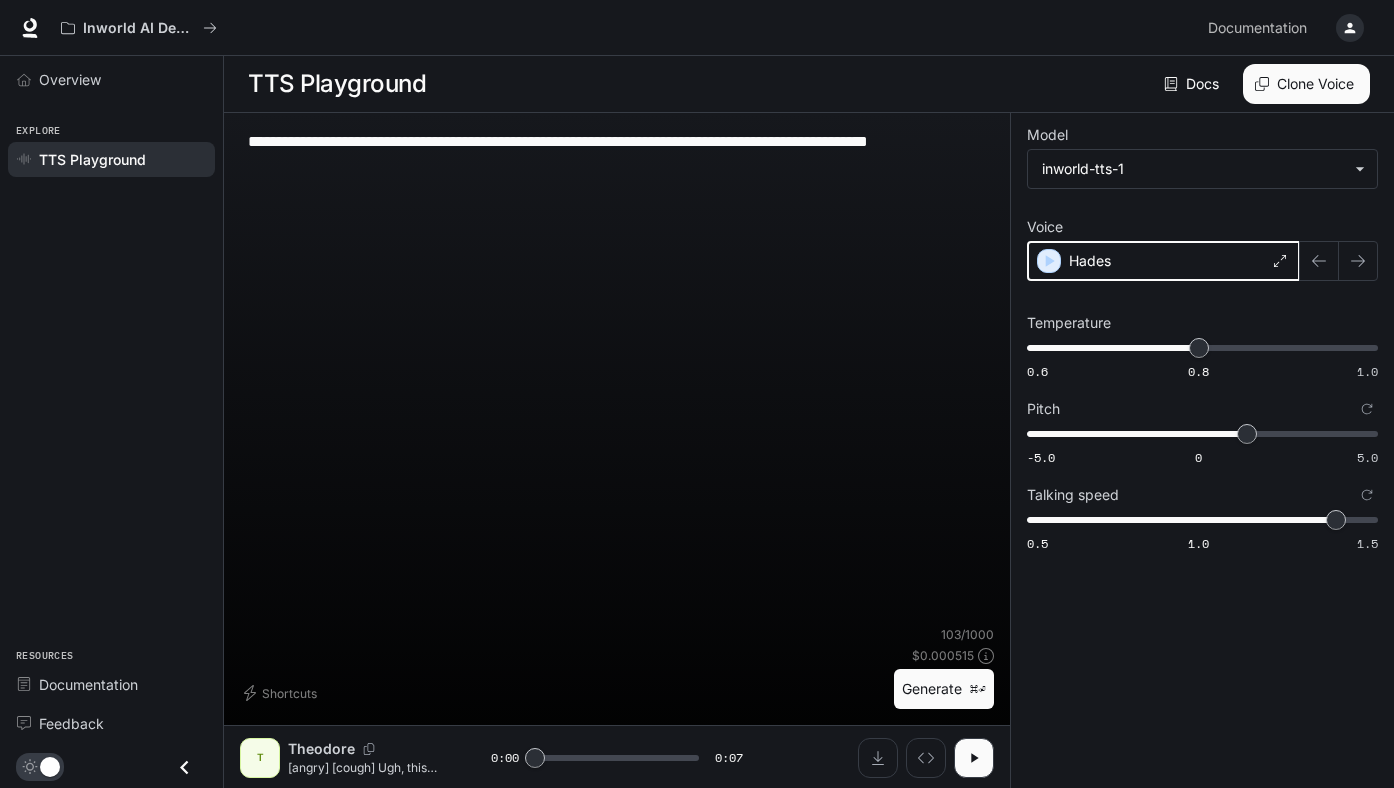 click 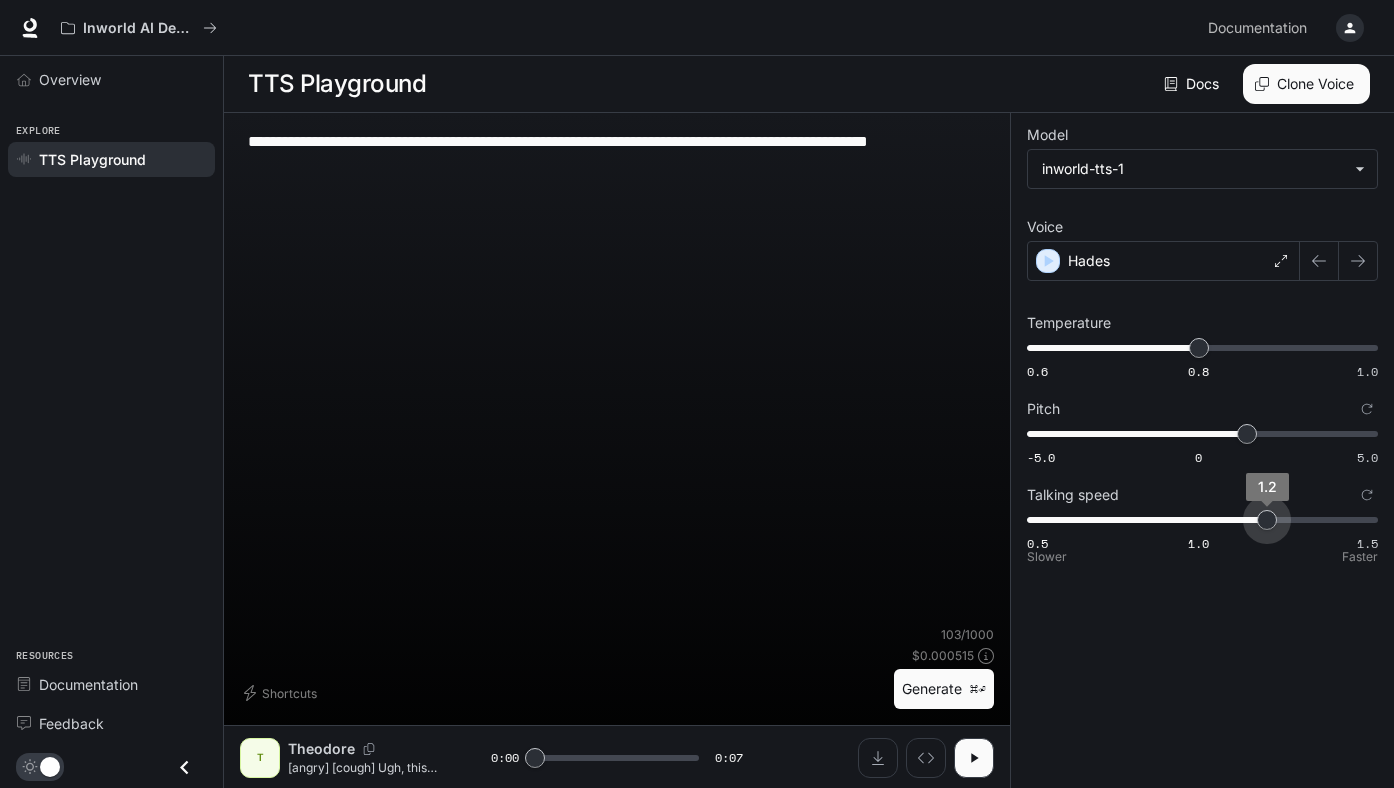 type on "***" 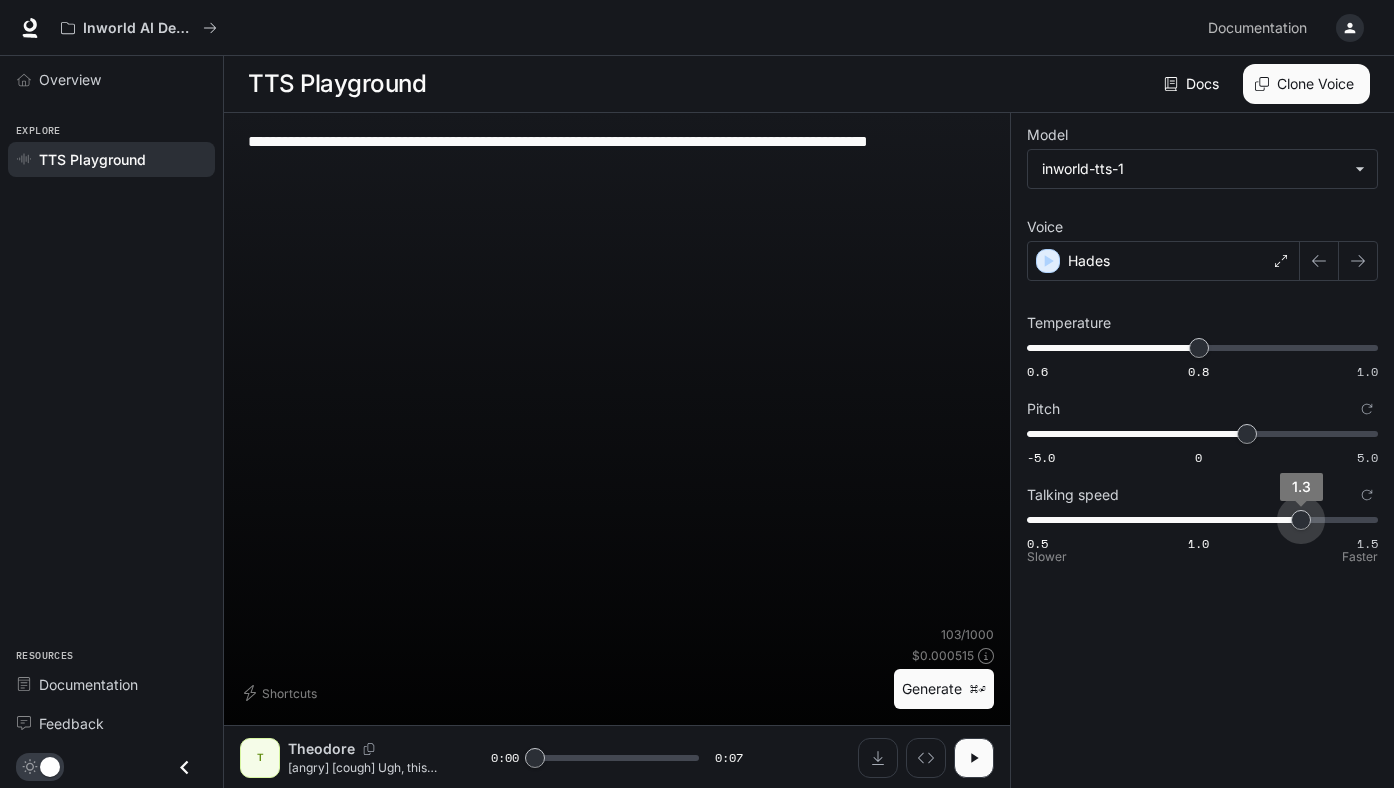 drag, startPoint x: 1335, startPoint y: 518, endPoint x: 1293, endPoint y: 518, distance: 42 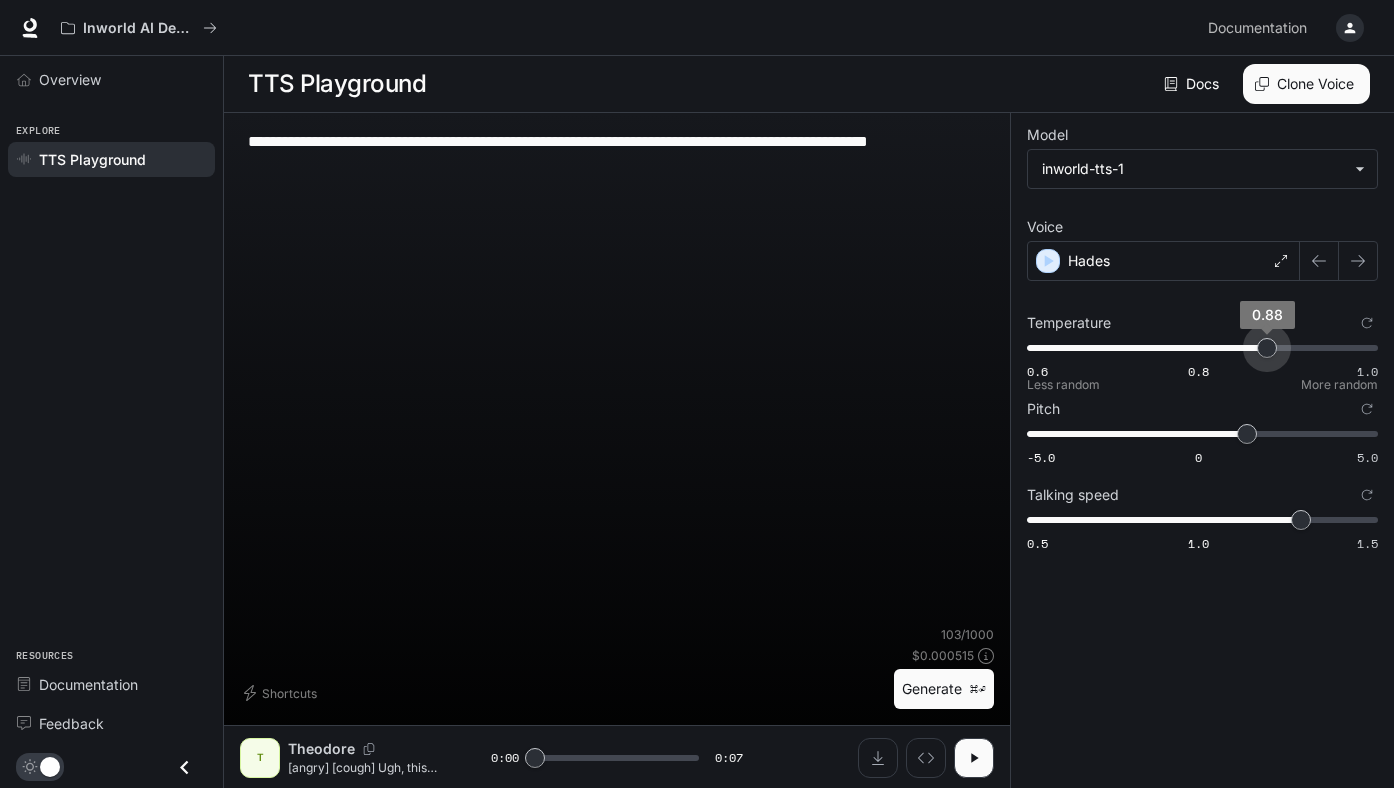 drag, startPoint x: 1190, startPoint y: 354, endPoint x: 1269, endPoint y: 352, distance: 79.025314 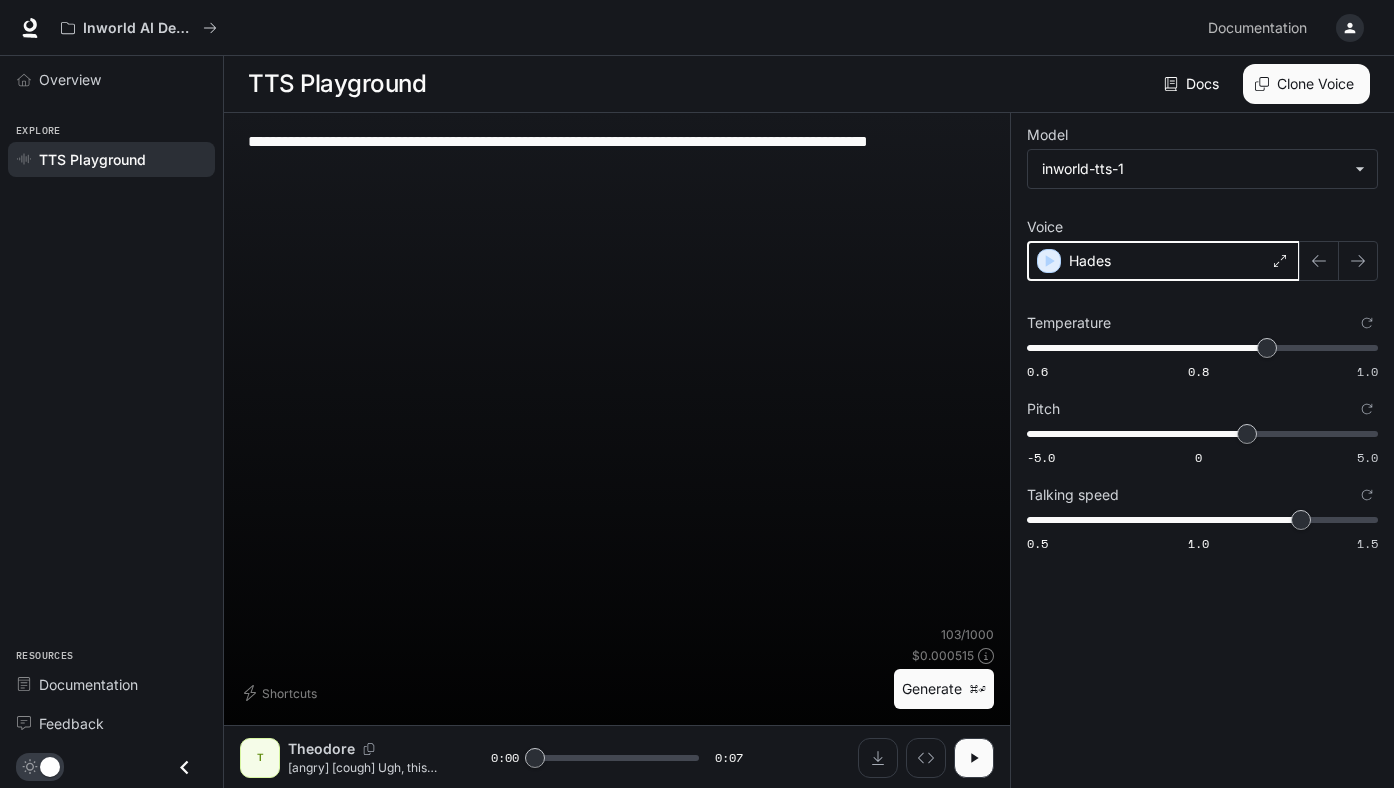 click 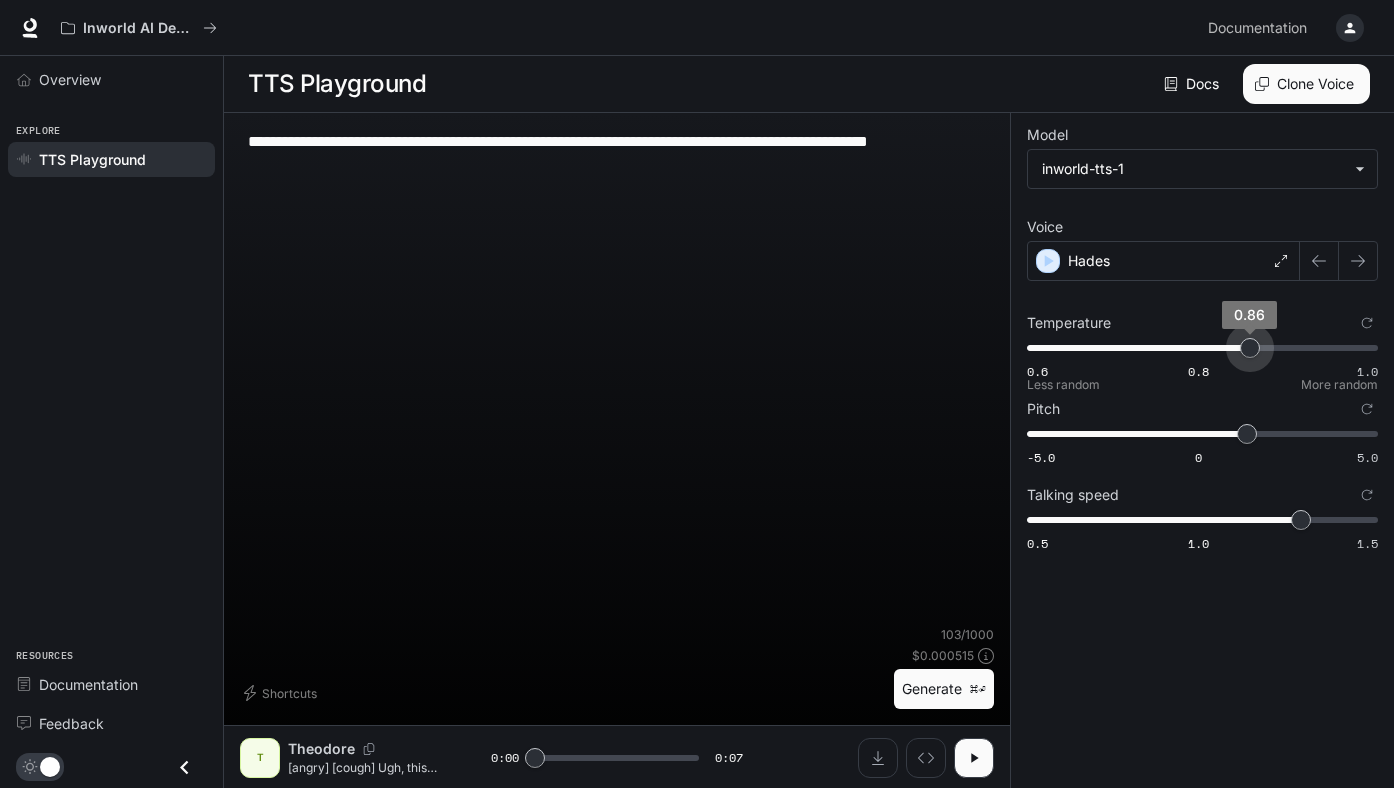 type on "****" 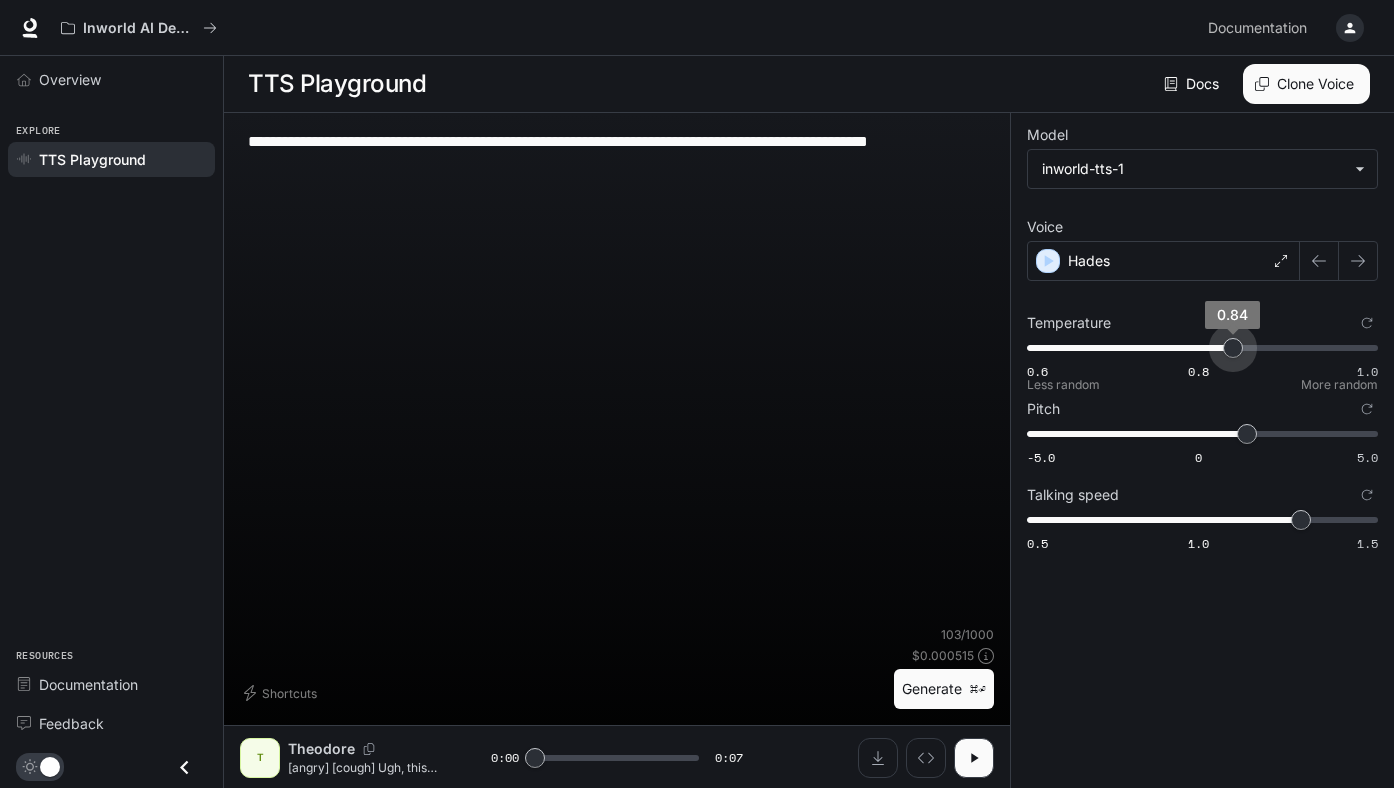 drag, startPoint x: 1254, startPoint y: 350, endPoint x: 1233, endPoint y: 352, distance: 21.095022 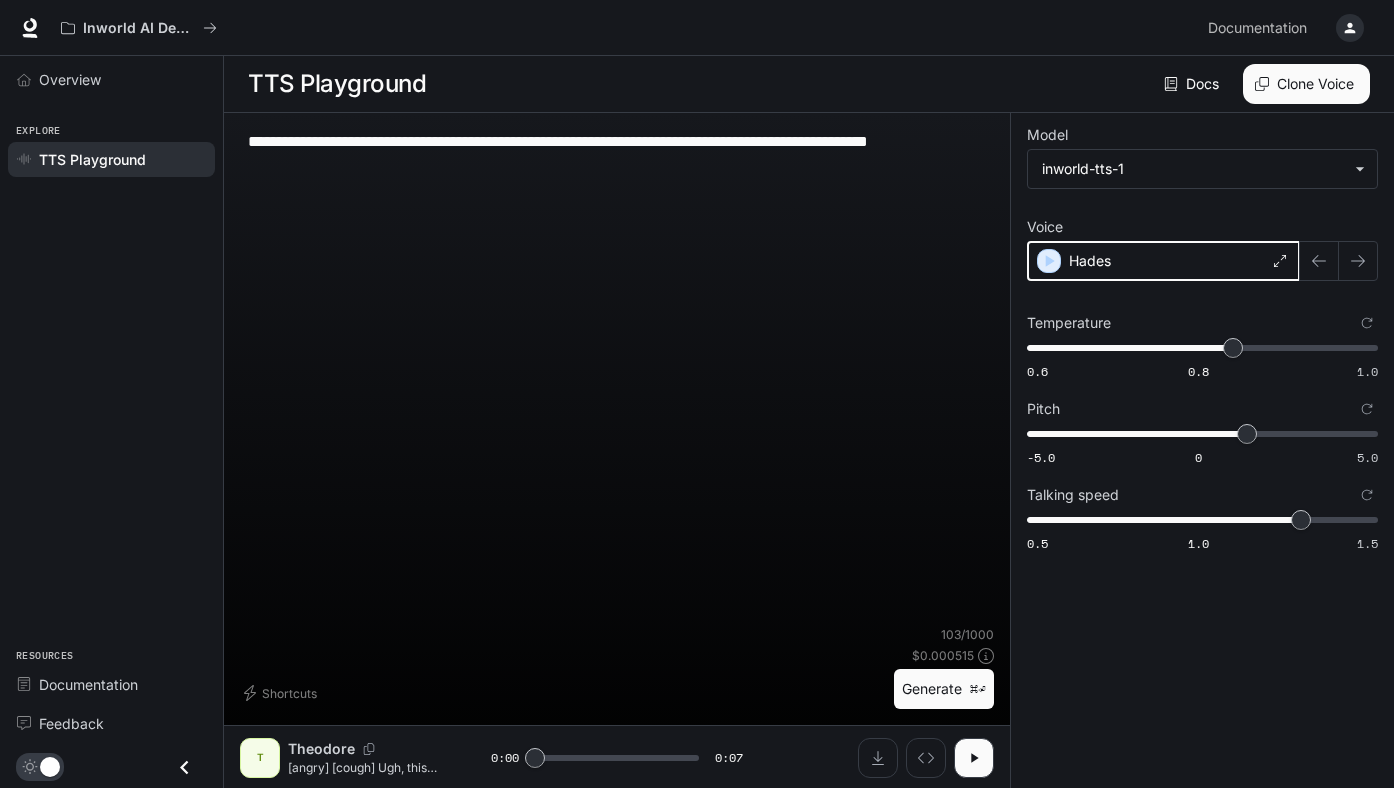 click 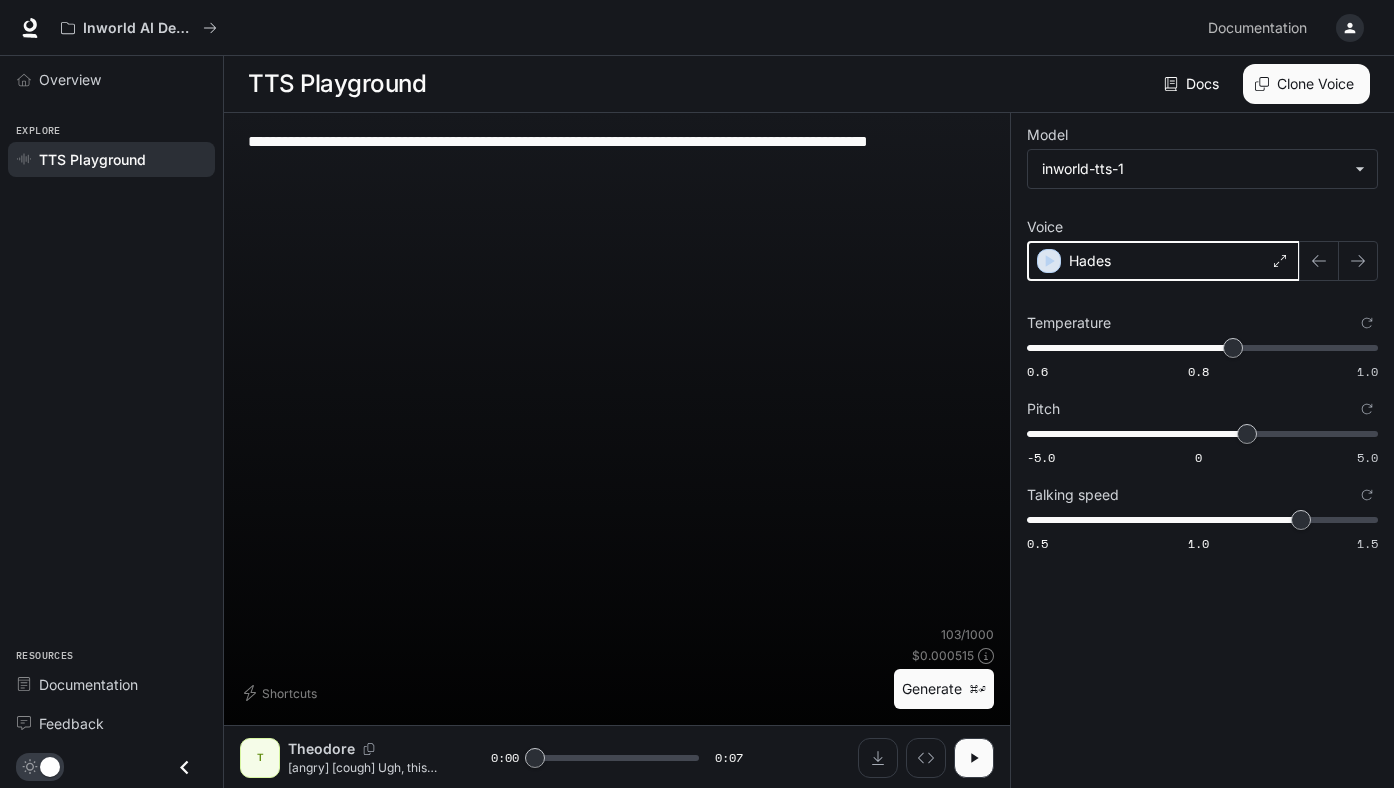 click 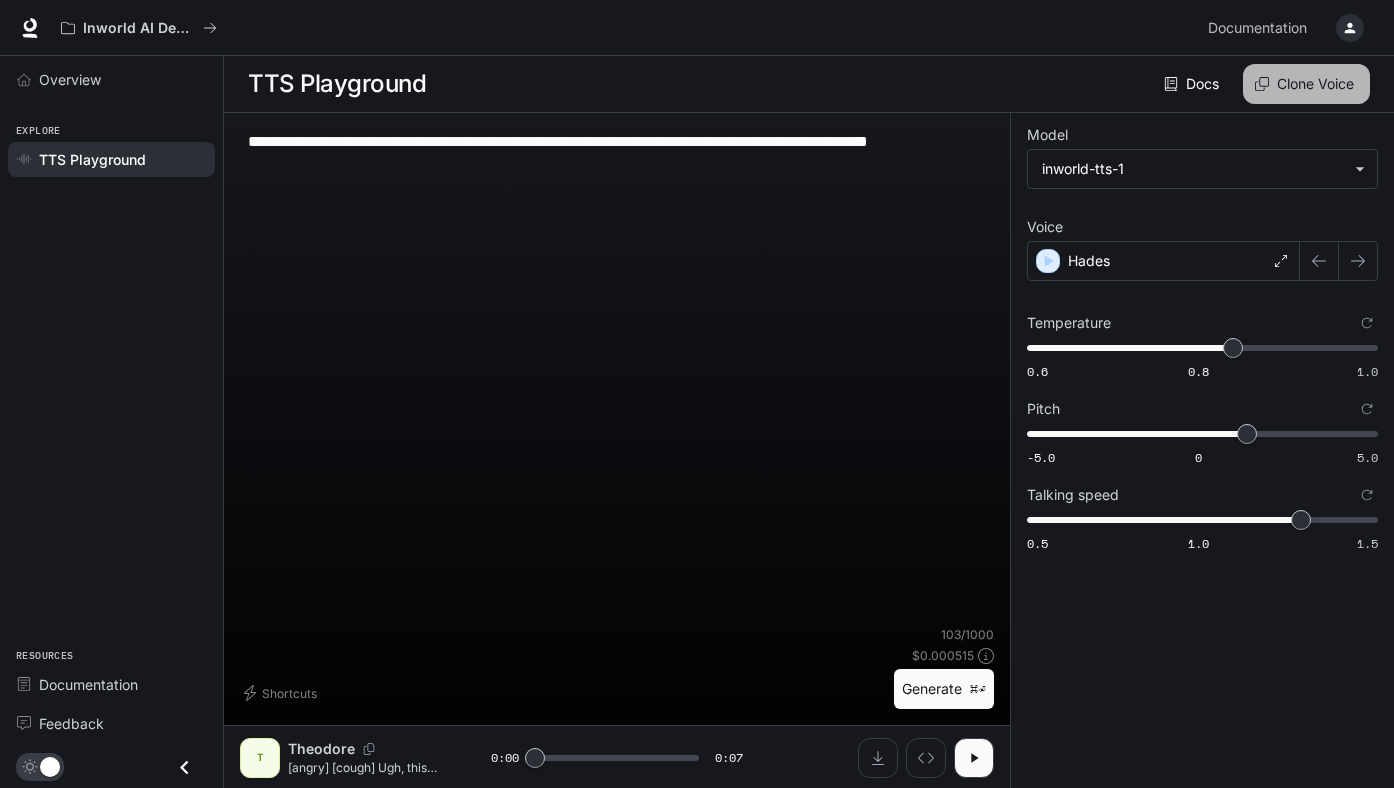 click on "Clone Voice" at bounding box center (1306, 84) 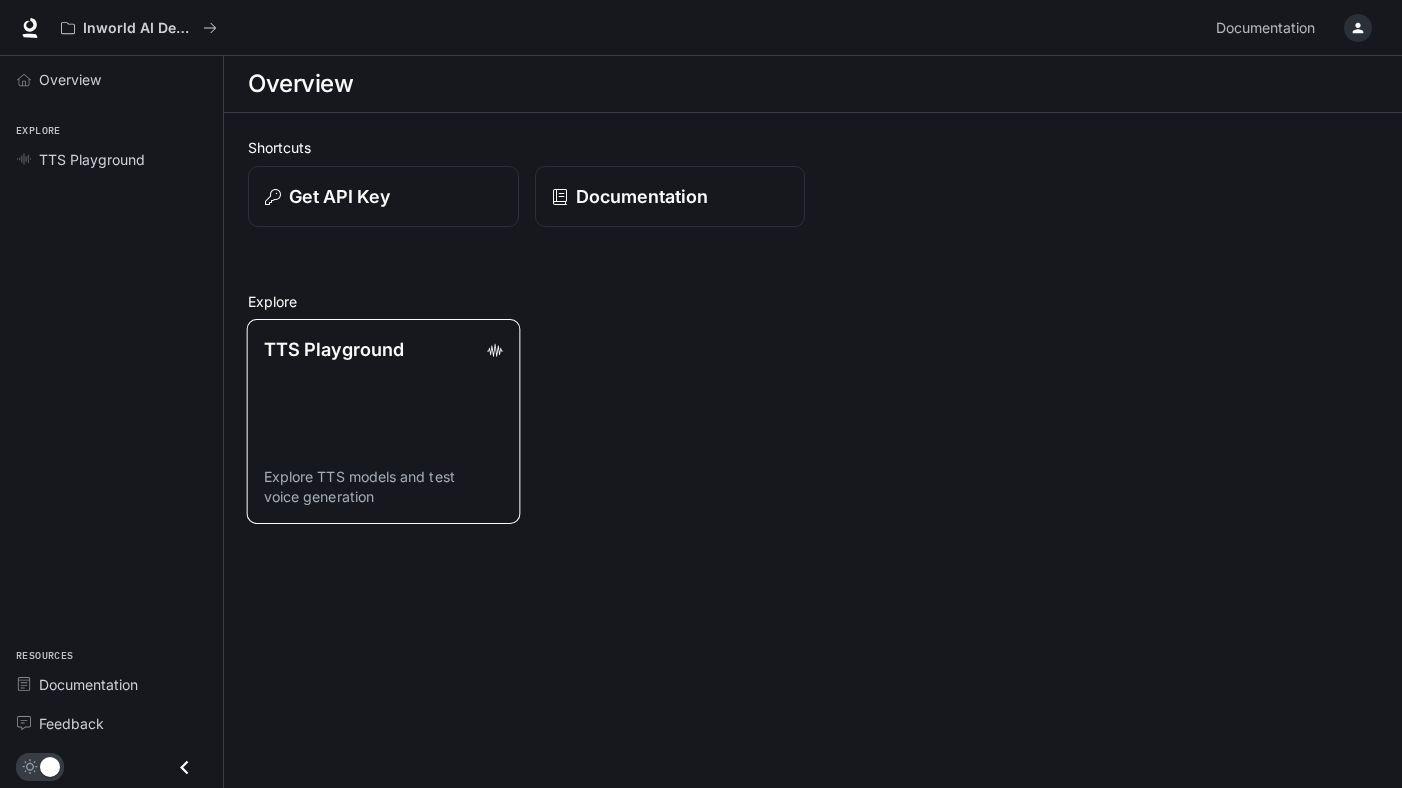 click on "TTS Playground Explore TTS models and test voice generation" at bounding box center (383, 421) 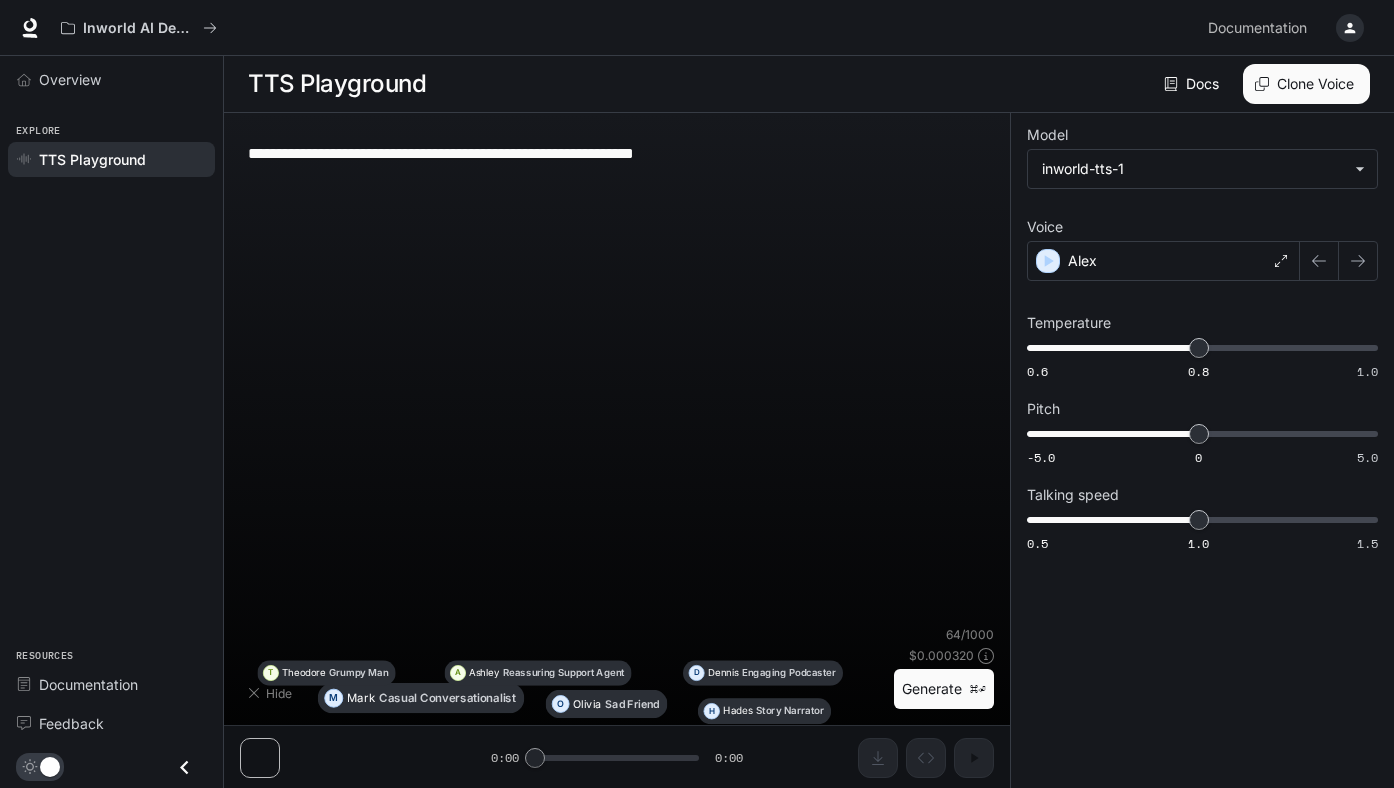 type on "**********" 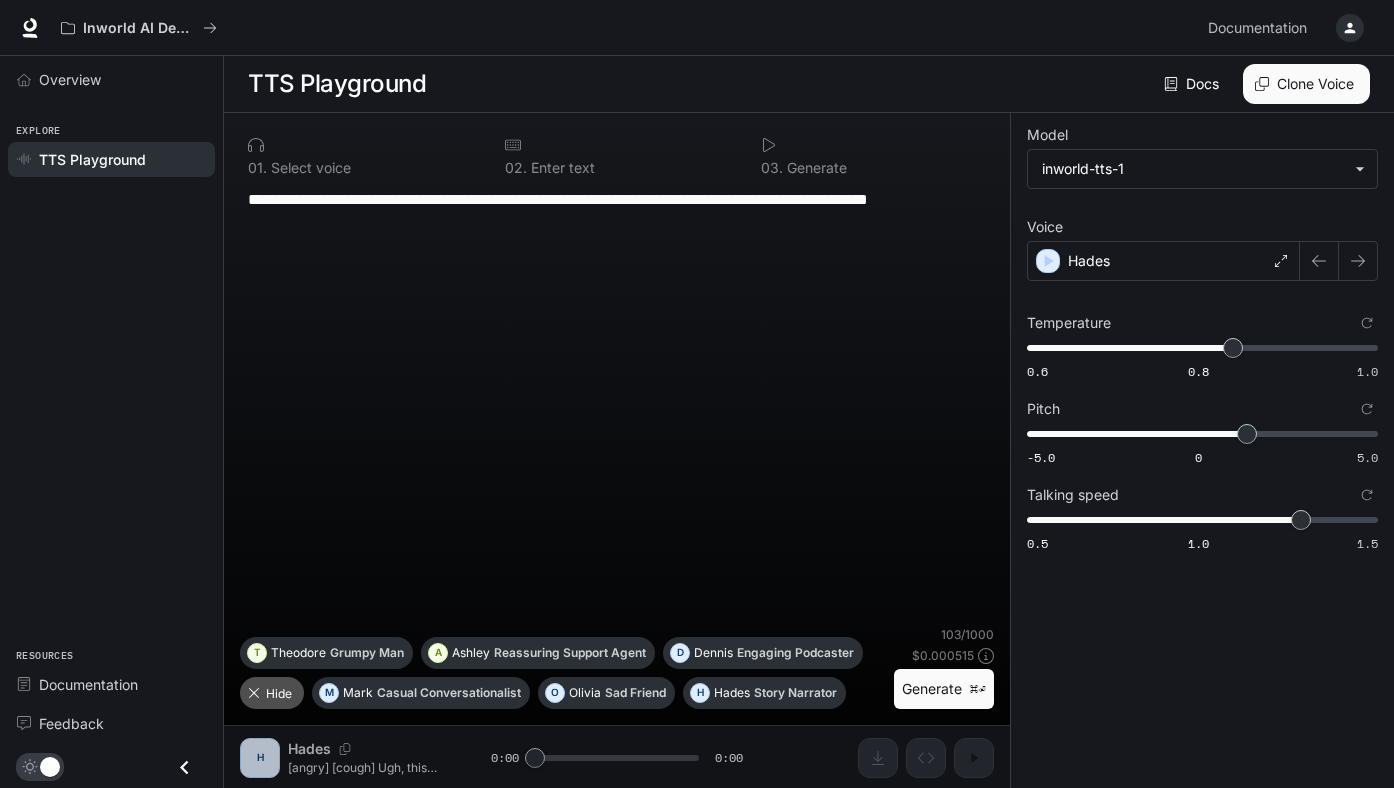 click on "Hide" at bounding box center (272, 693) 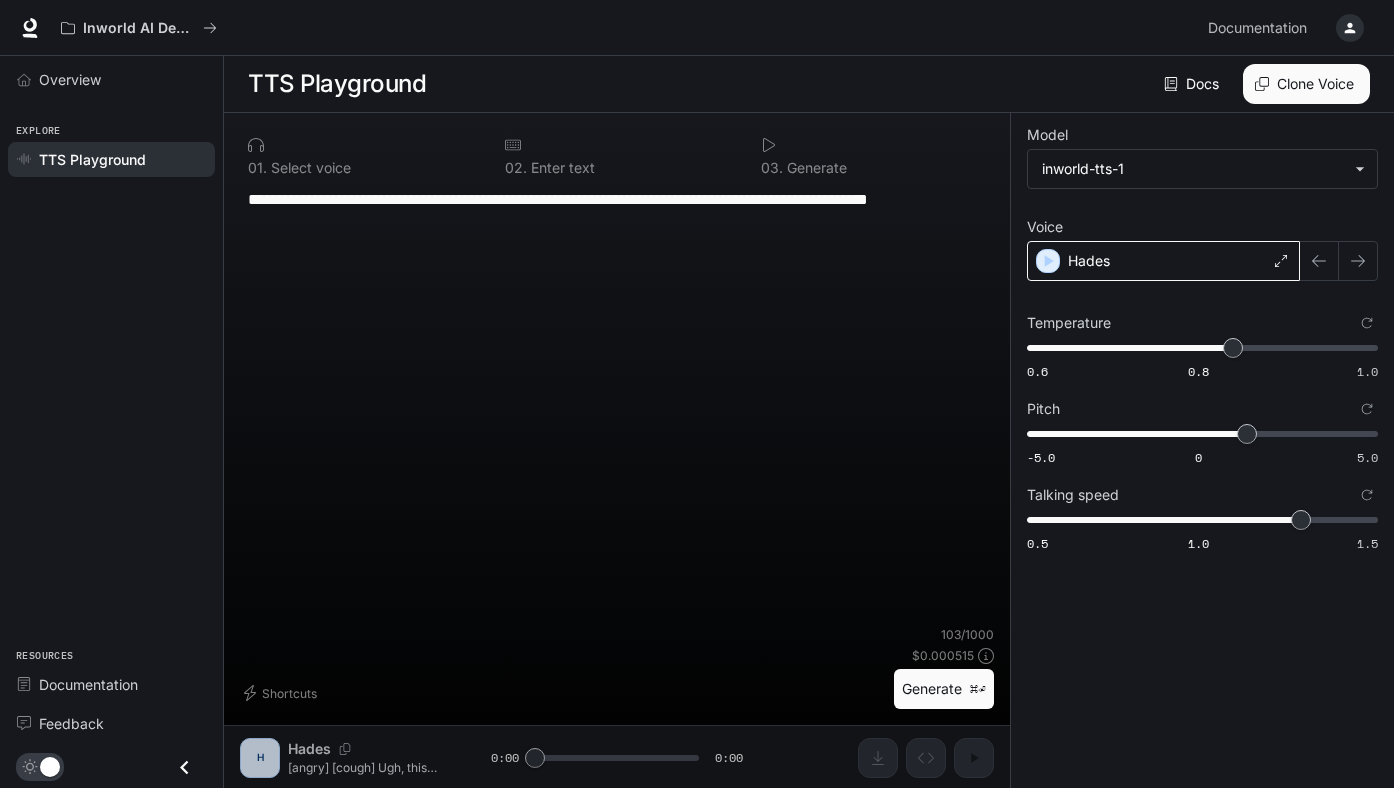 click on "Hades" at bounding box center [1163, 261] 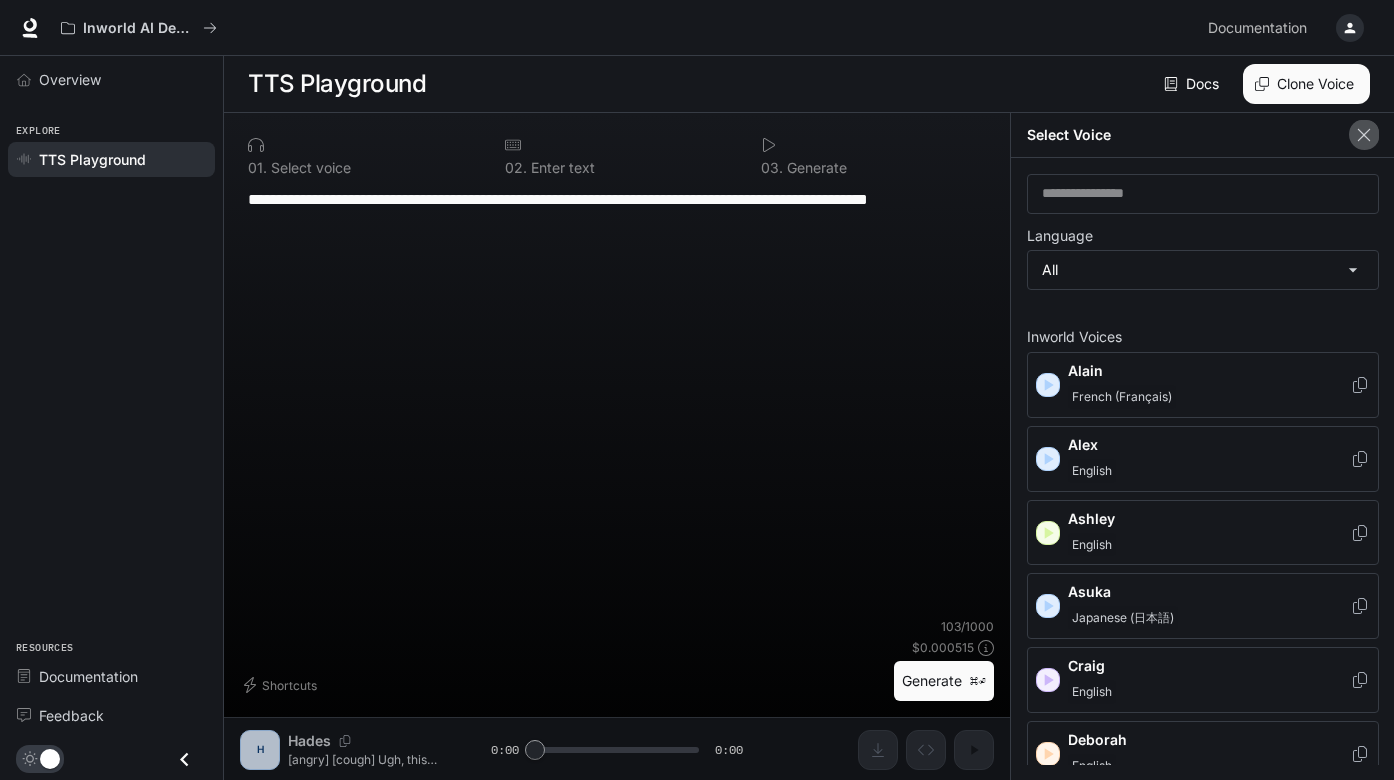 click 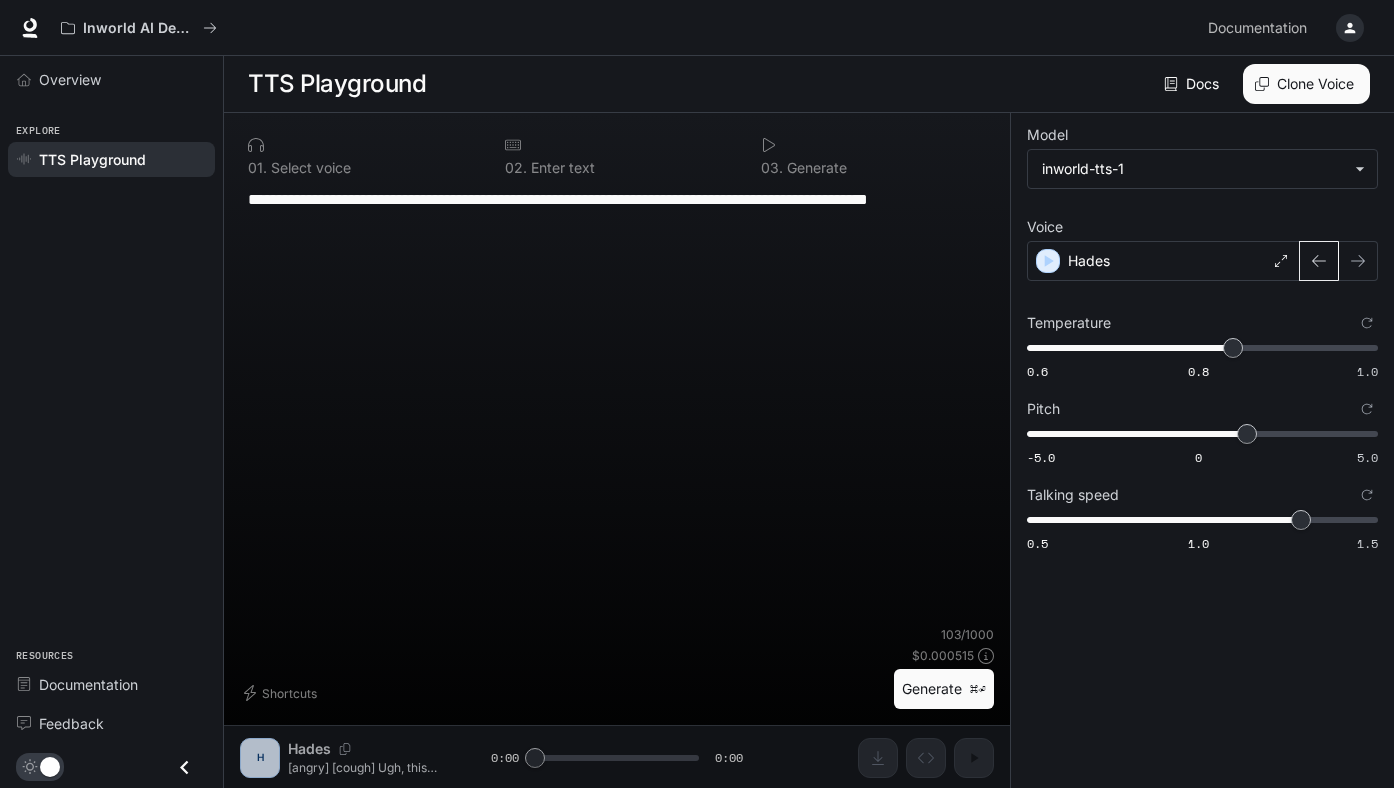 click 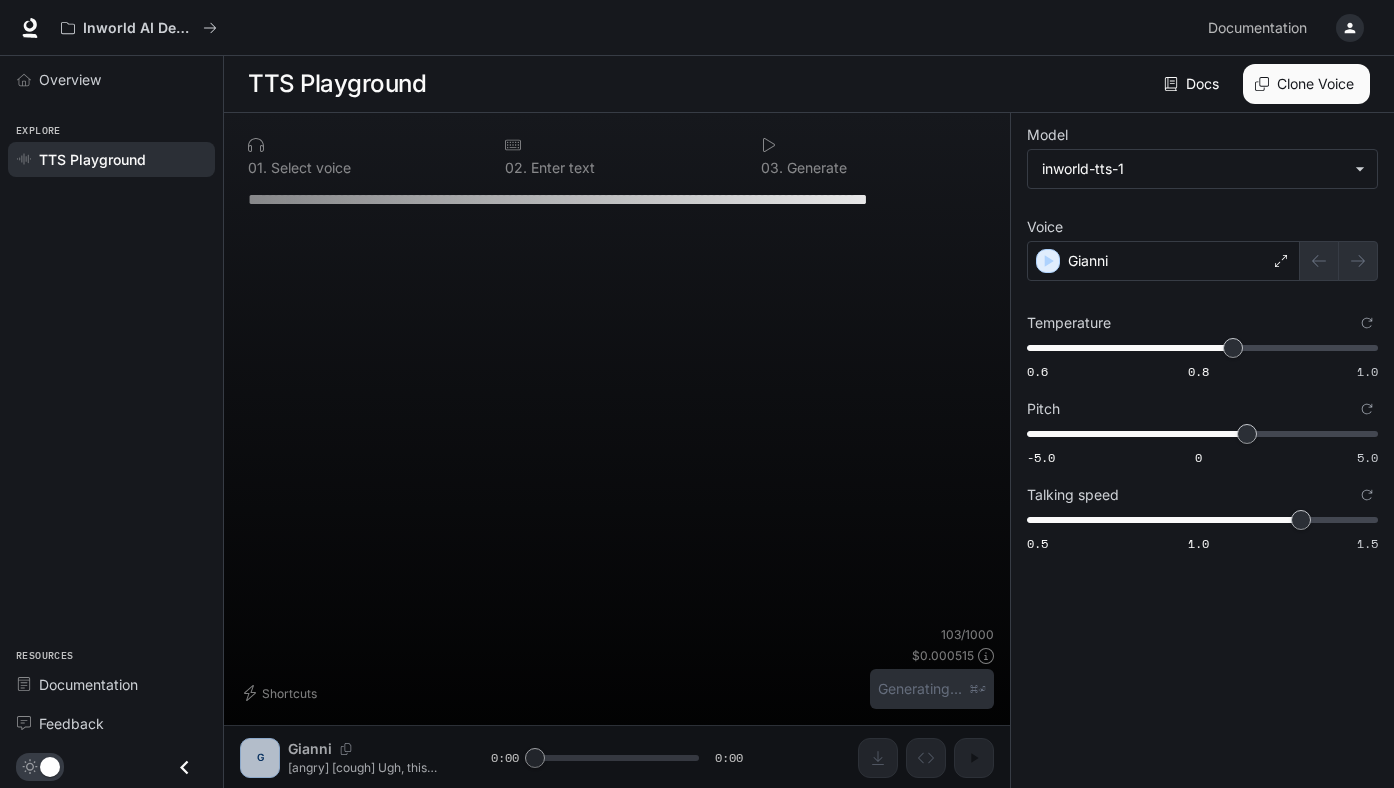 click at bounding box center [1339, 261] 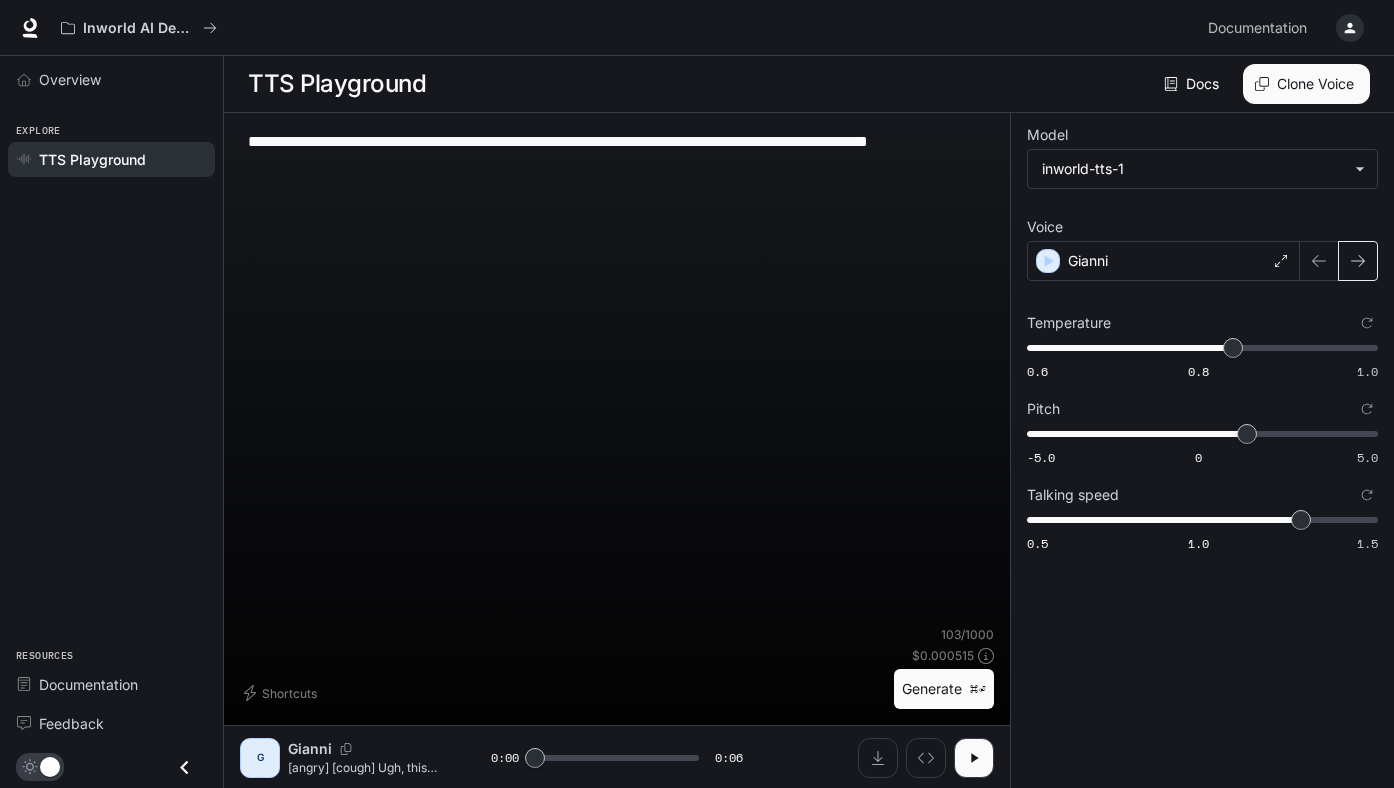 click 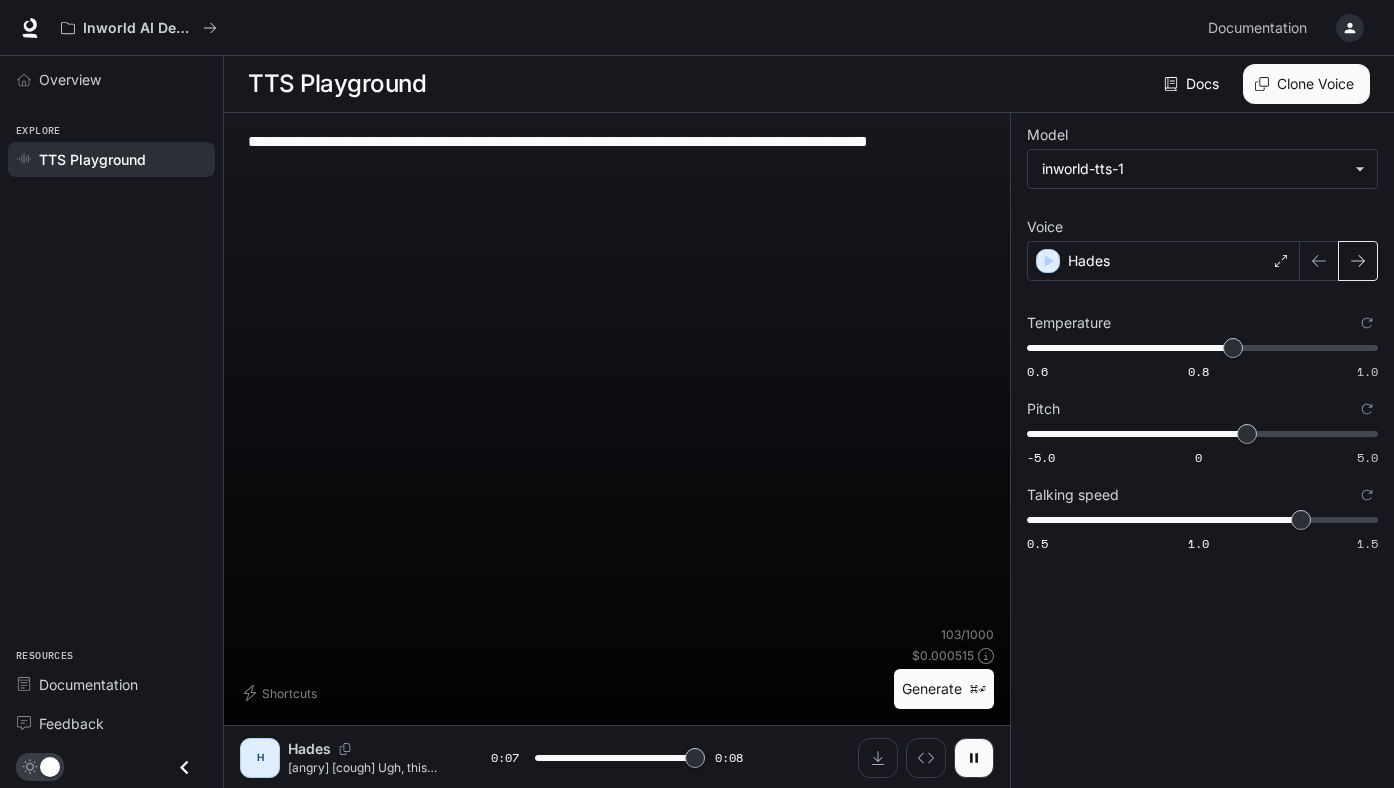 type on "*" 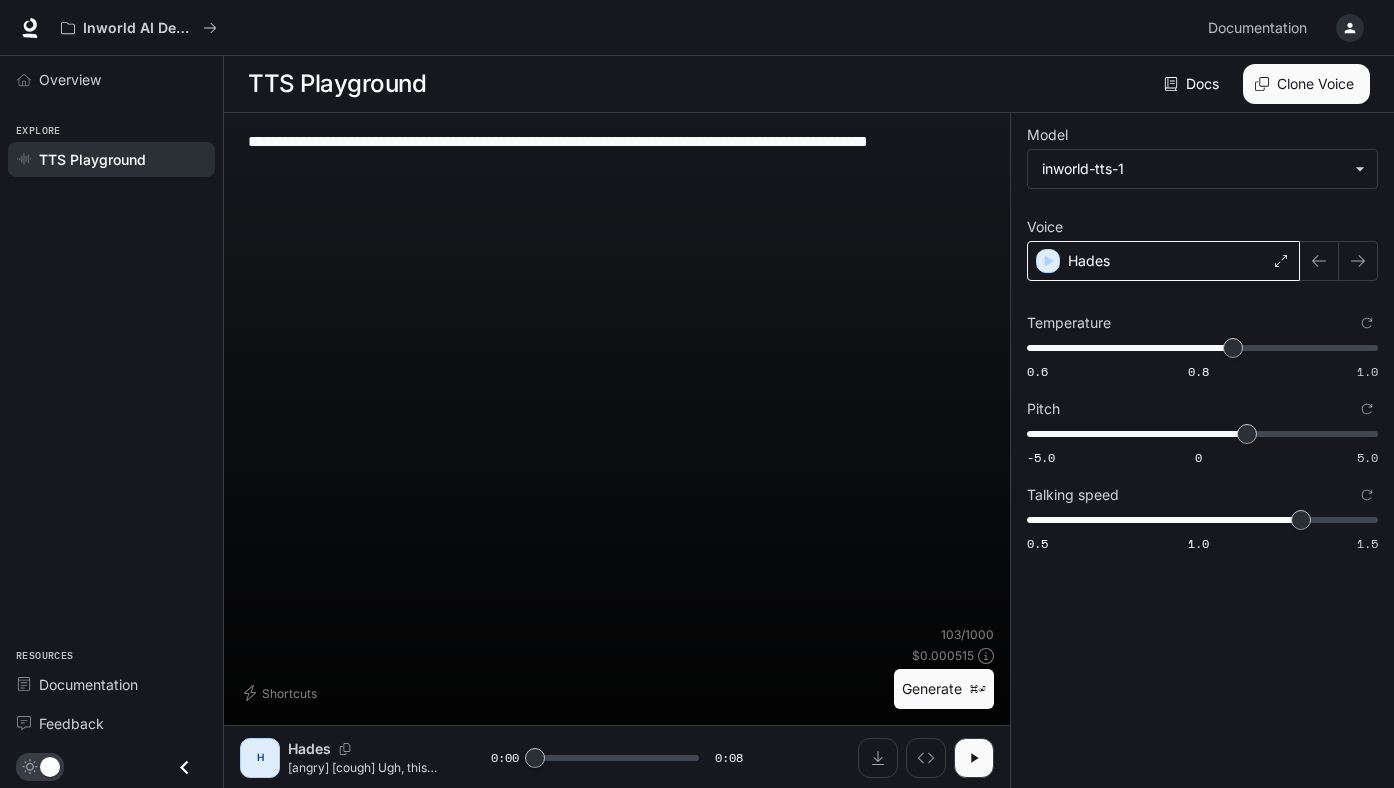 click on "Hades" at bounding box center (1163, 261) 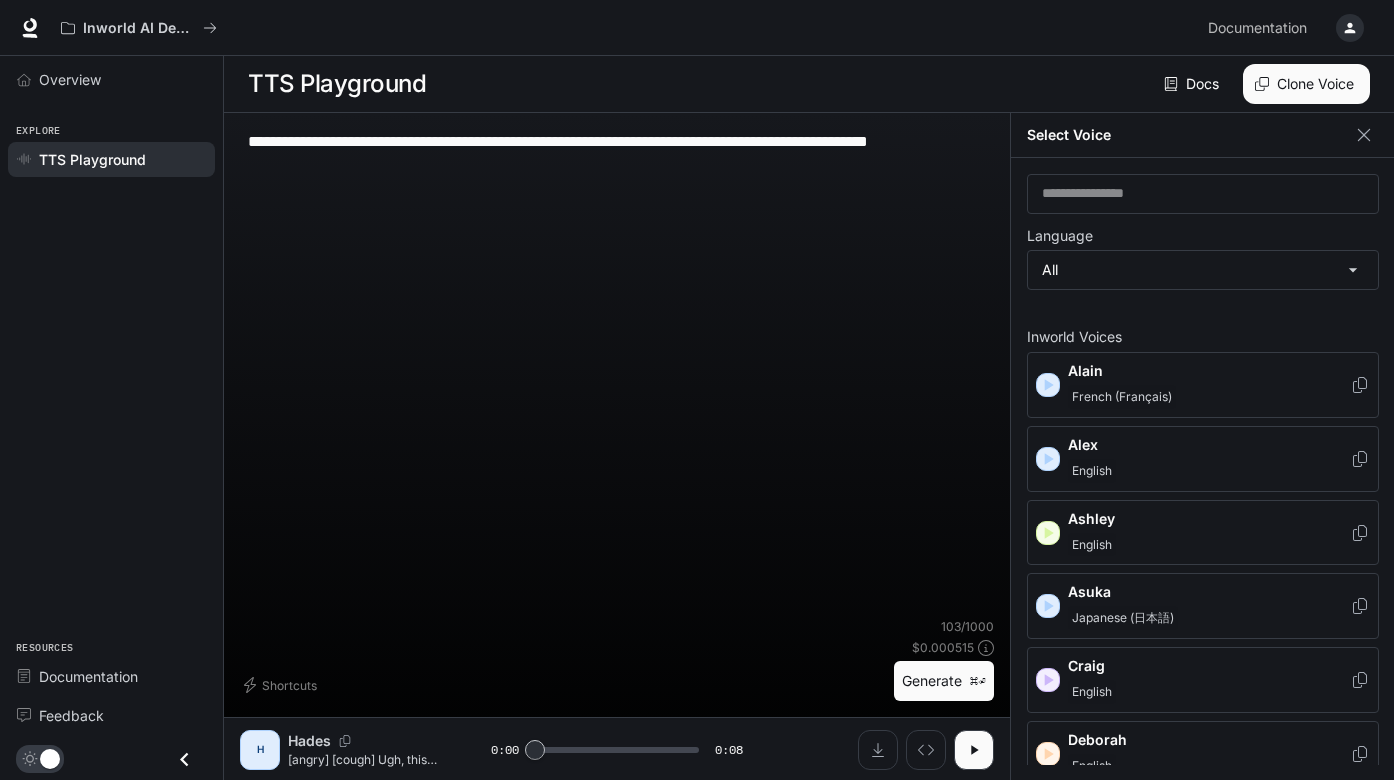 click on "**********" at bounding box center [617, 373] 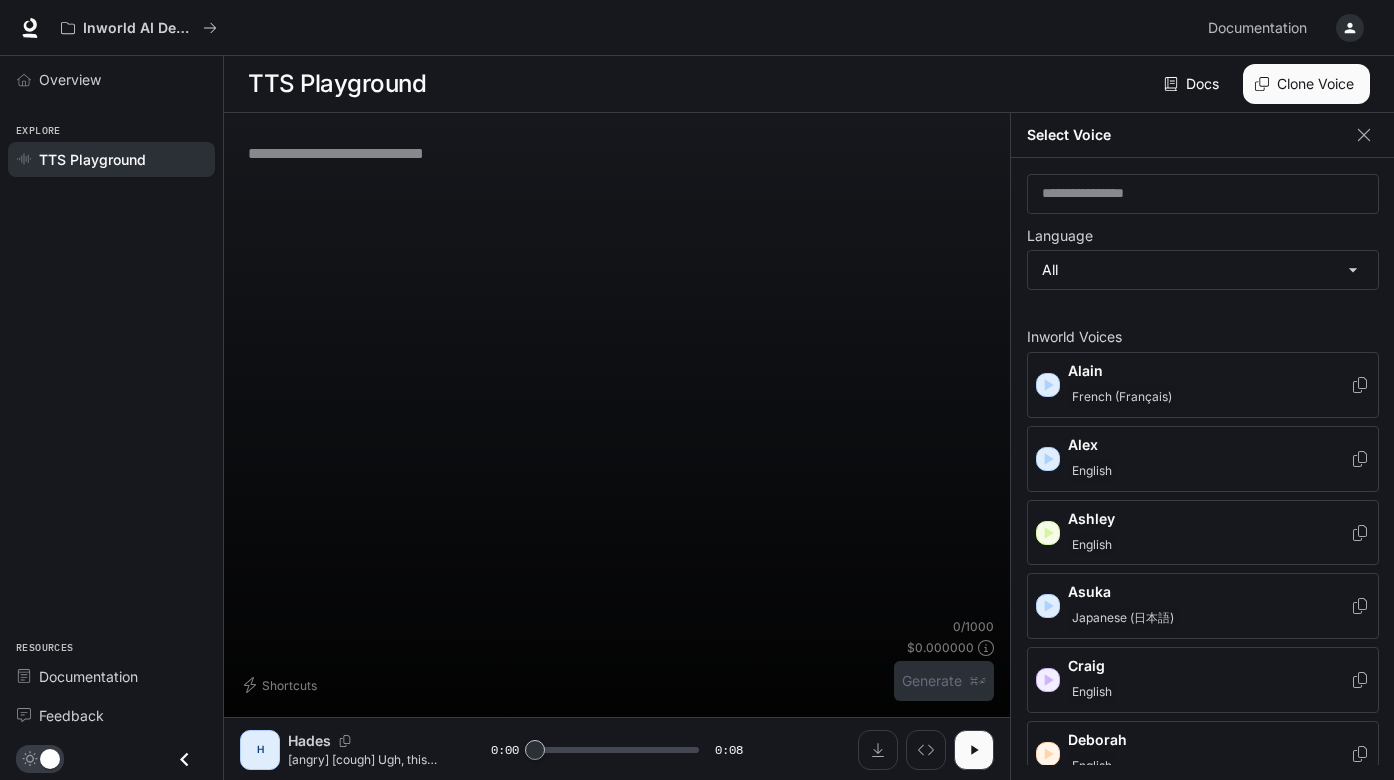 paste on "**********" 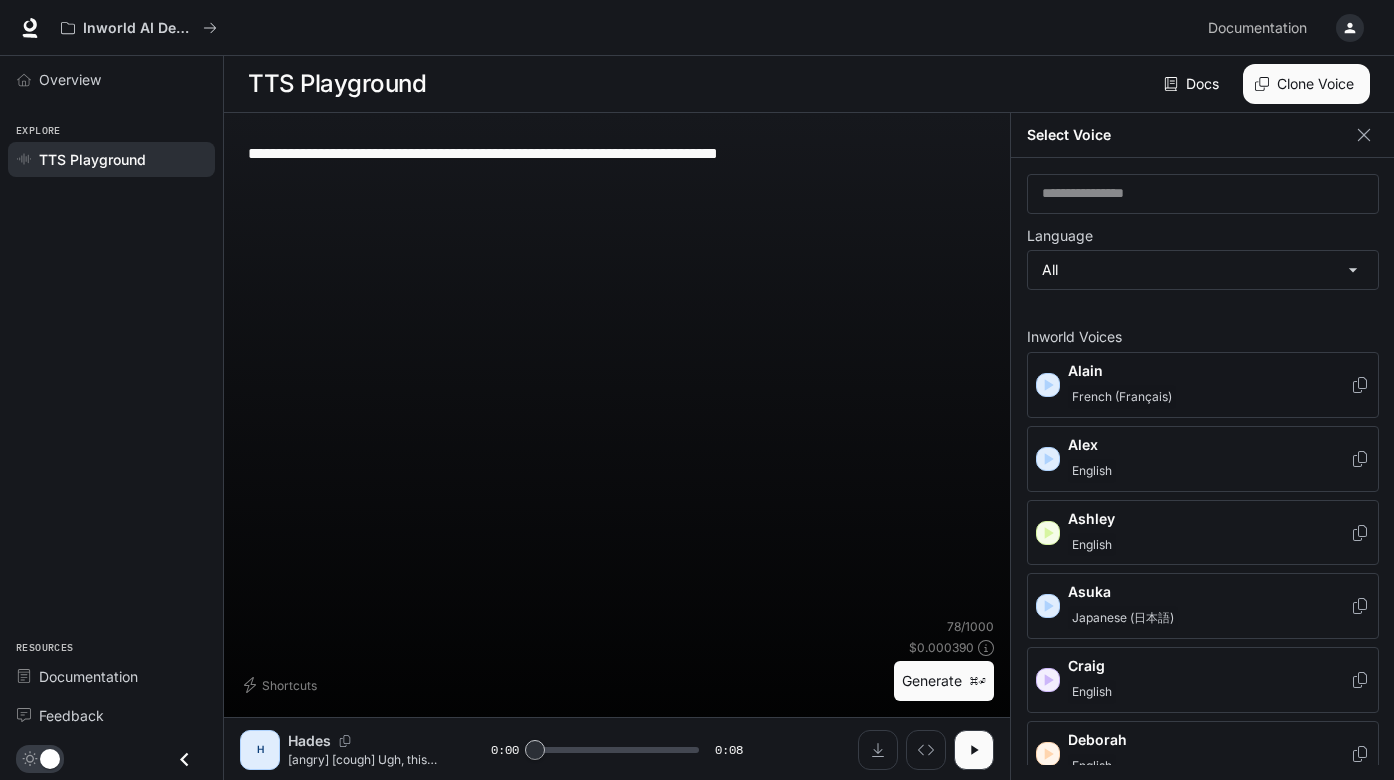 type on "**********" 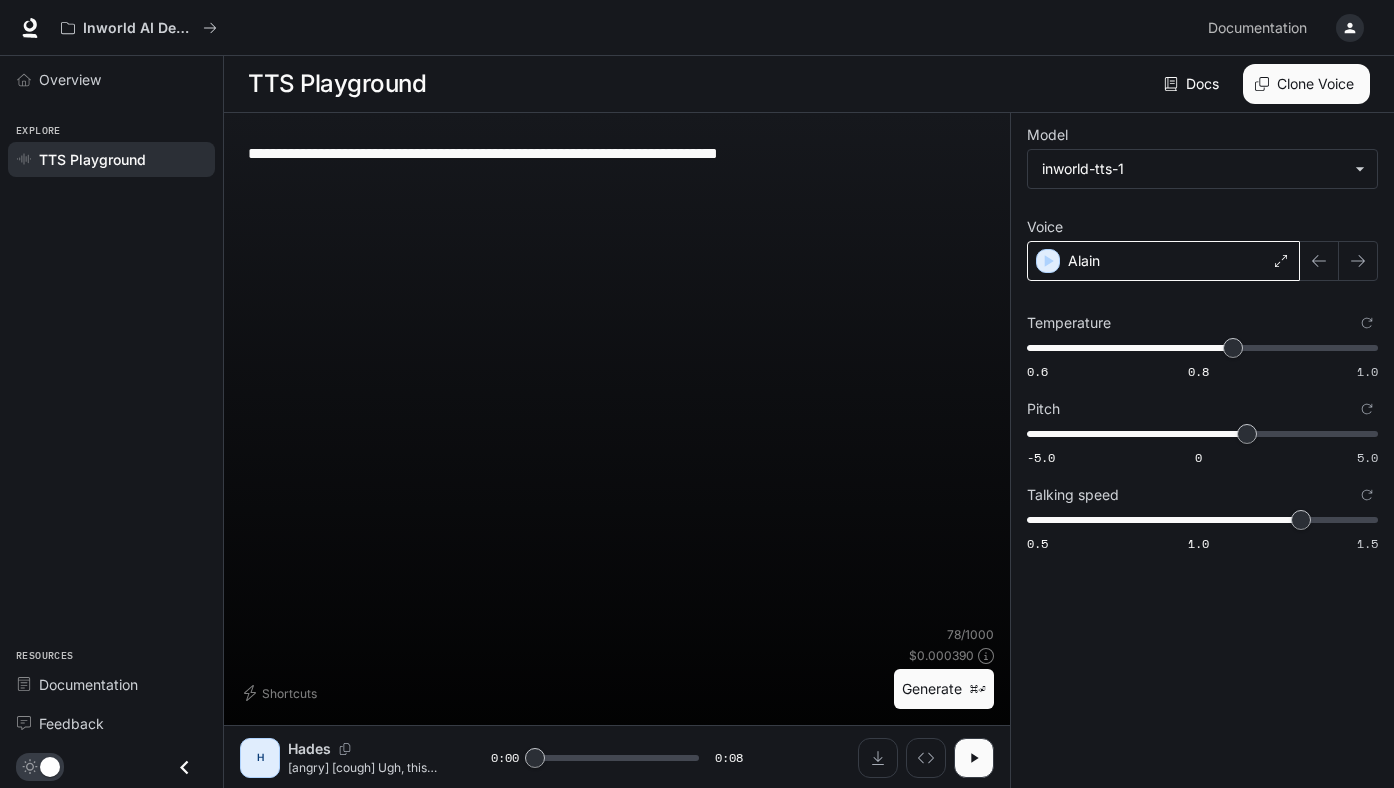 click on "Alain" at bounding box center (1163, 261) 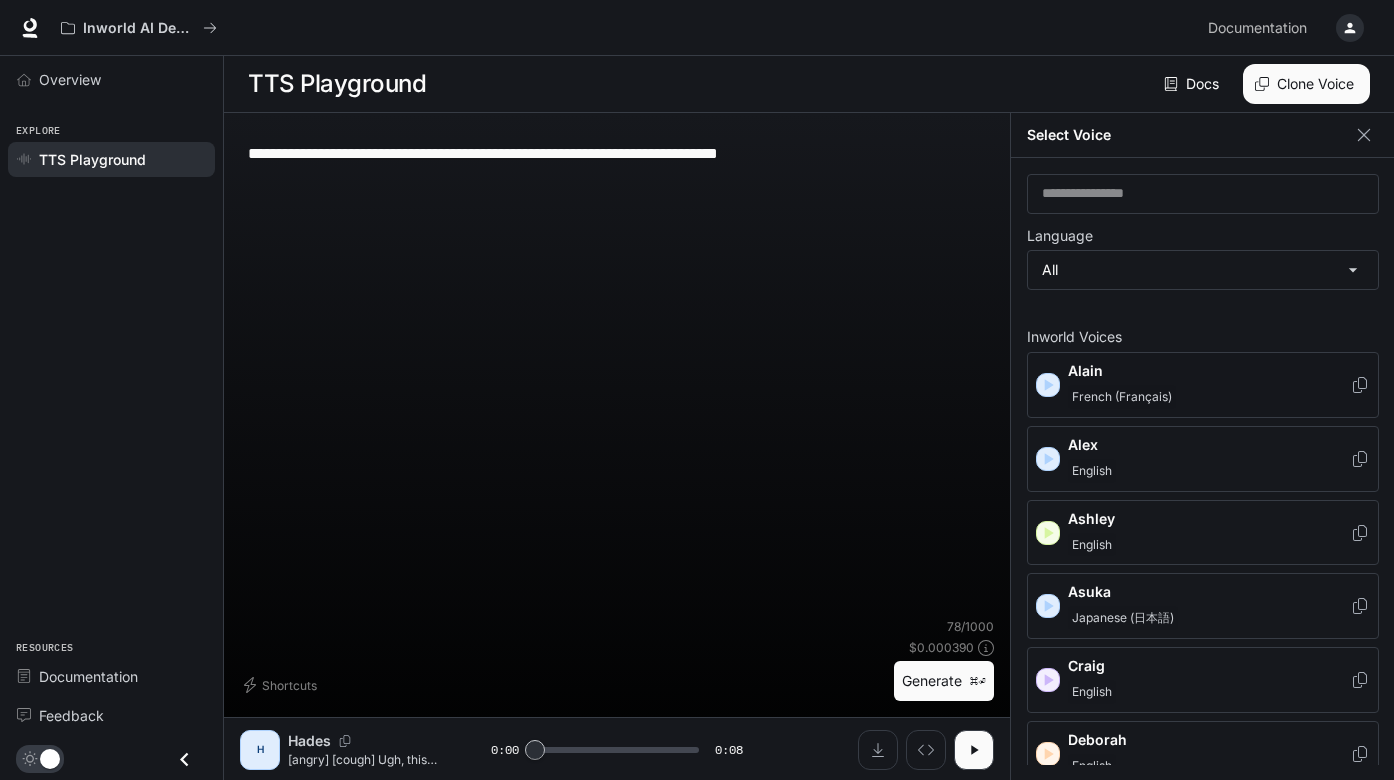 click on "Alain" at bounding box center (1209, 371) 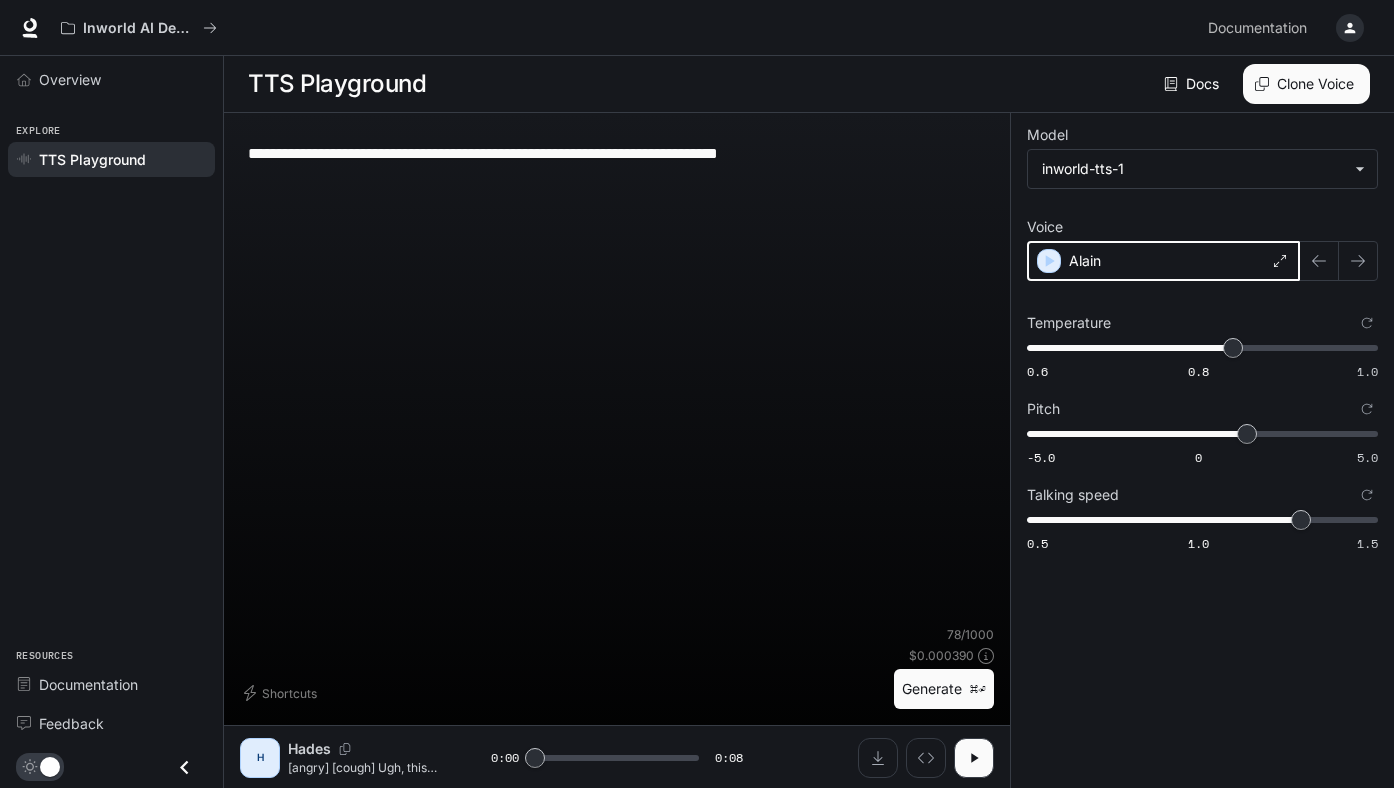 click at bounding box center [1049, 261] 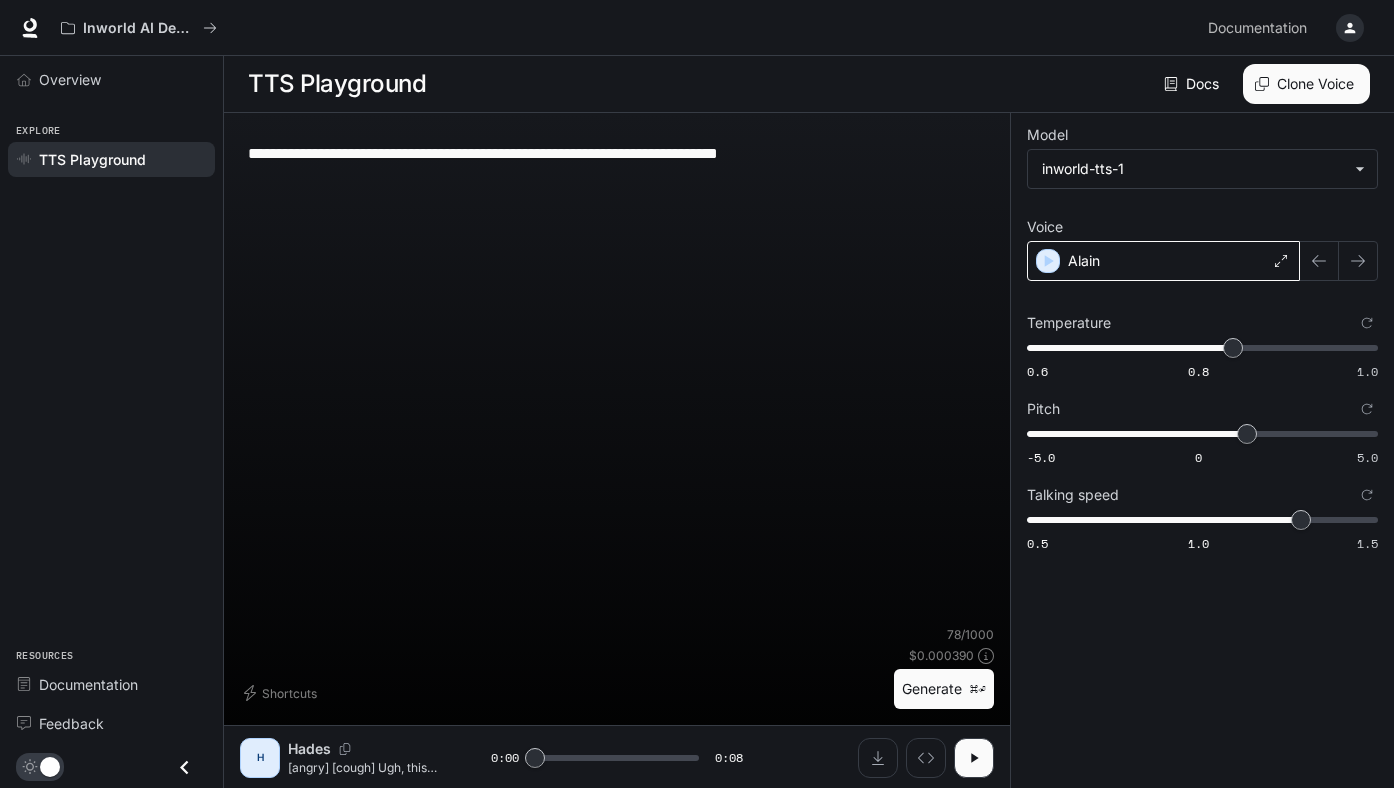 click on "**********" at bounding box center (617, 377) 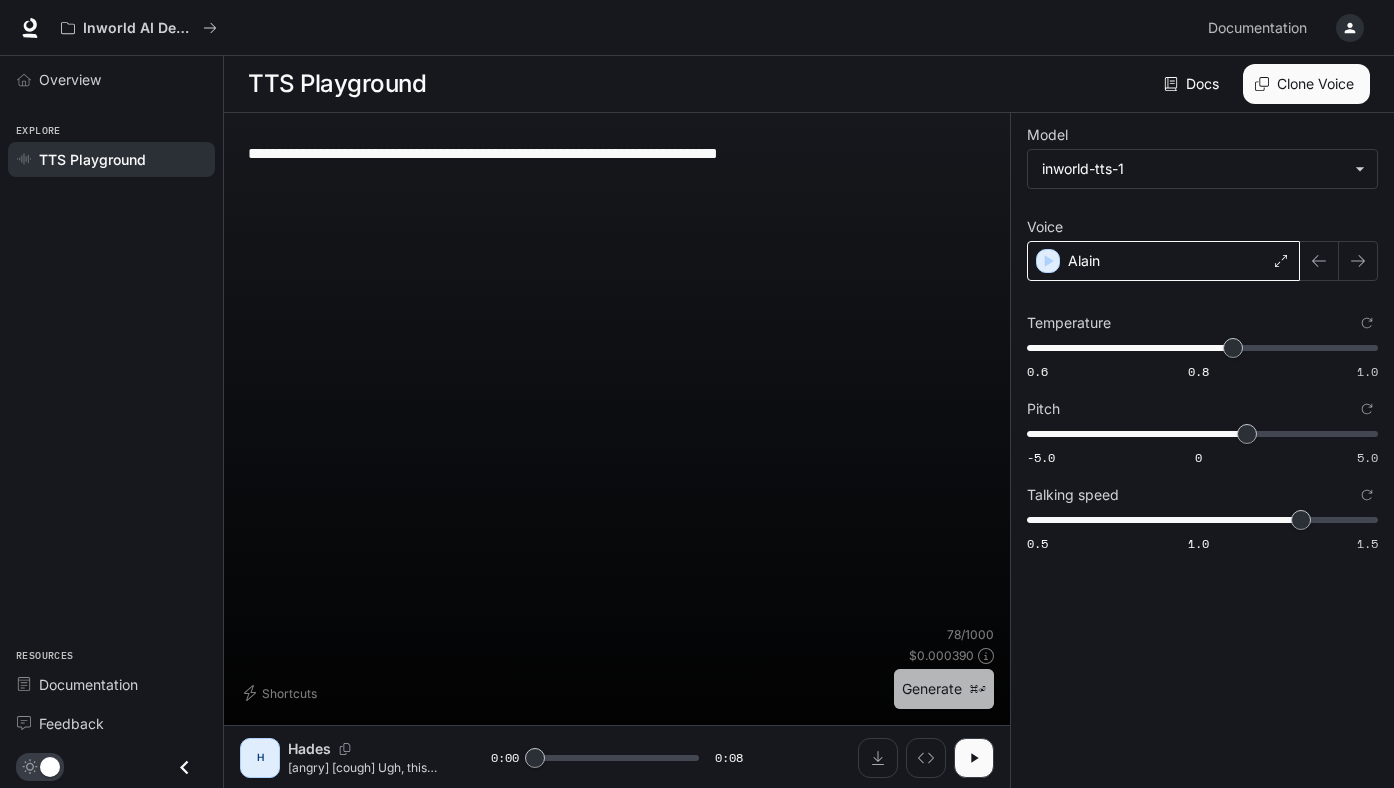 click on "Generate ⌘⏎" at bounding box center [944, 689] 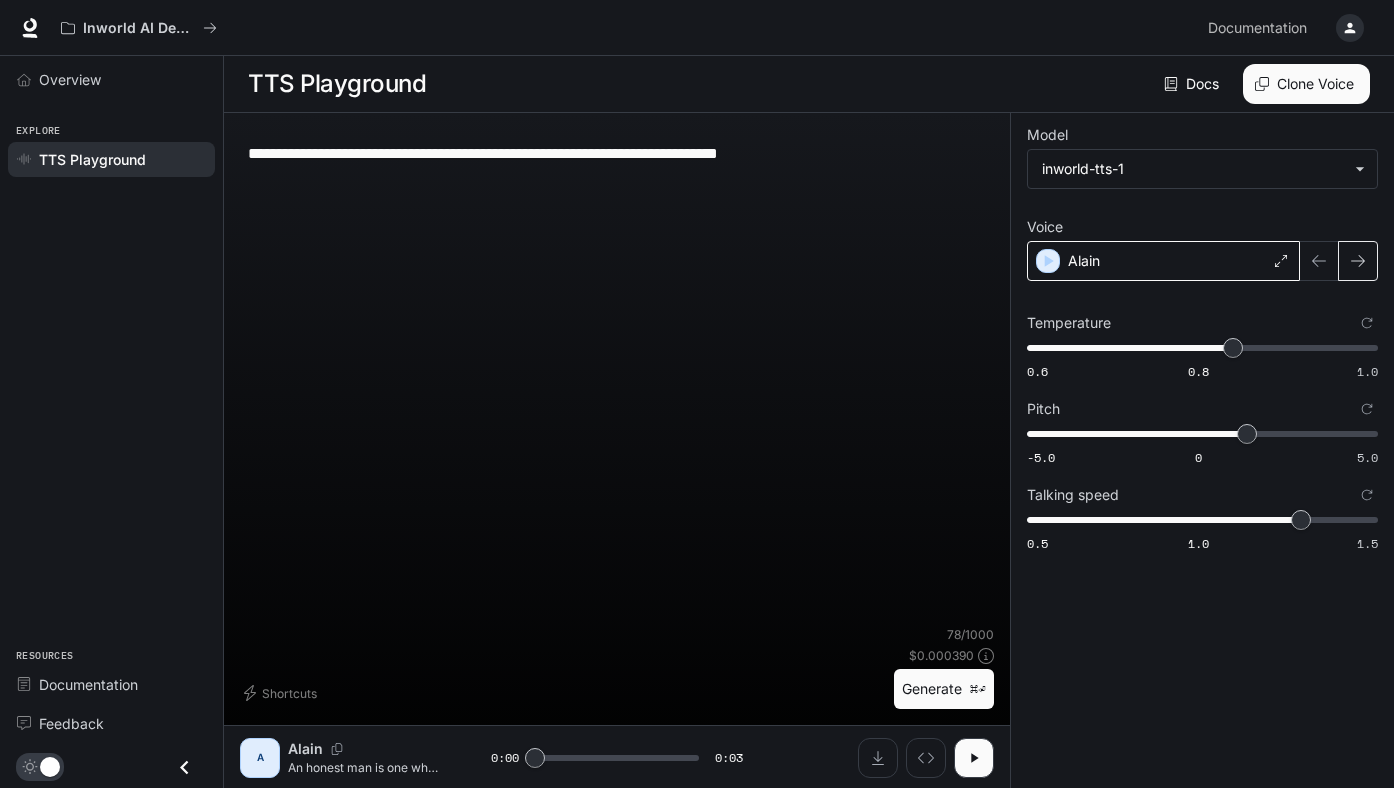 click 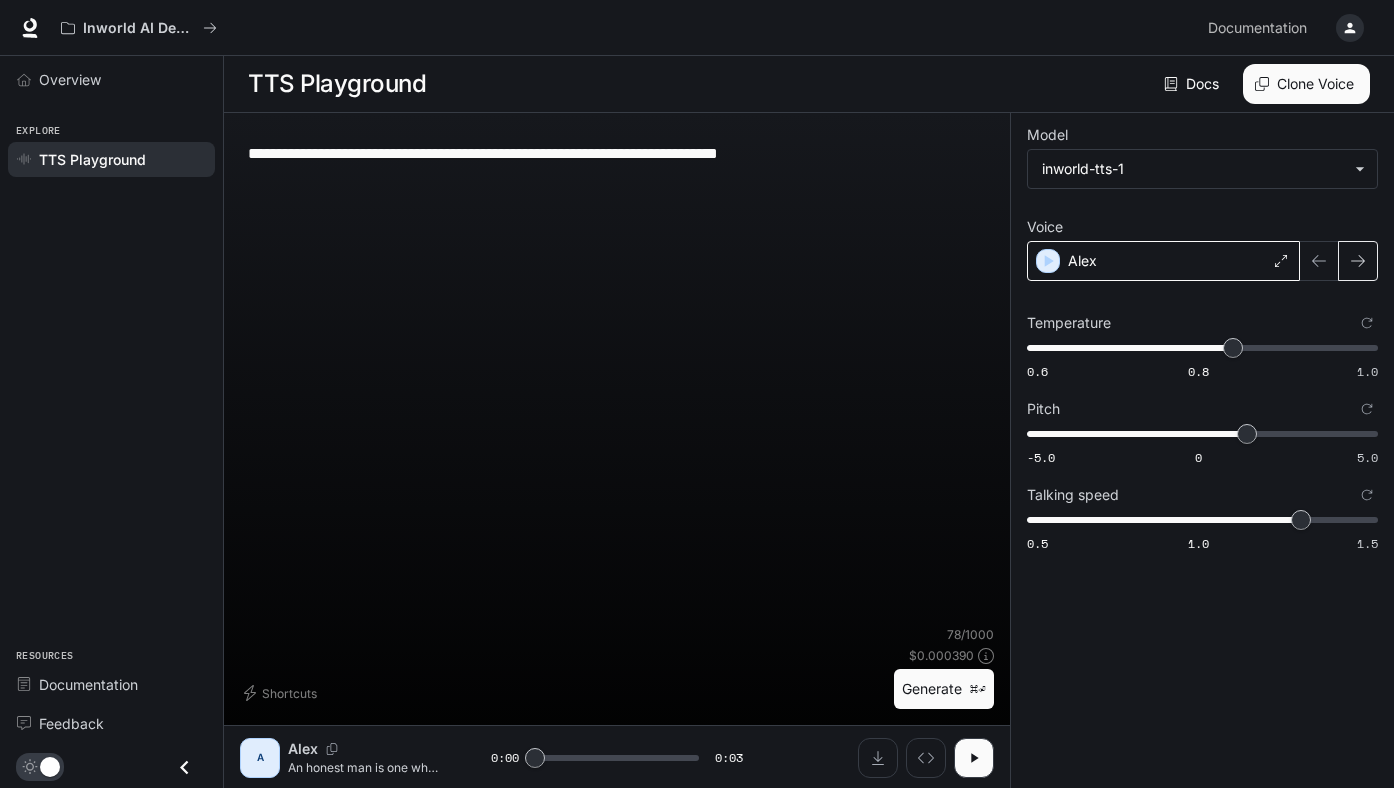click 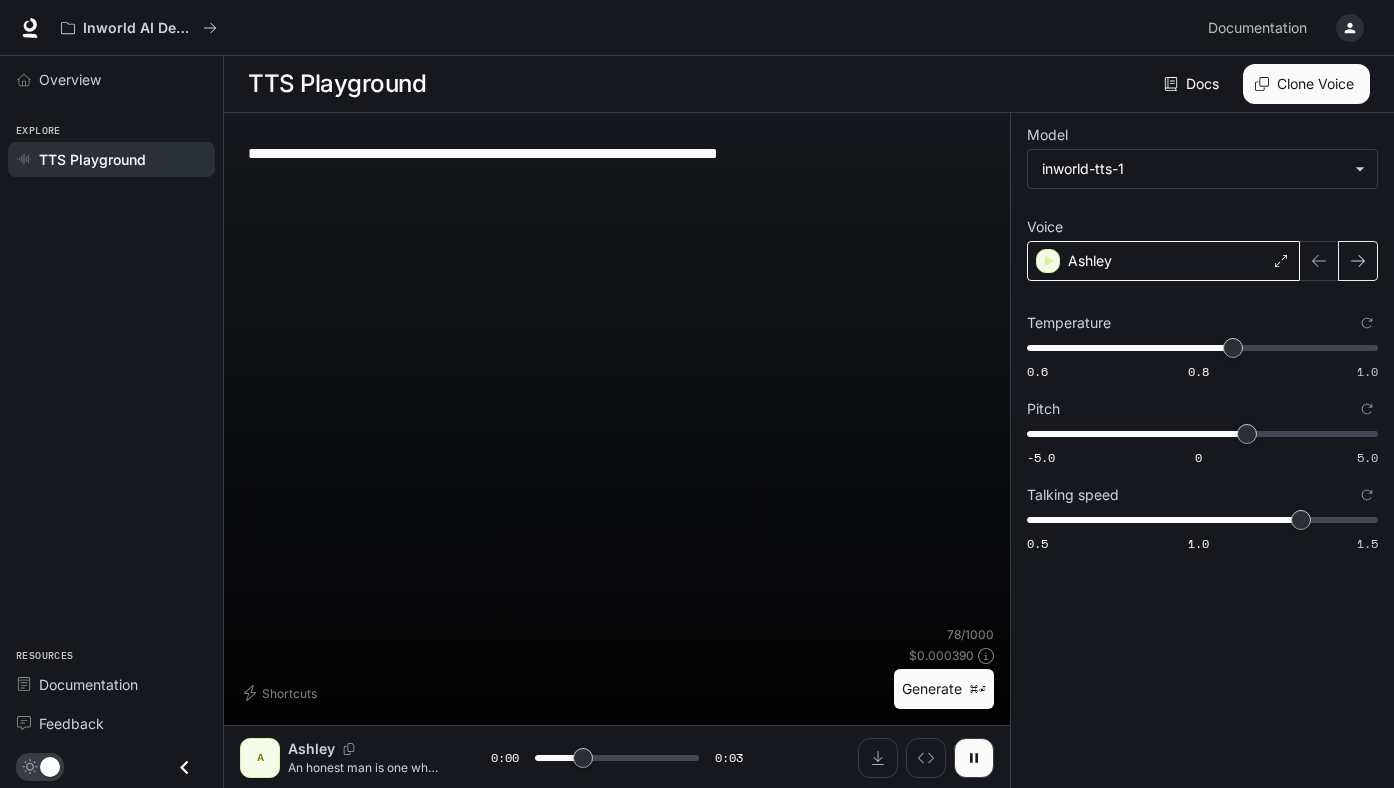 click 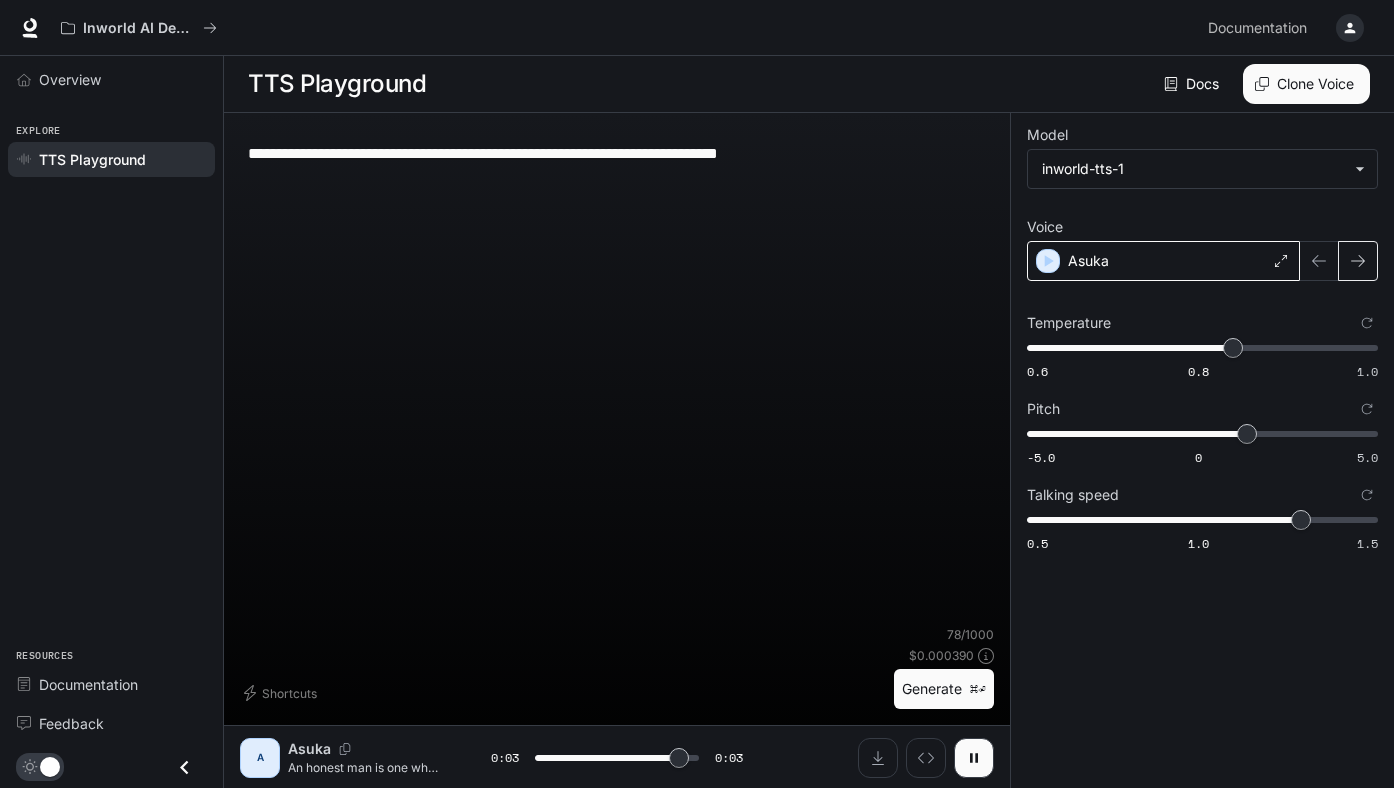 click 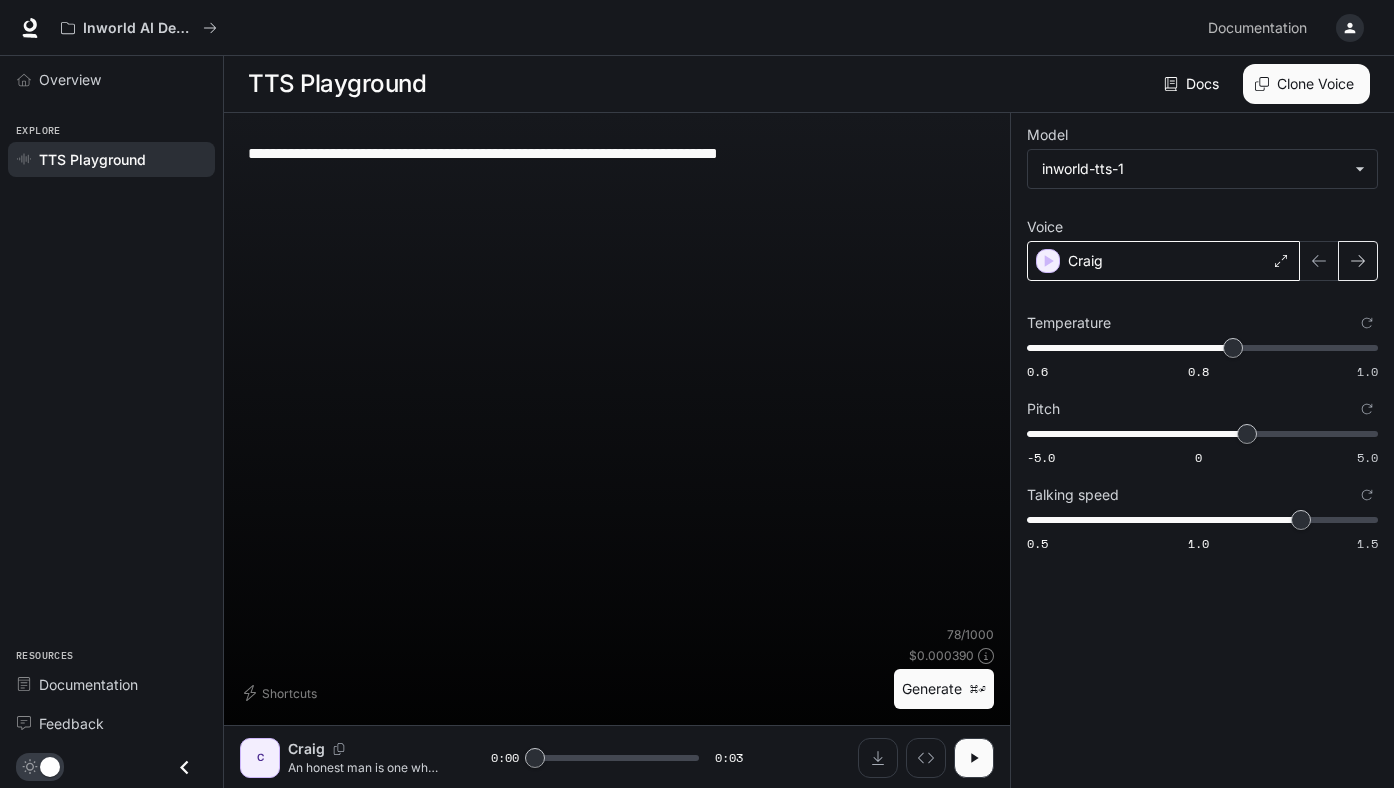 click 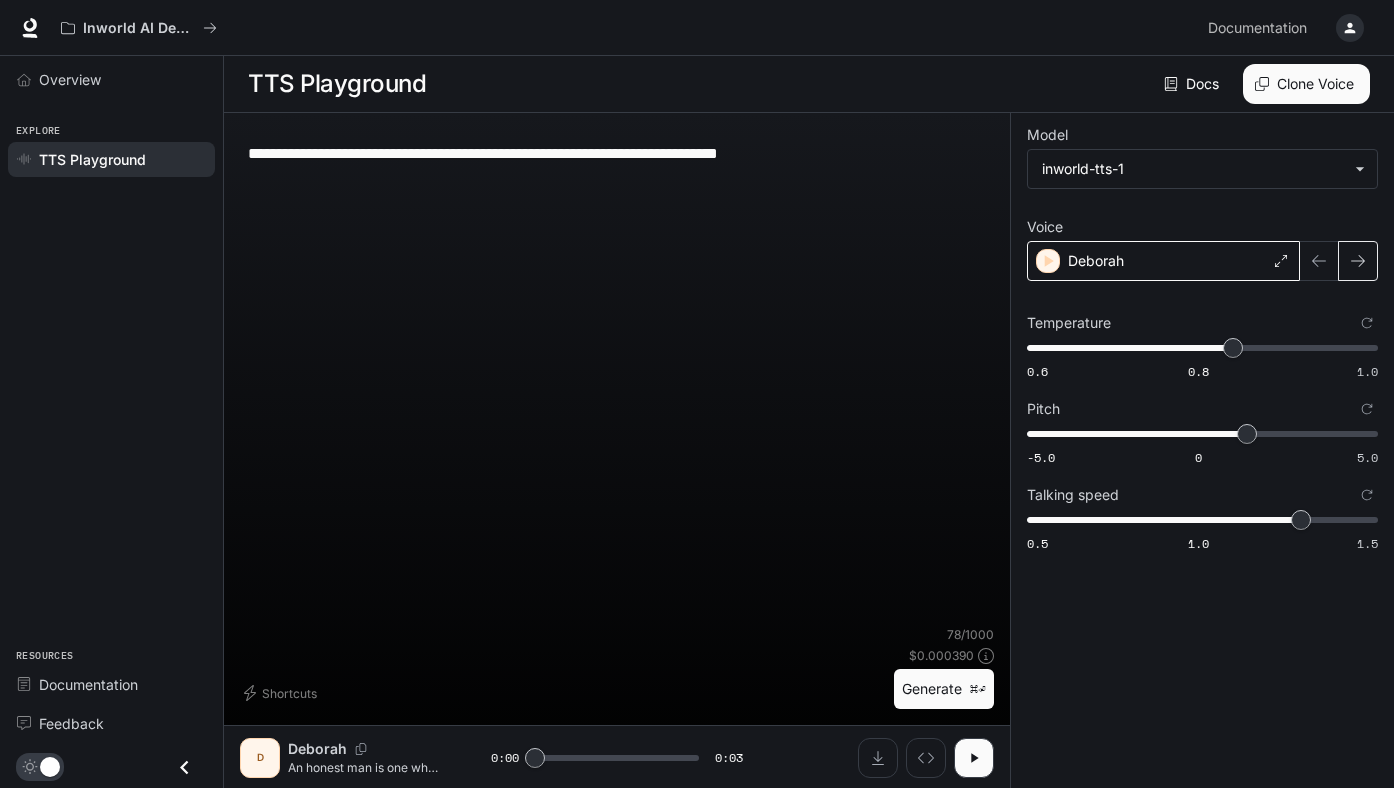 click 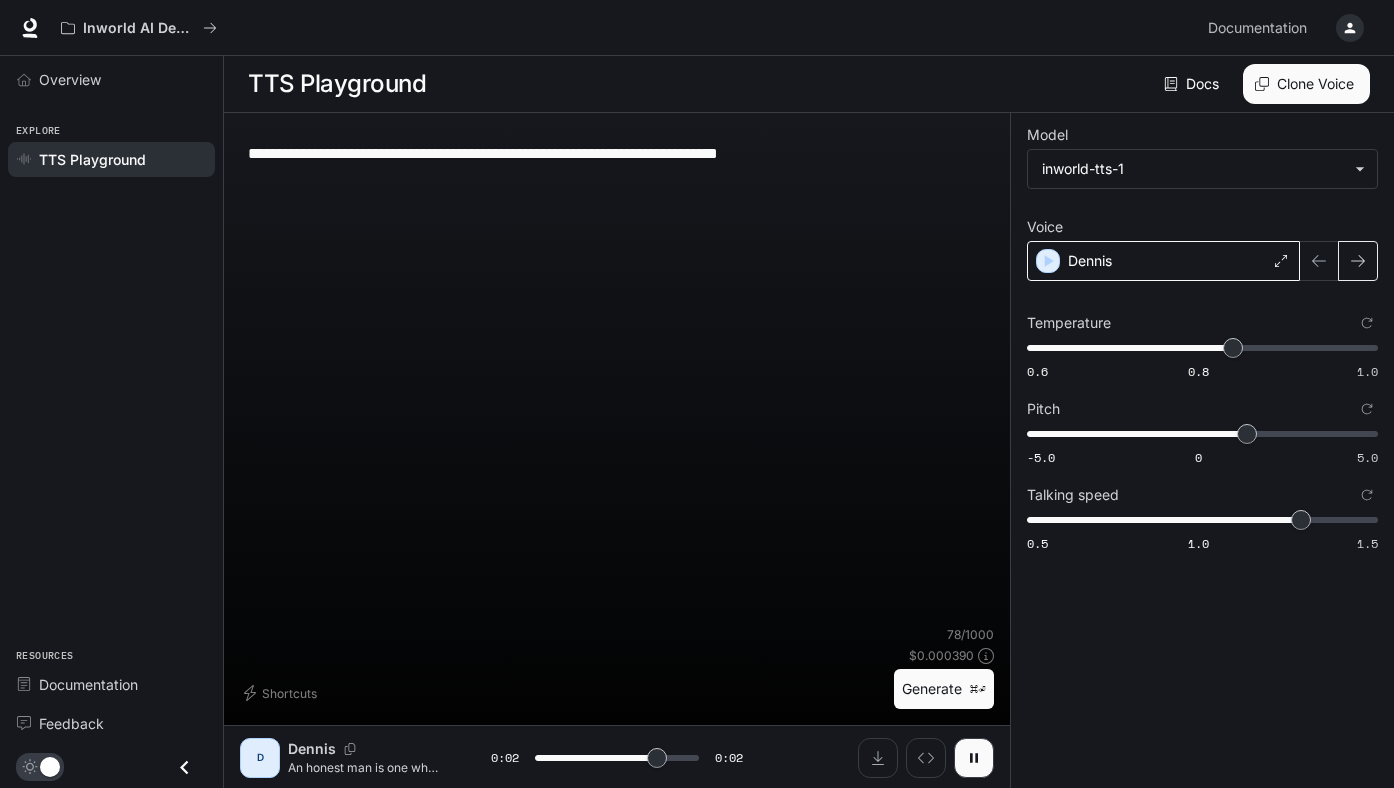 click 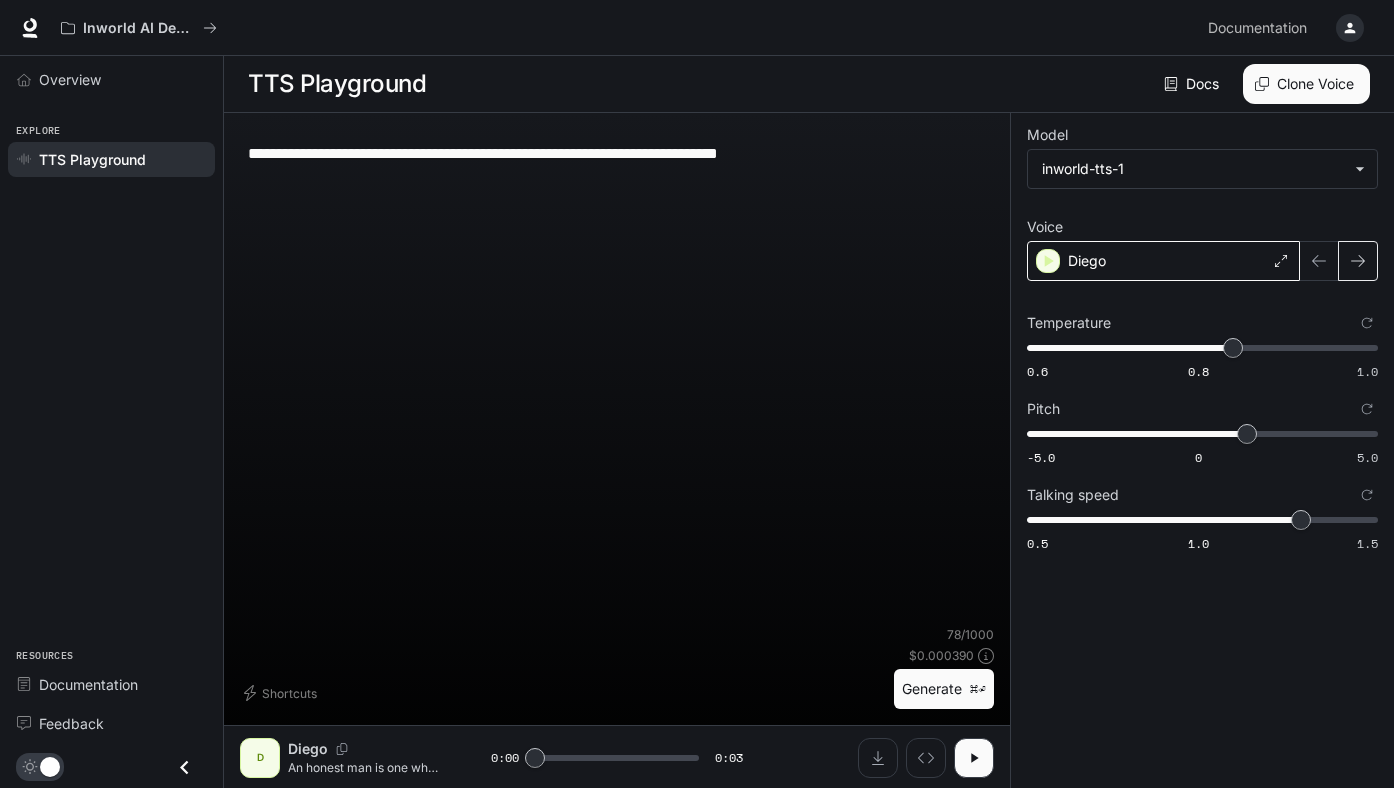 click 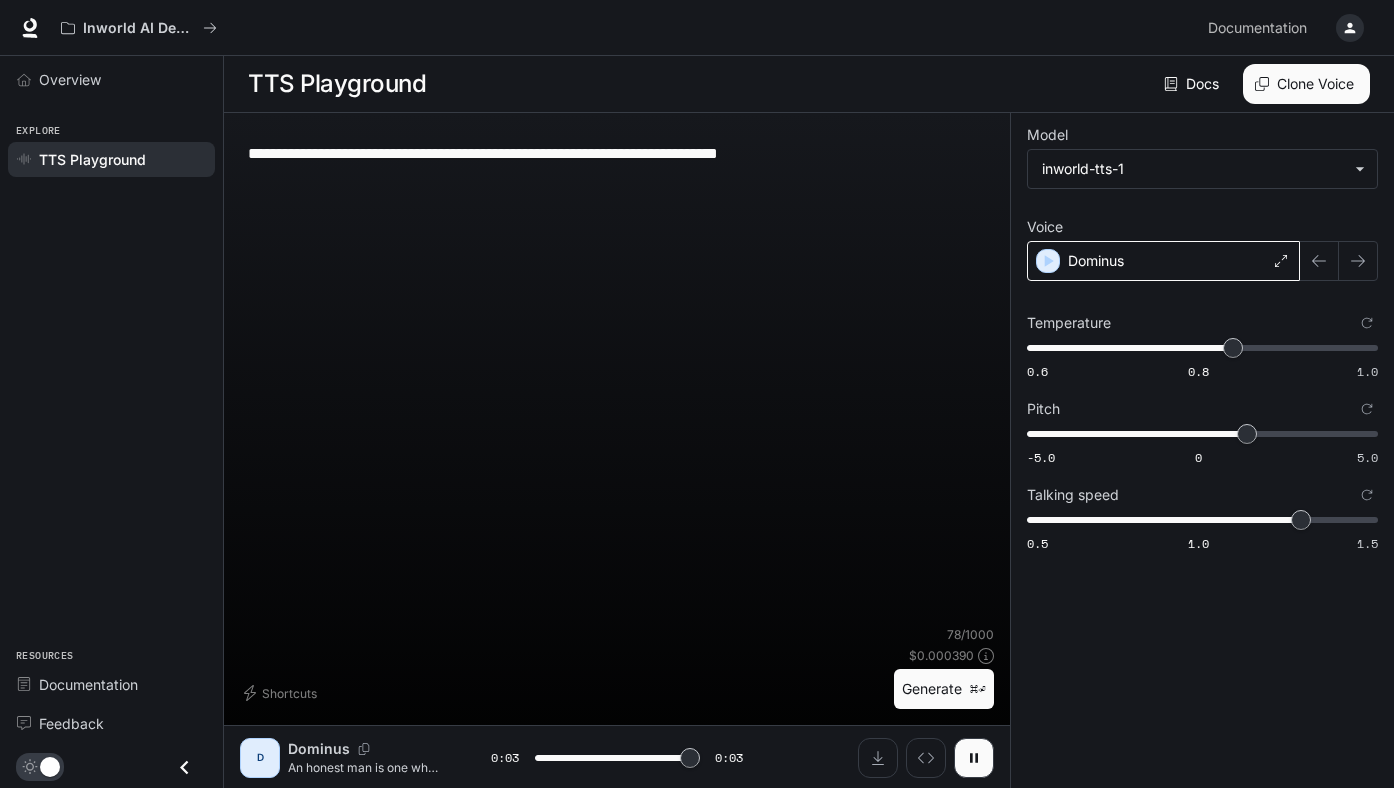 click 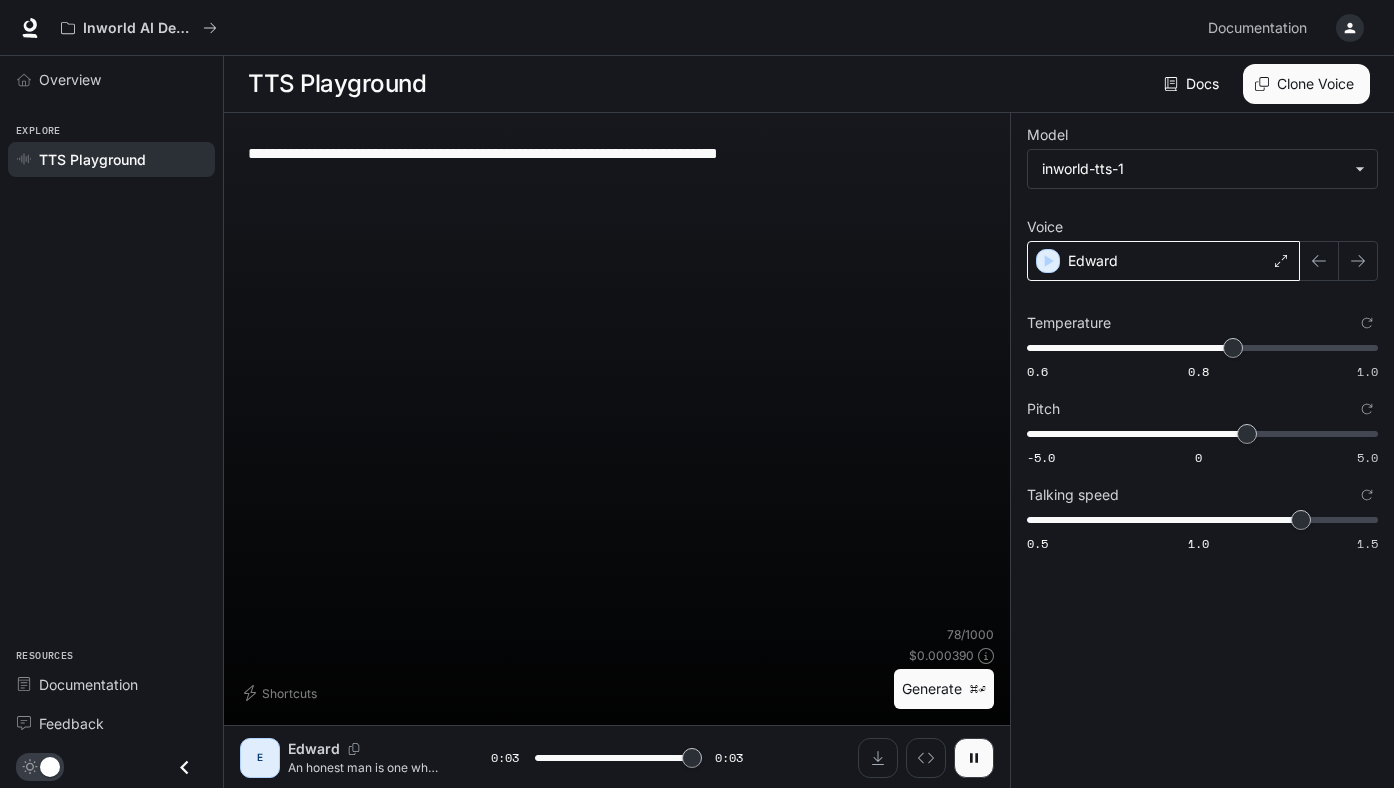 click 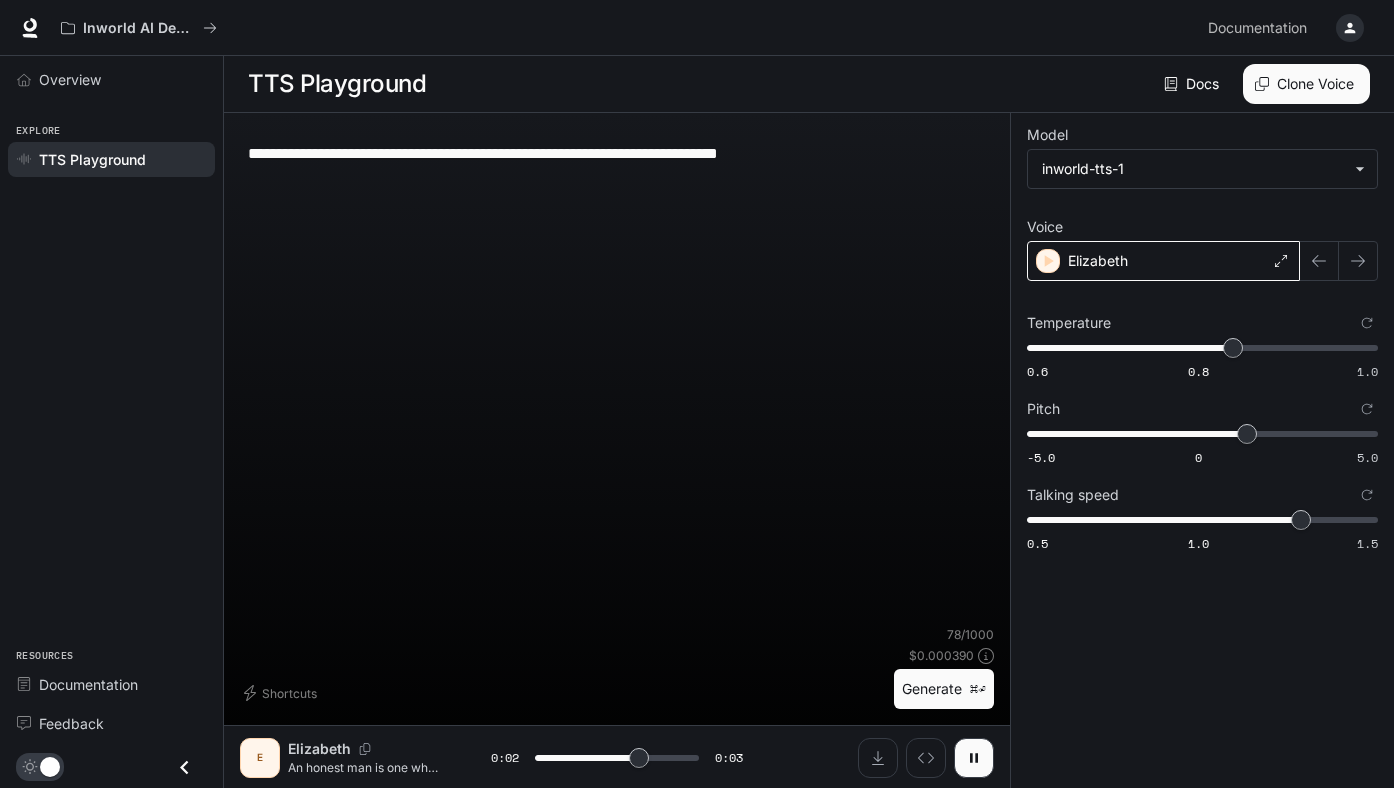 click 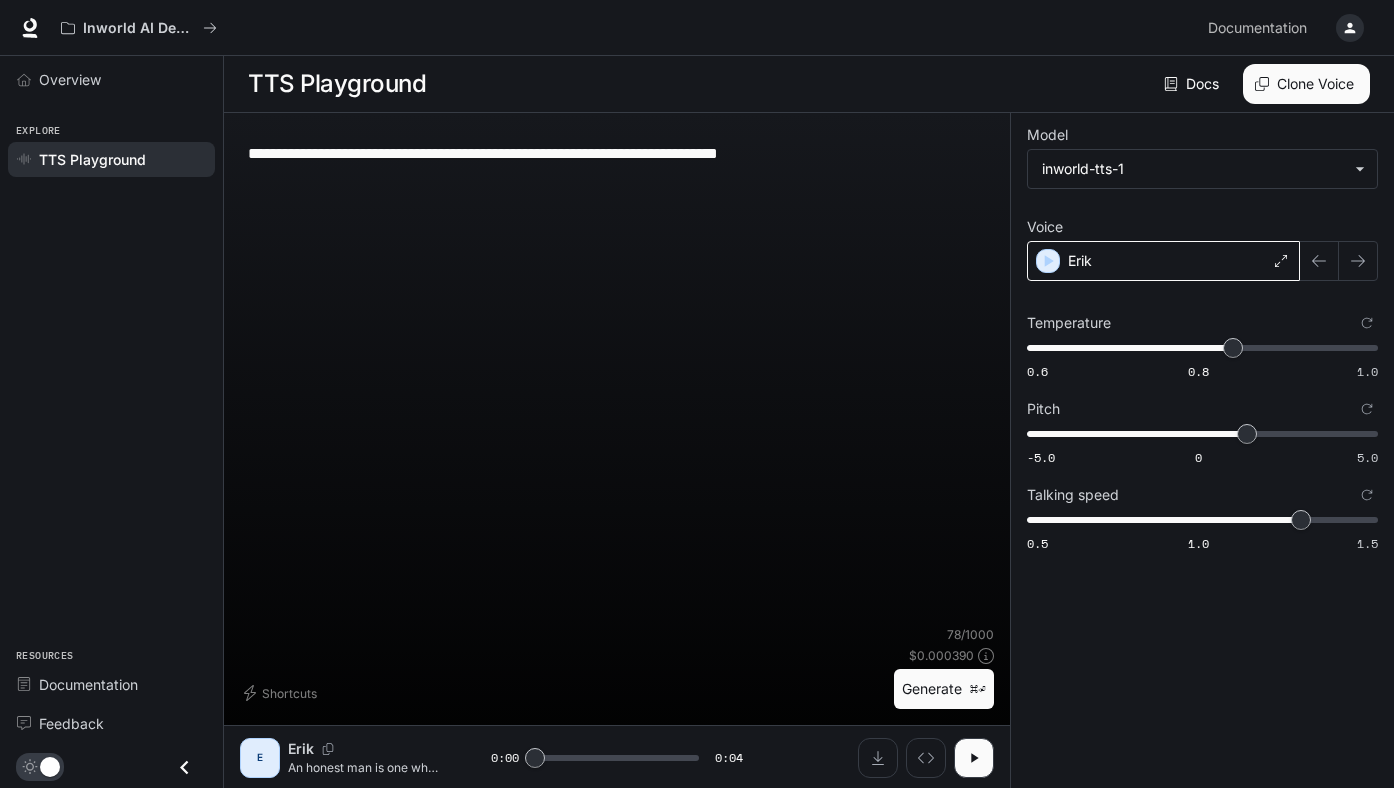 click 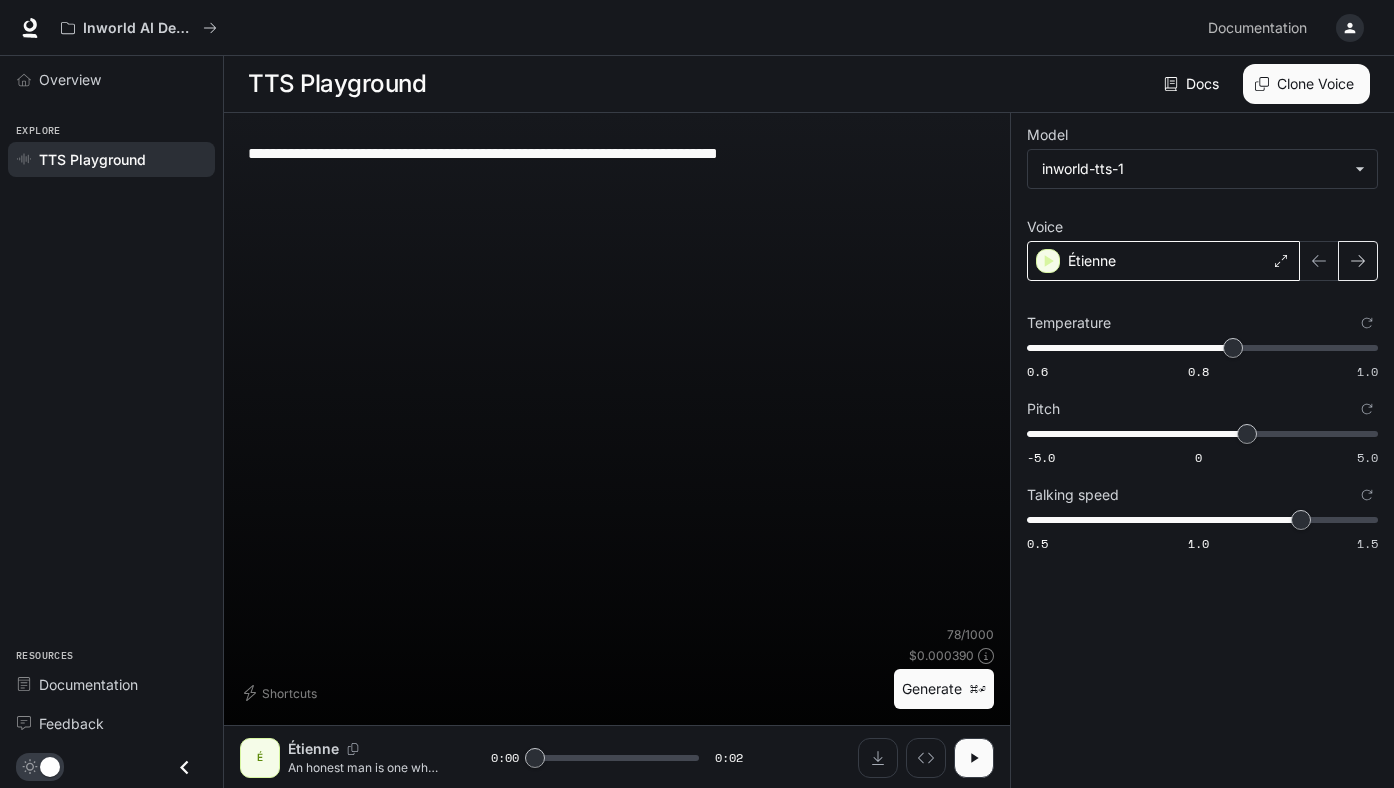 click 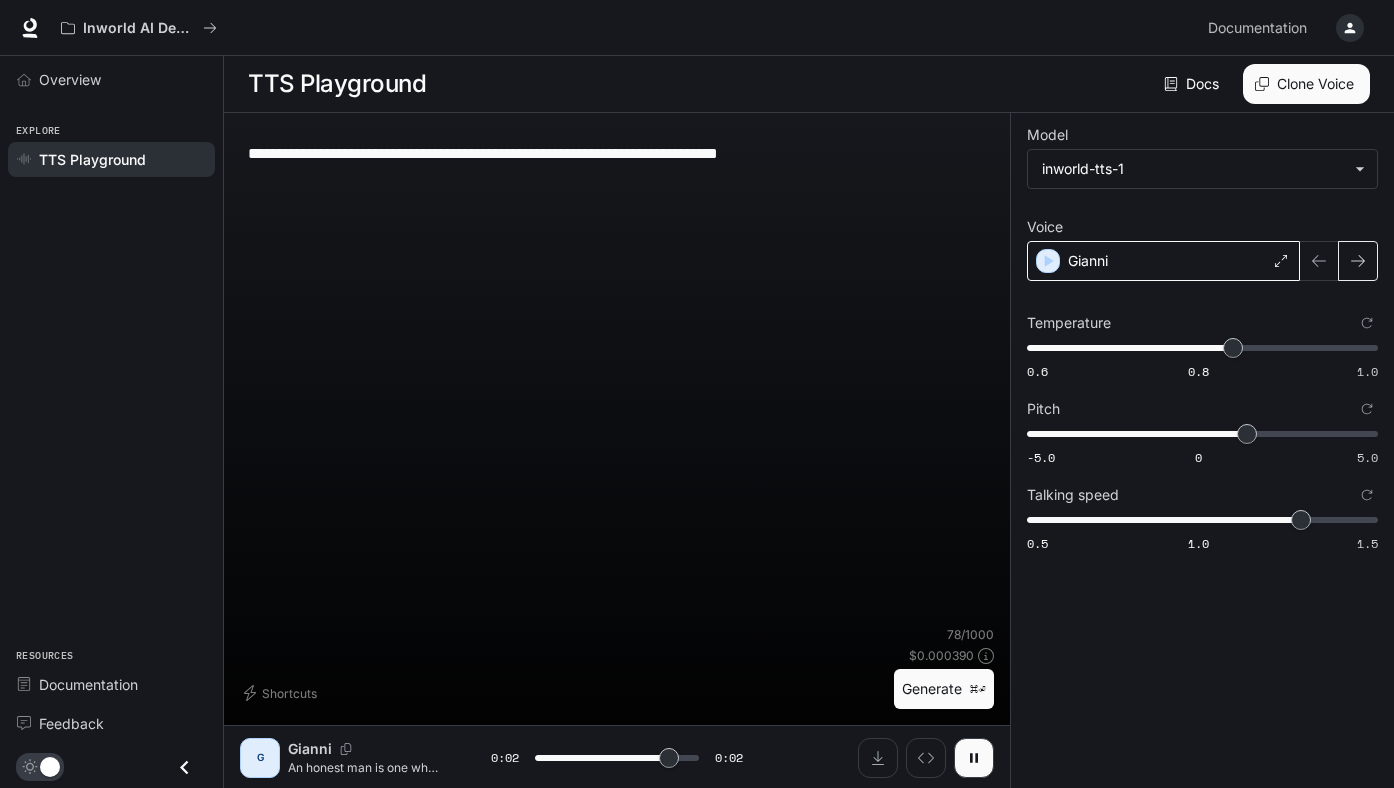 click 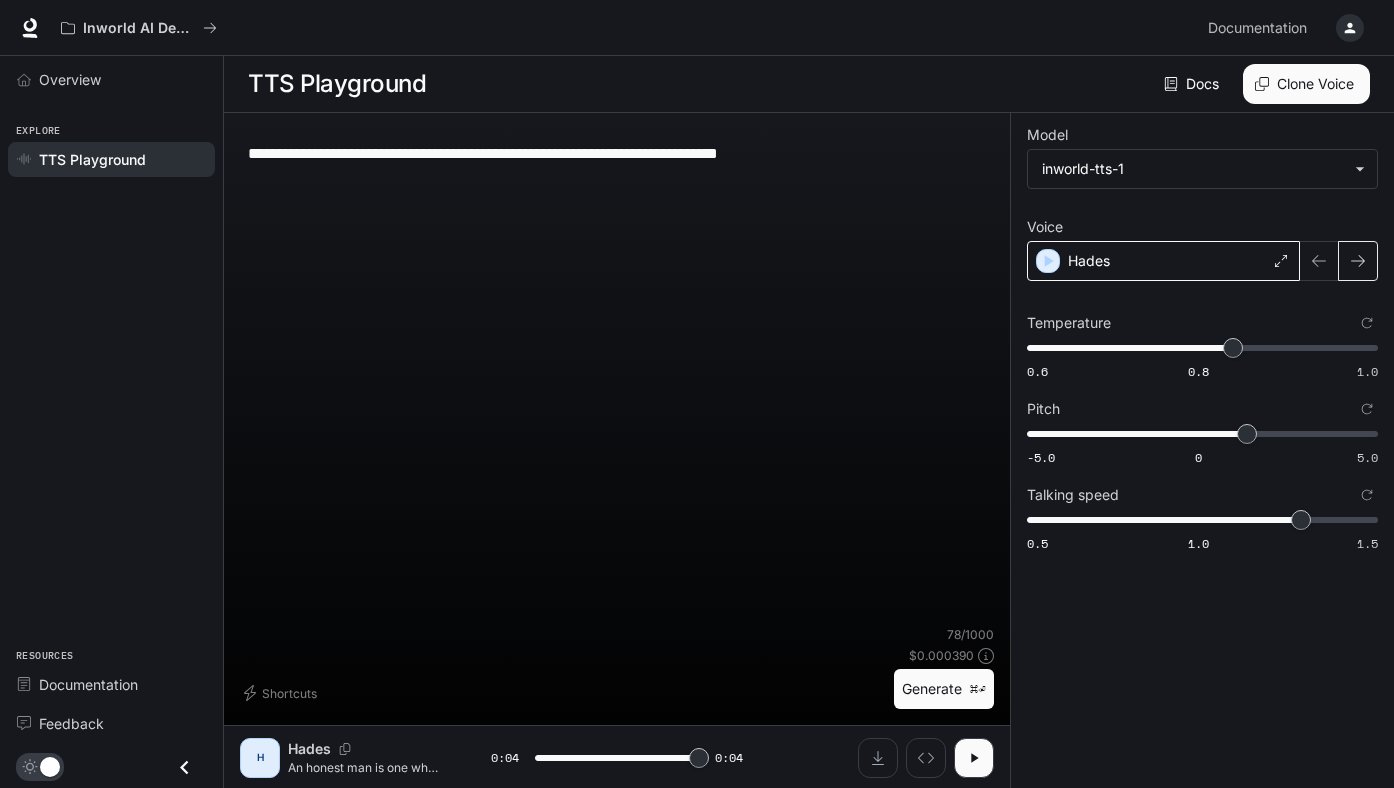 click 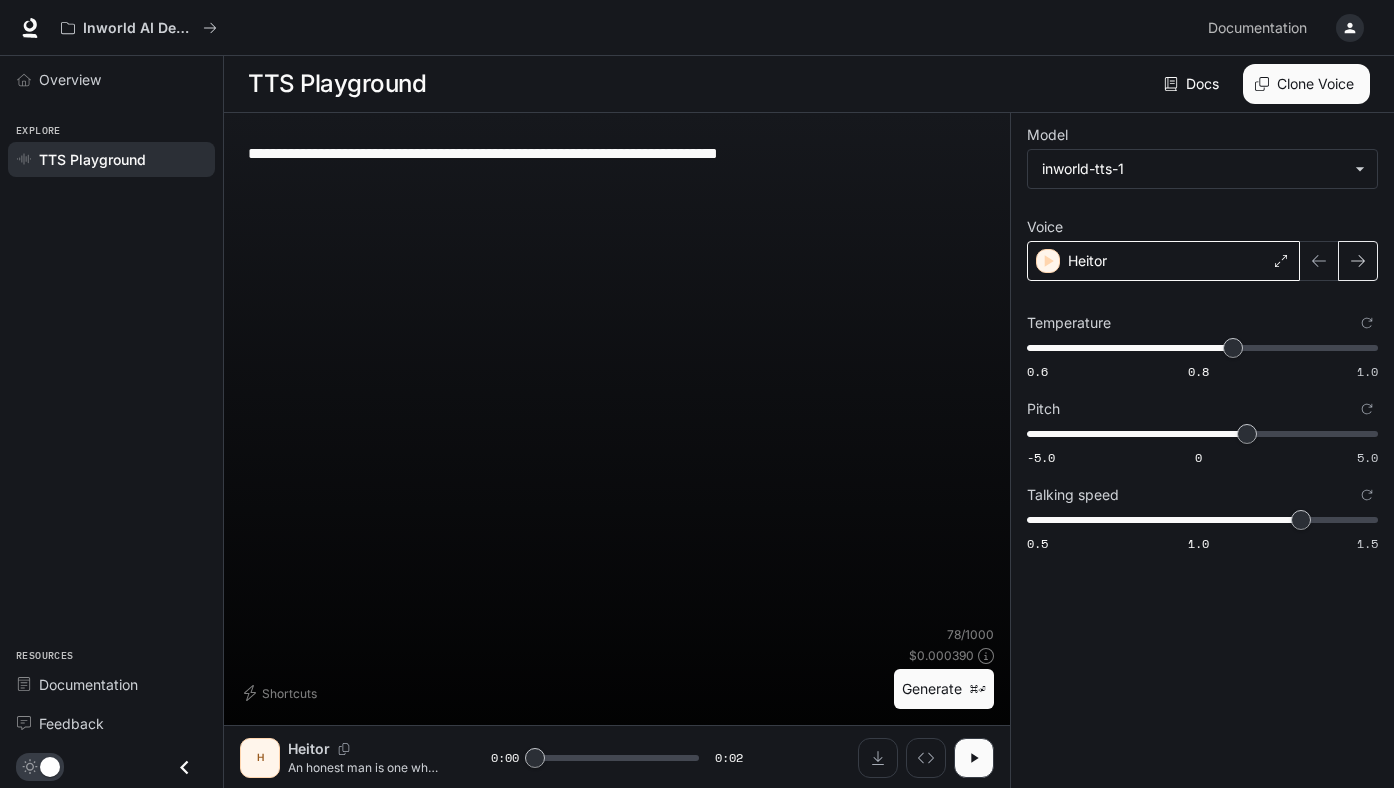 click 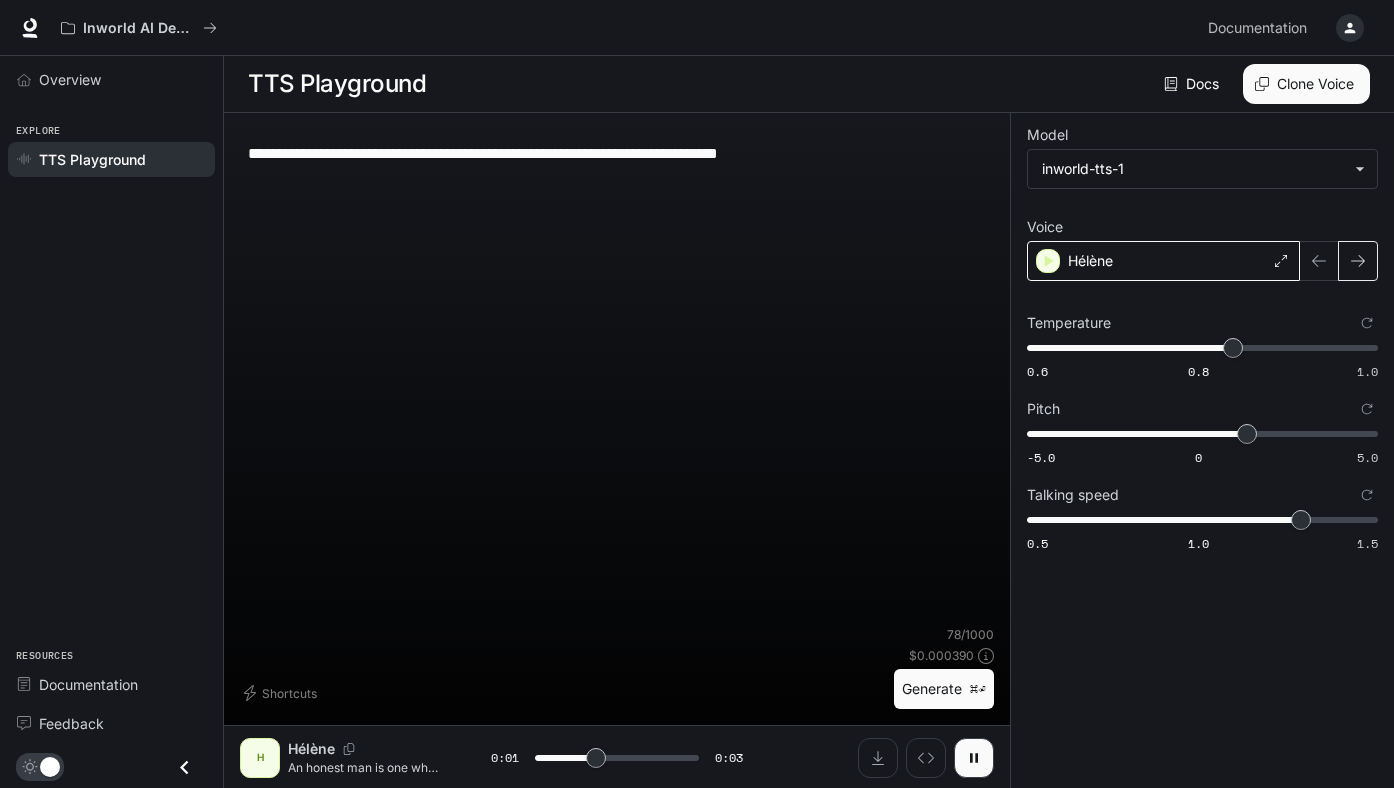 click 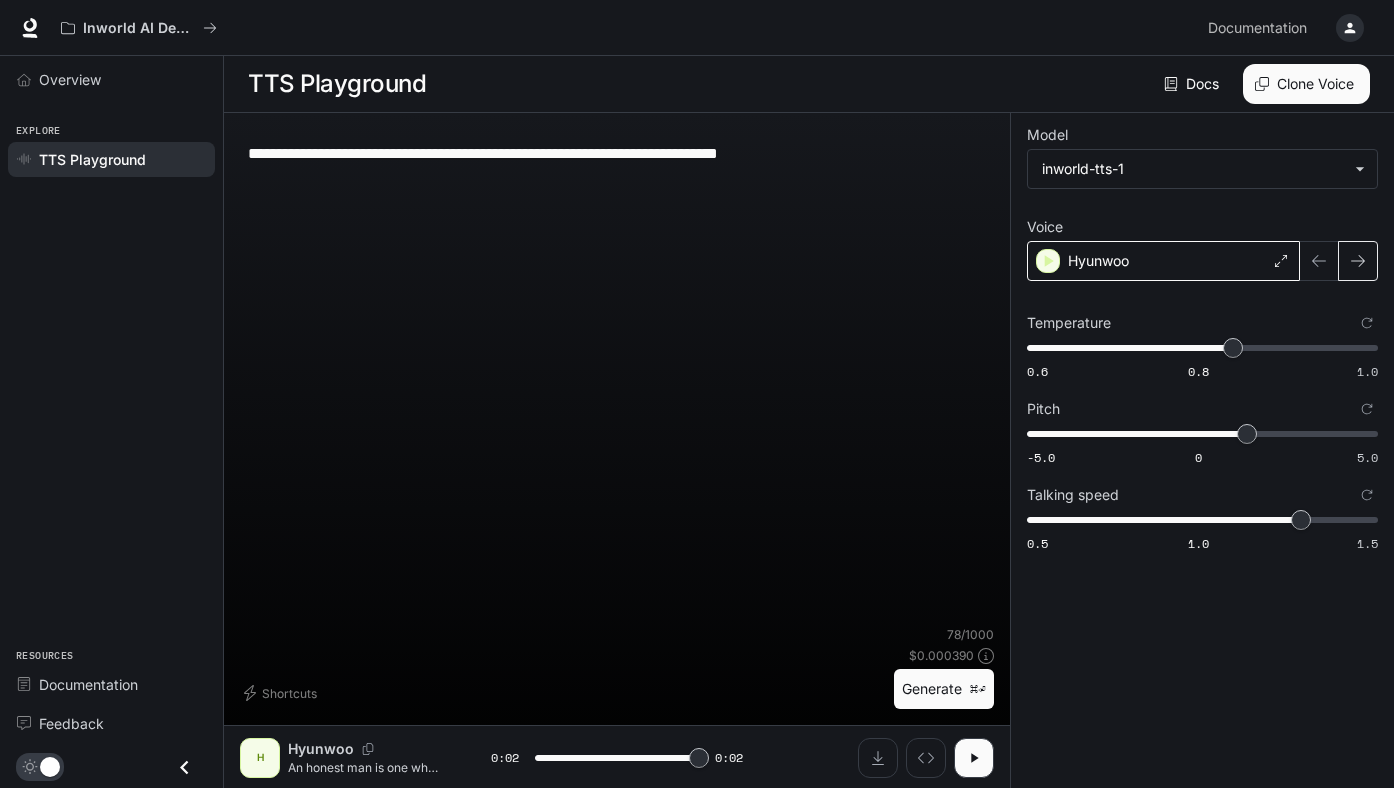 click 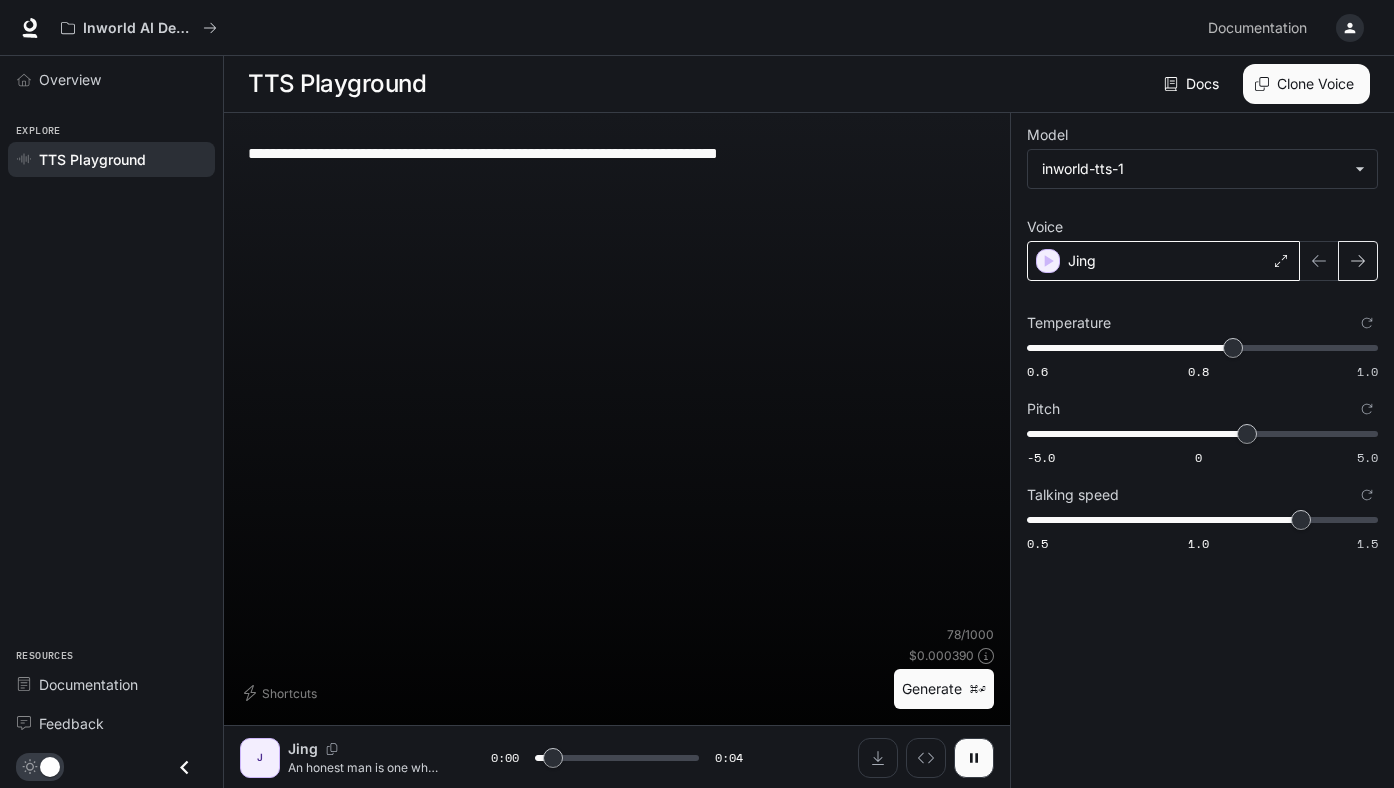 click 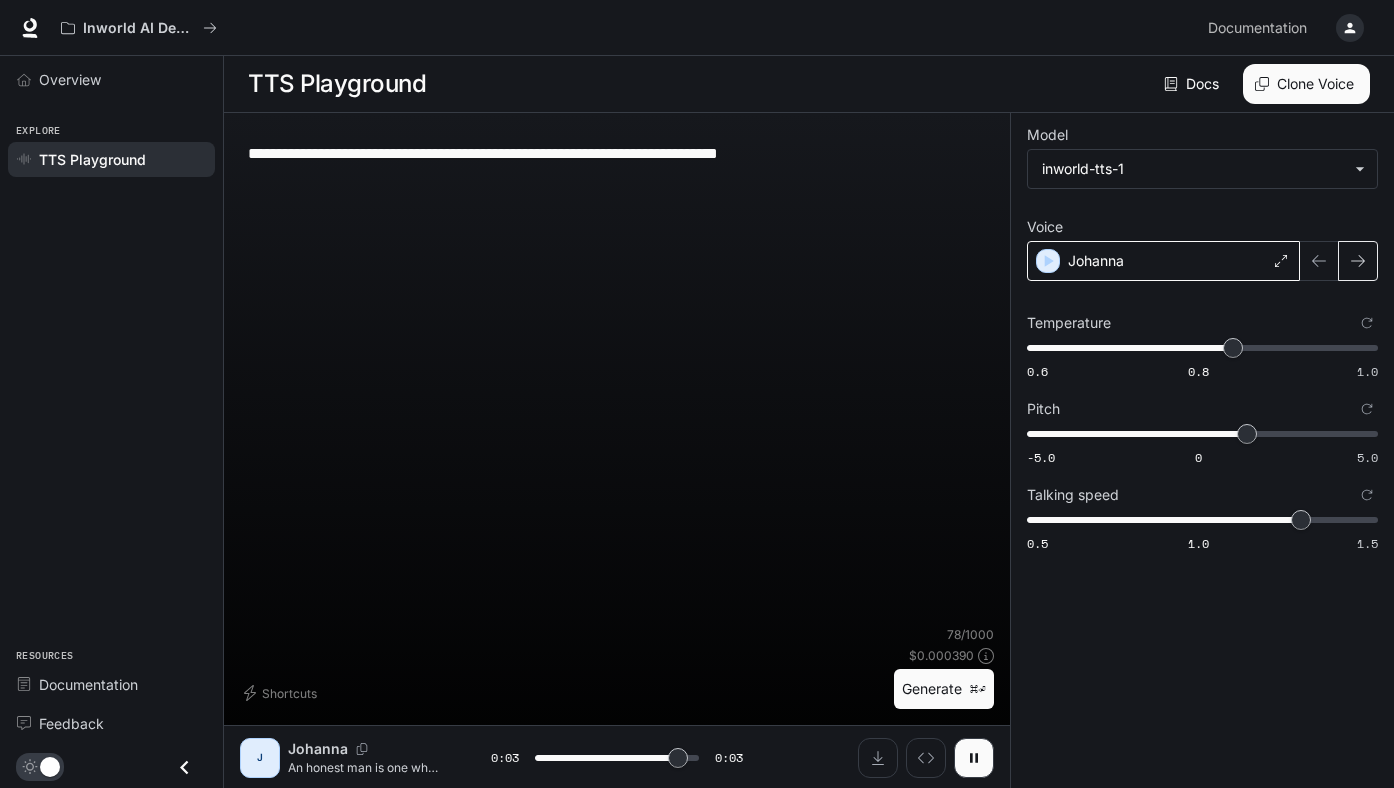 click 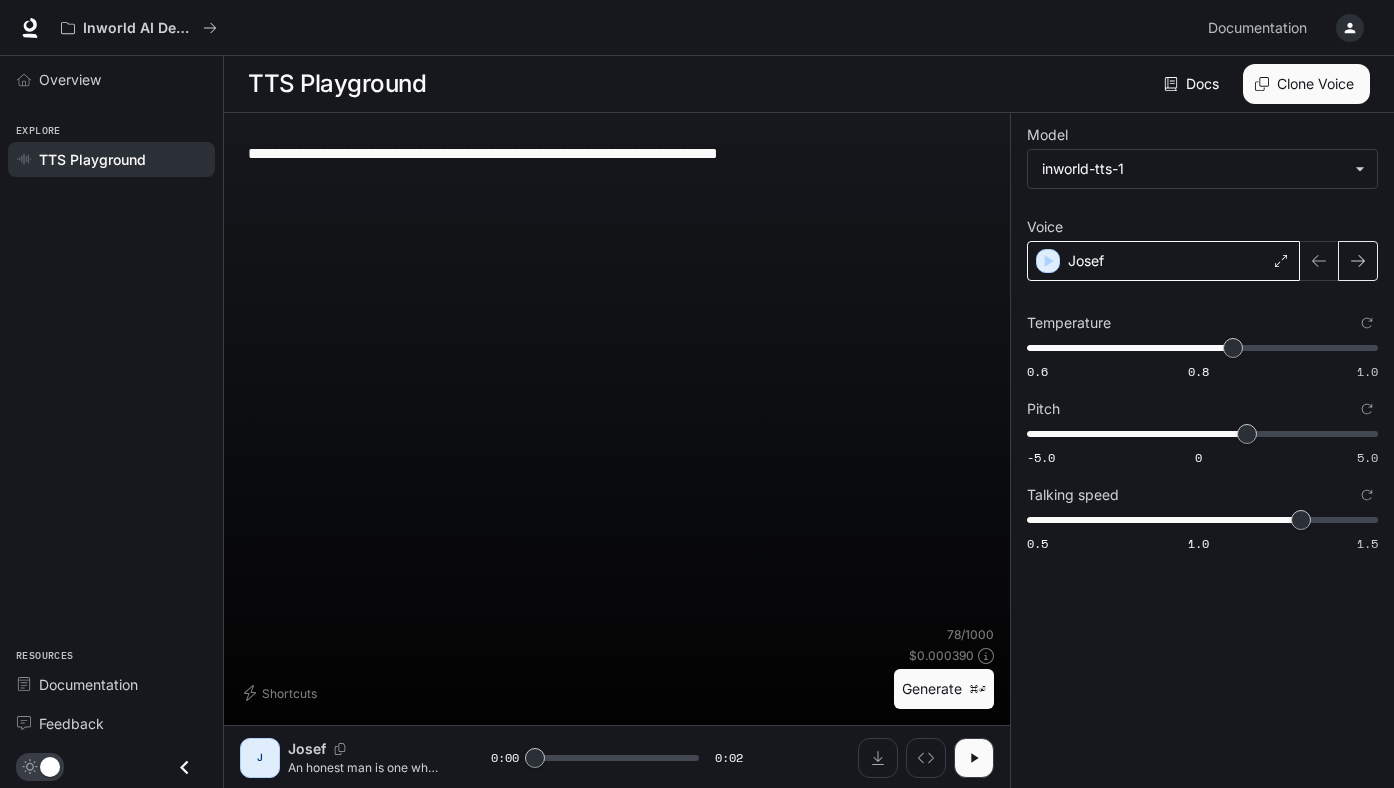 click 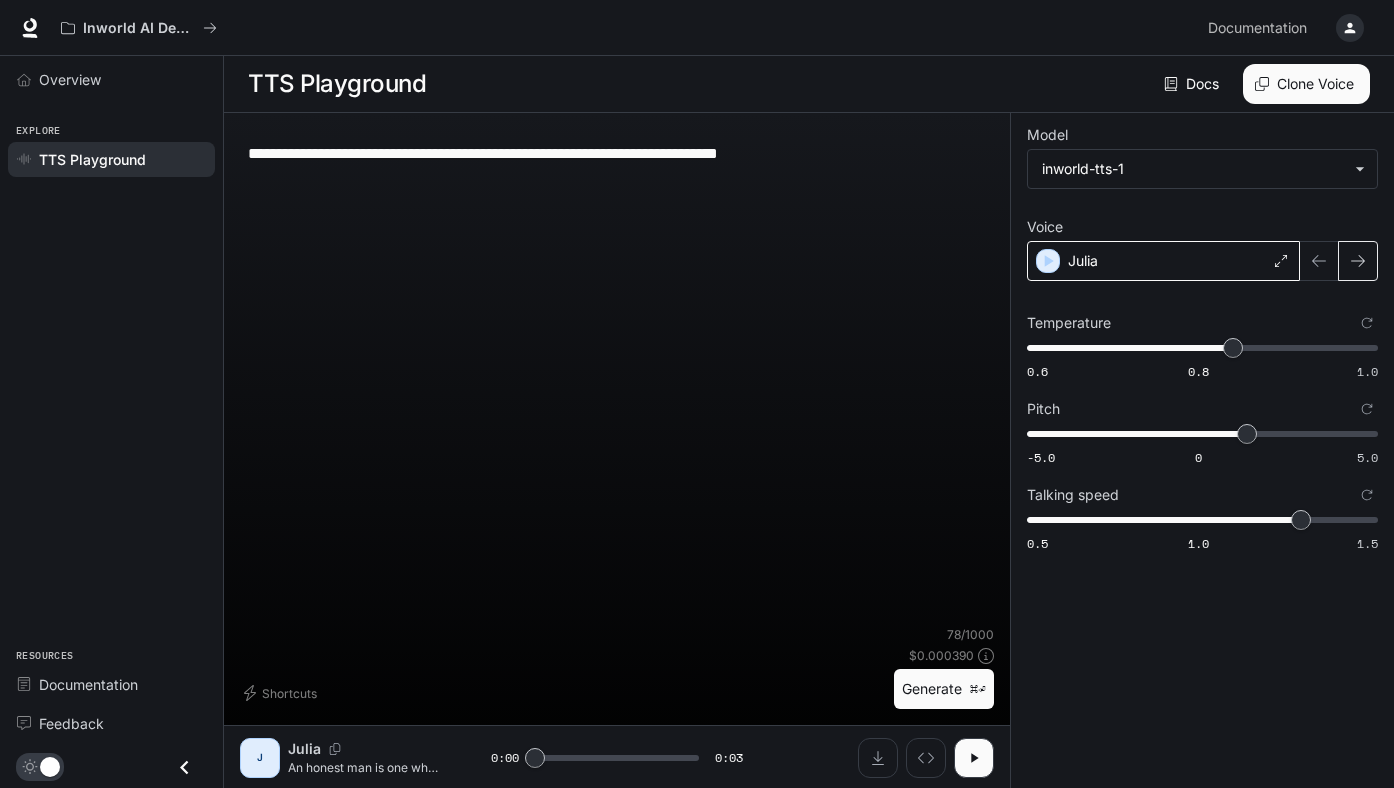 click 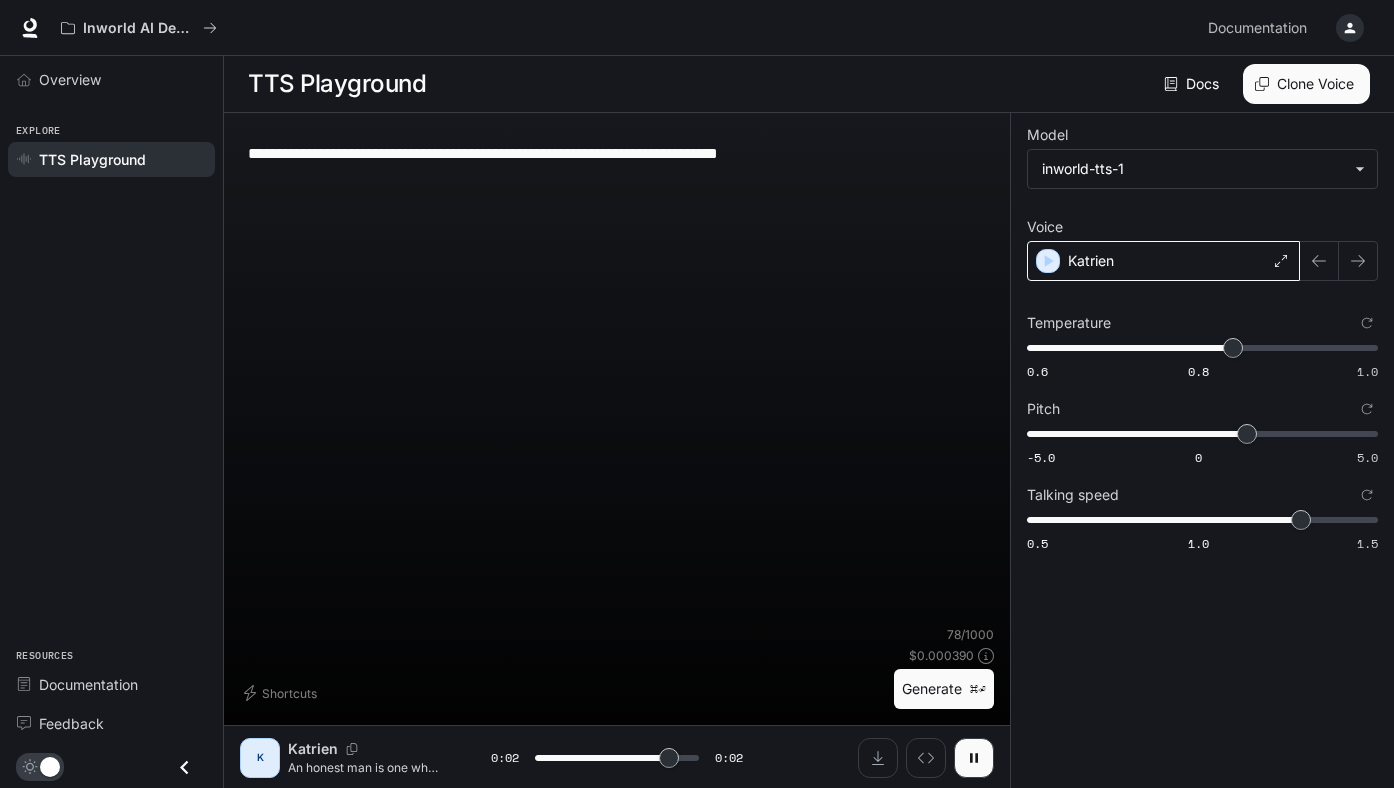 type on "*" 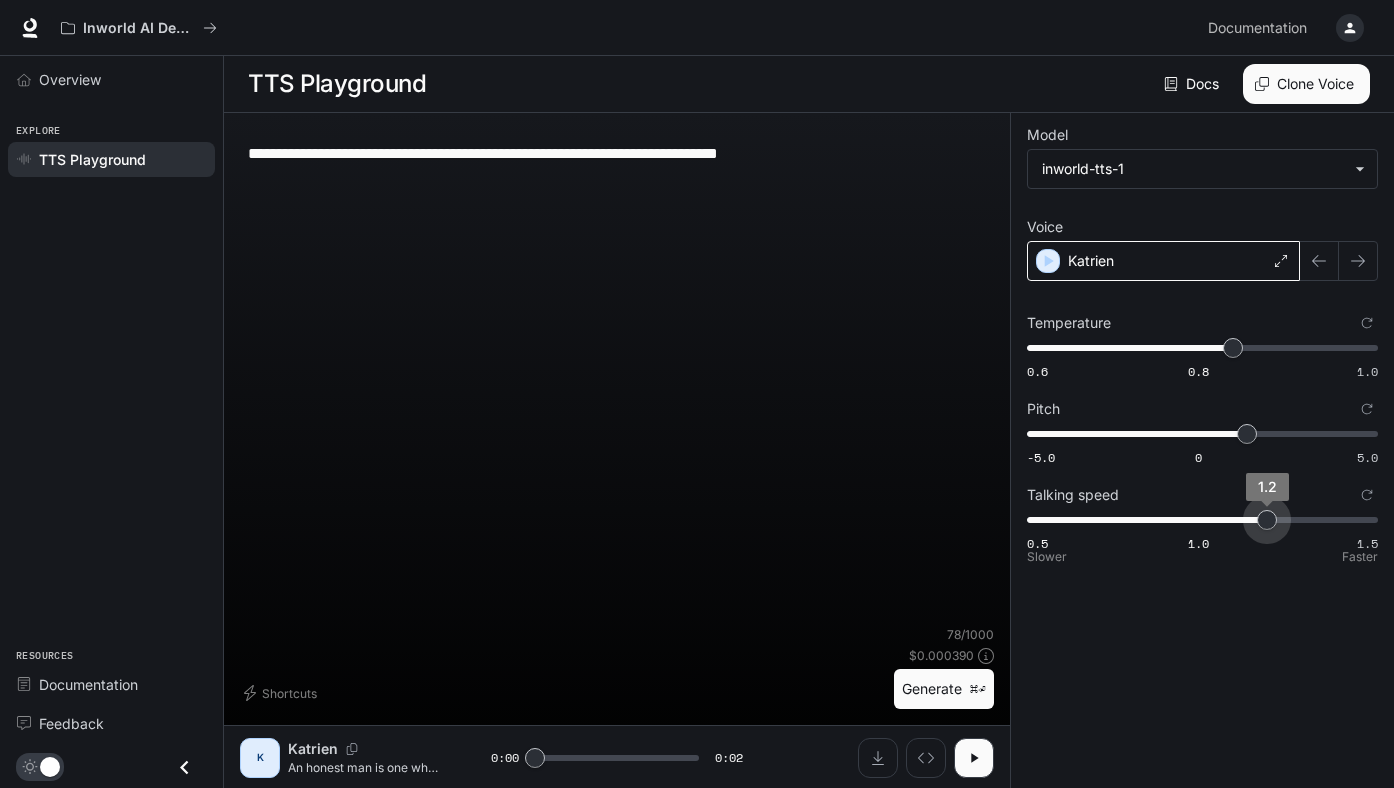 type on "***" 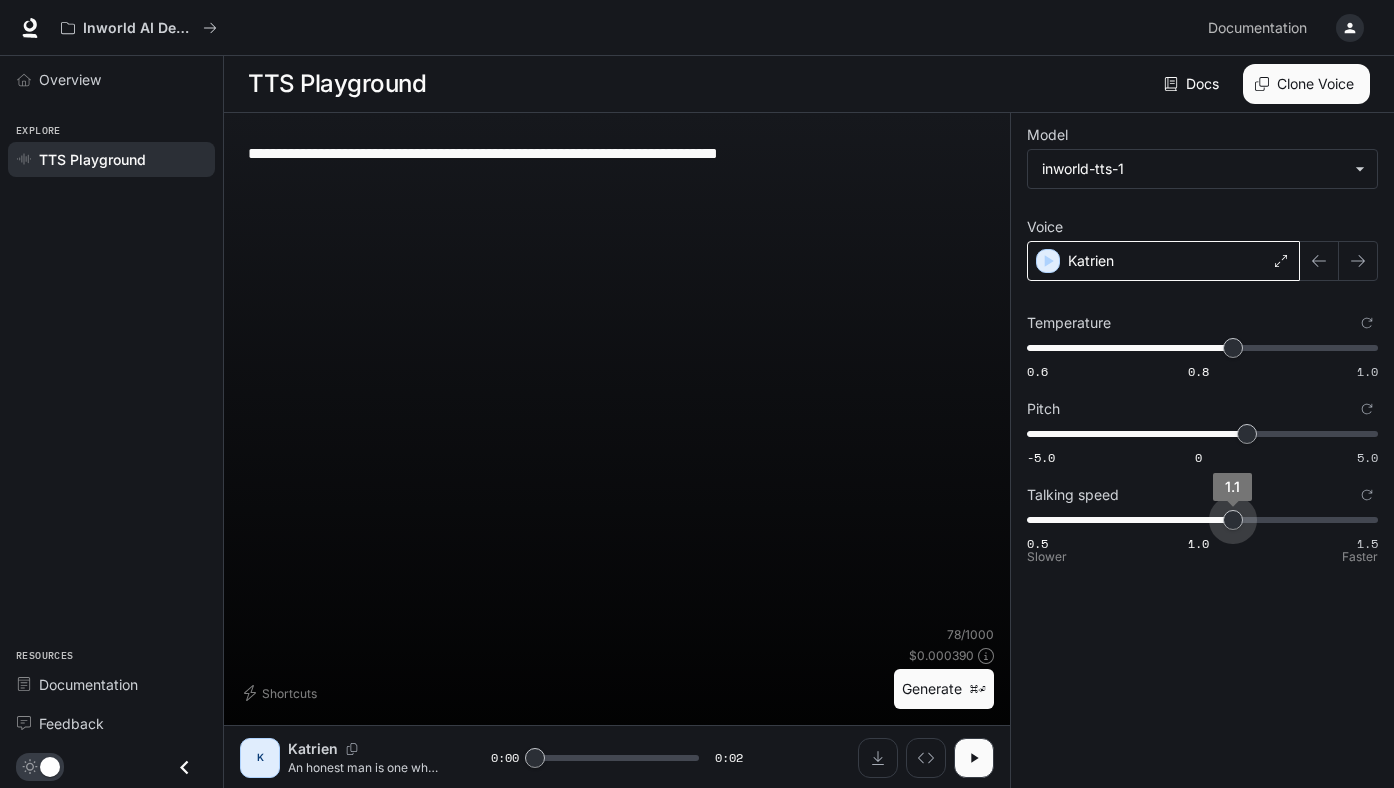 drag, startPoint x: 1297, startPoint y: 520, endPoint x: 1240, endPoint y: 523, distance: 57.07889 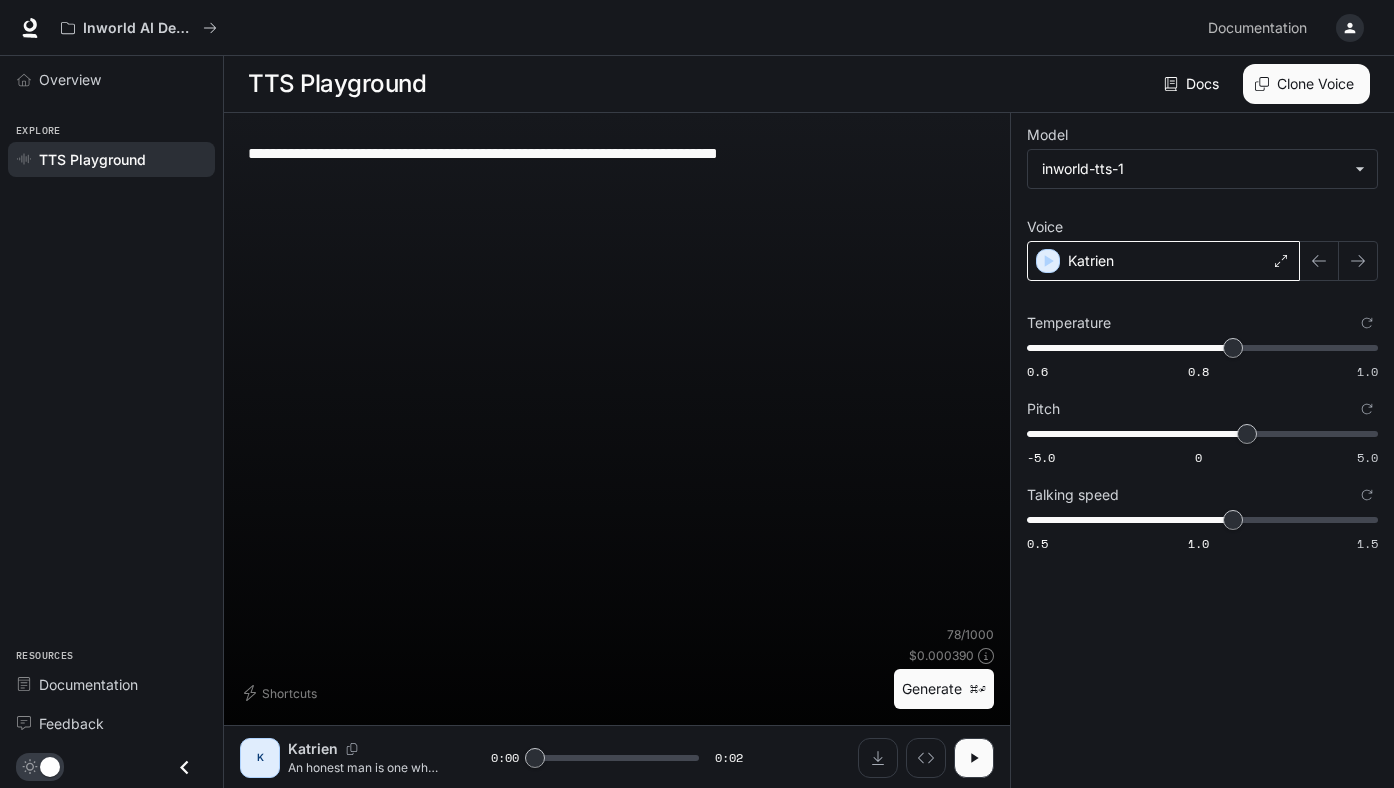 click on "Katrien" at bounding box center (1163, 261) 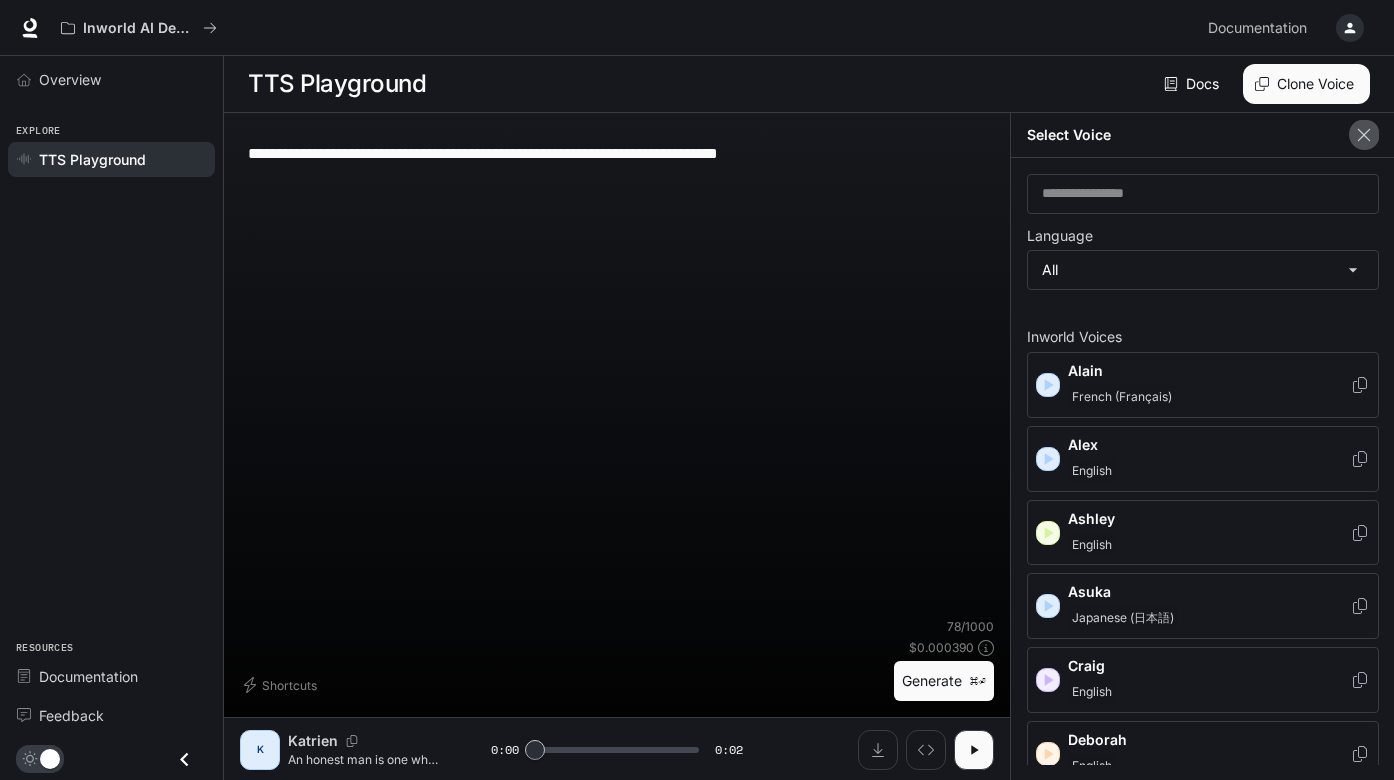 click 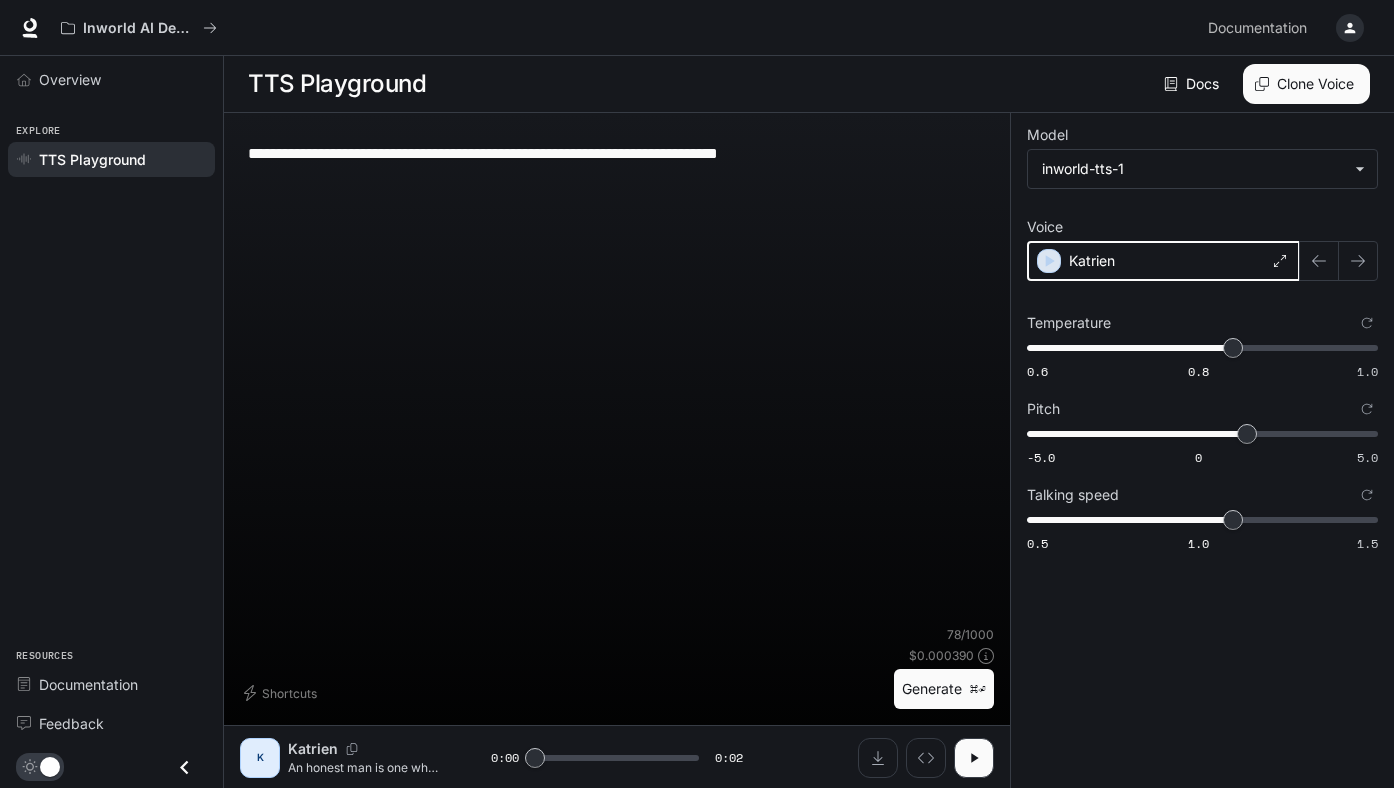 click 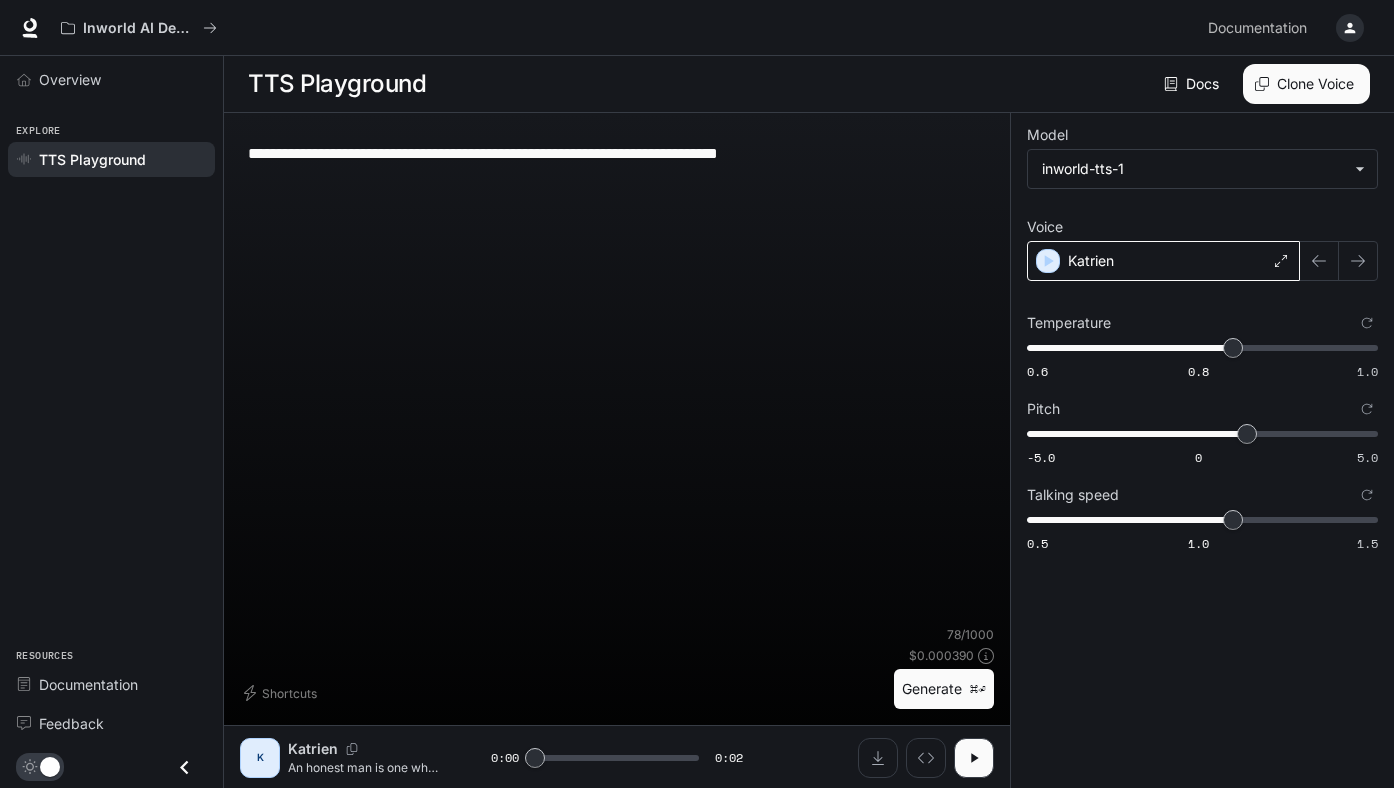 click on "Katrien" at bounding box center (1163, 261) 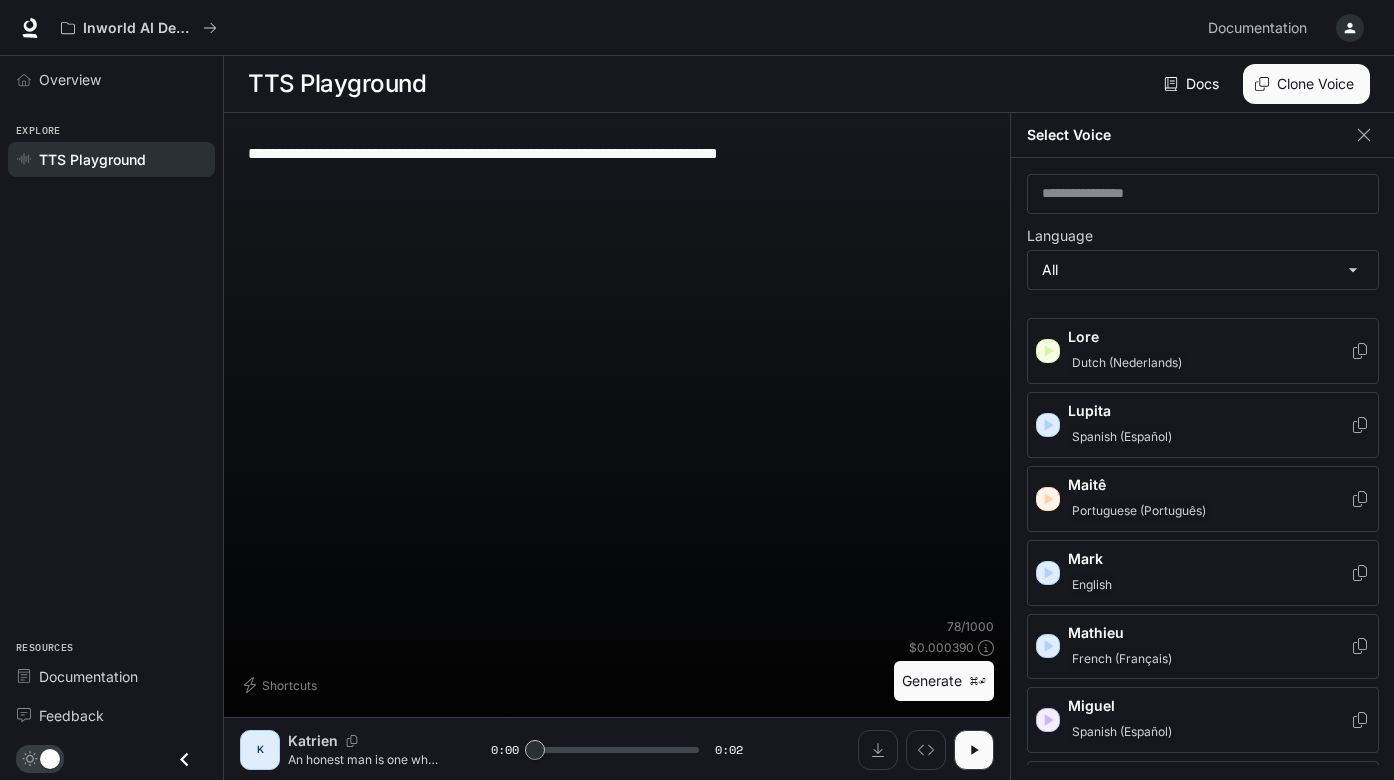 scroll, scrollTop: 1547, scrollLeft: 0, axis: vertical 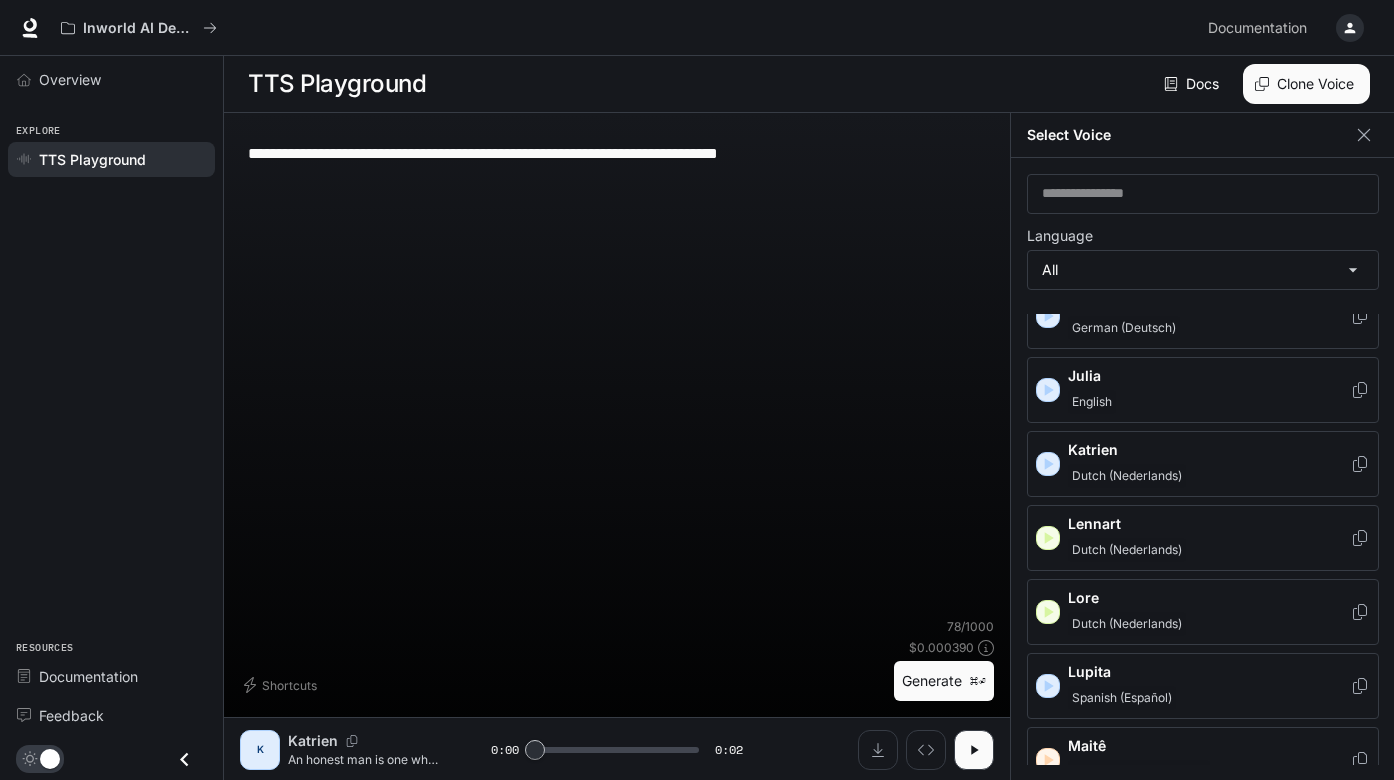 click on "**********" at bounding box center (617, 373) 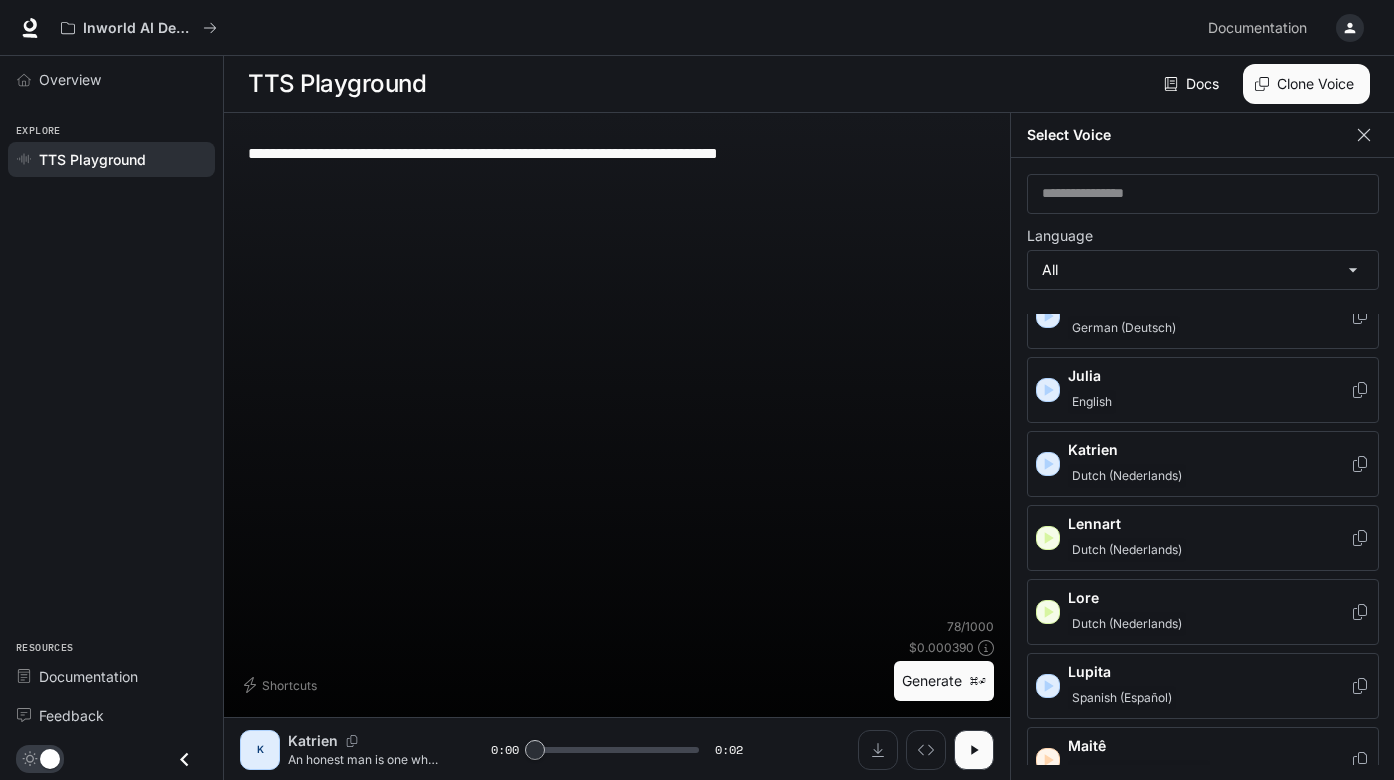 click 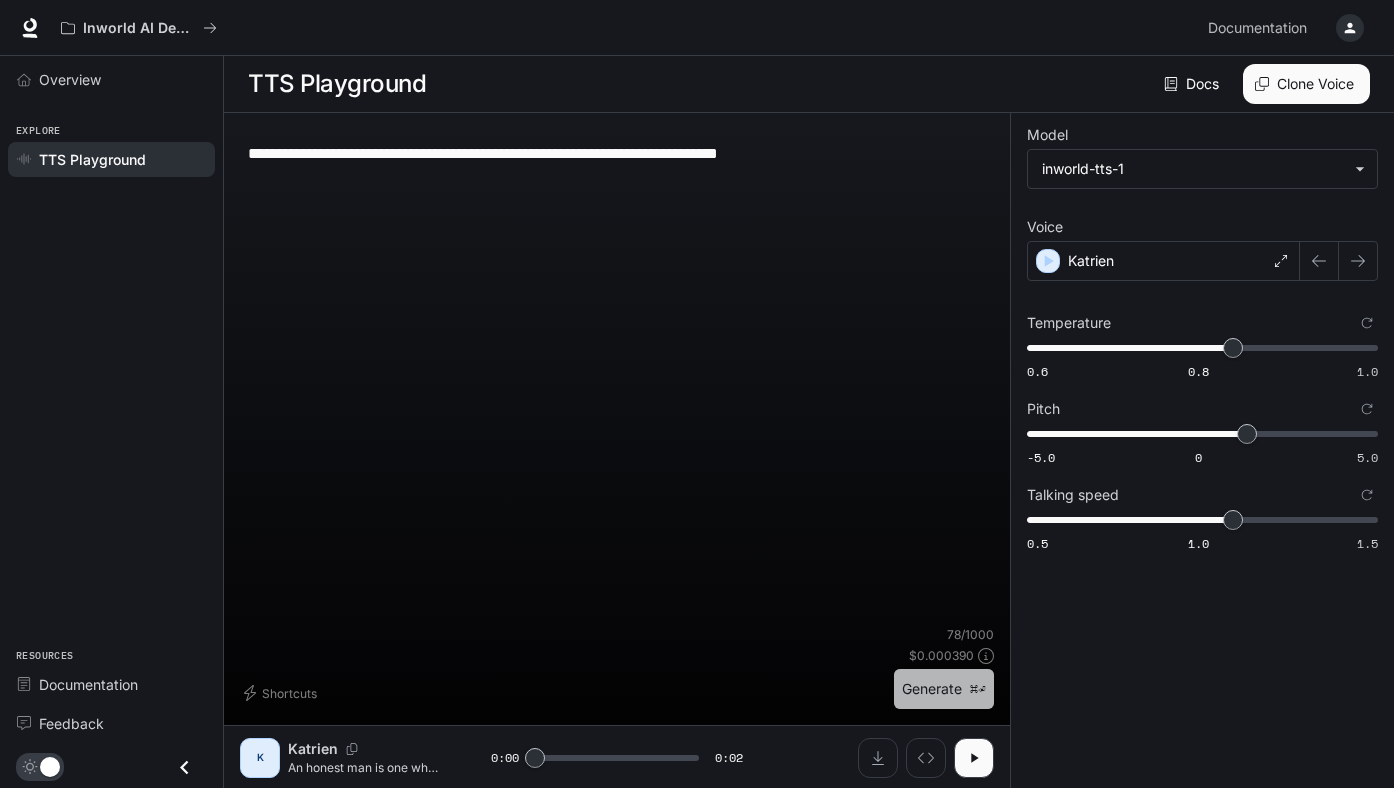 click on "Generate ⌘⏎" at bounding box center [944, 689] 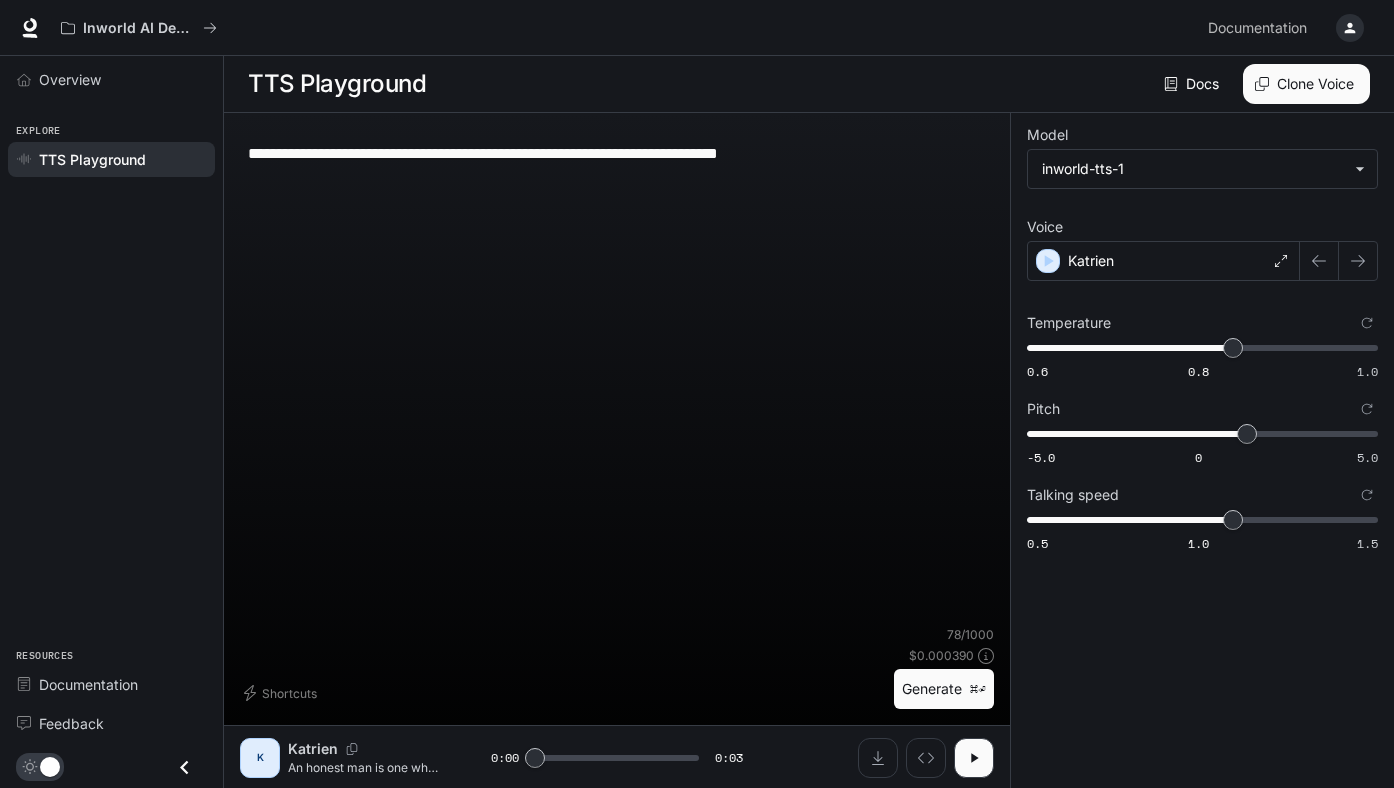 type on "*" 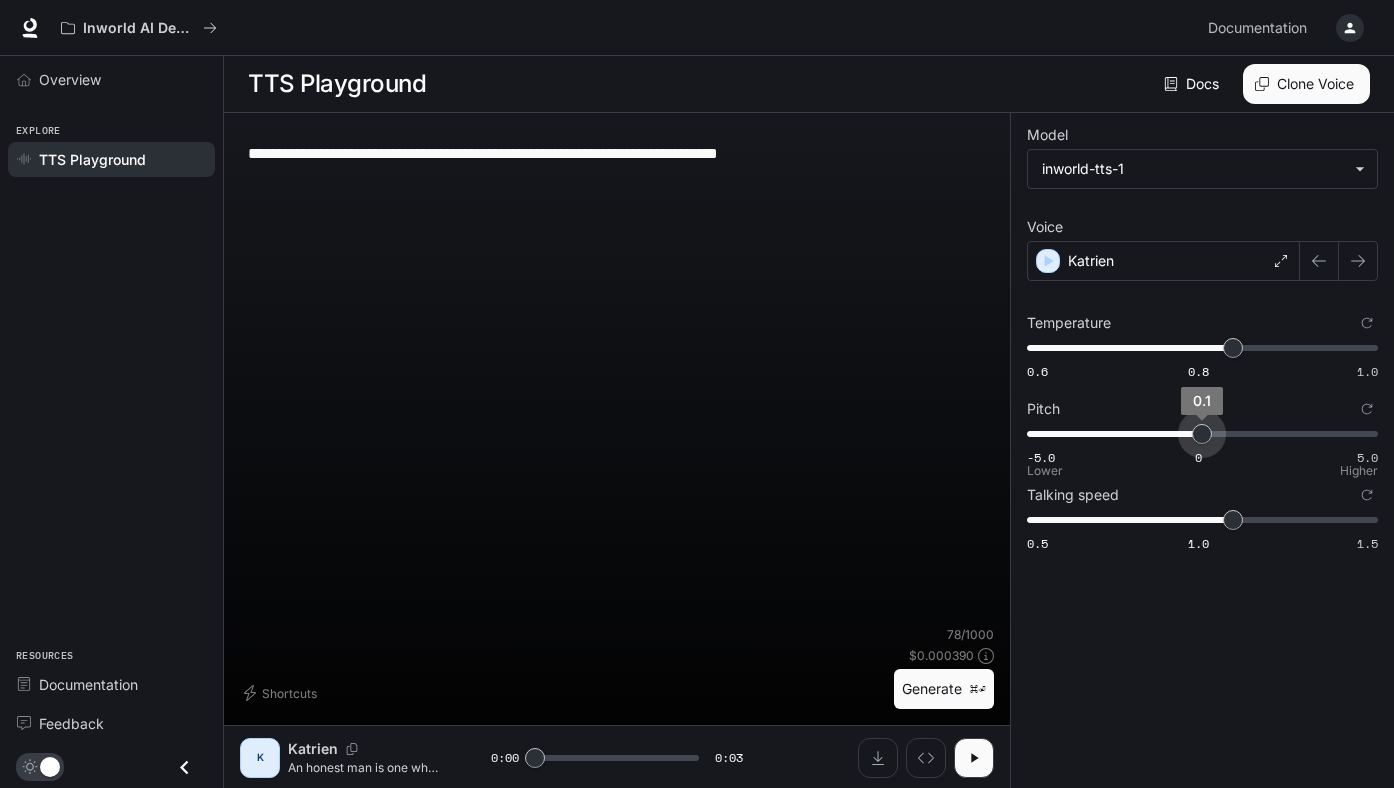 type on "*" 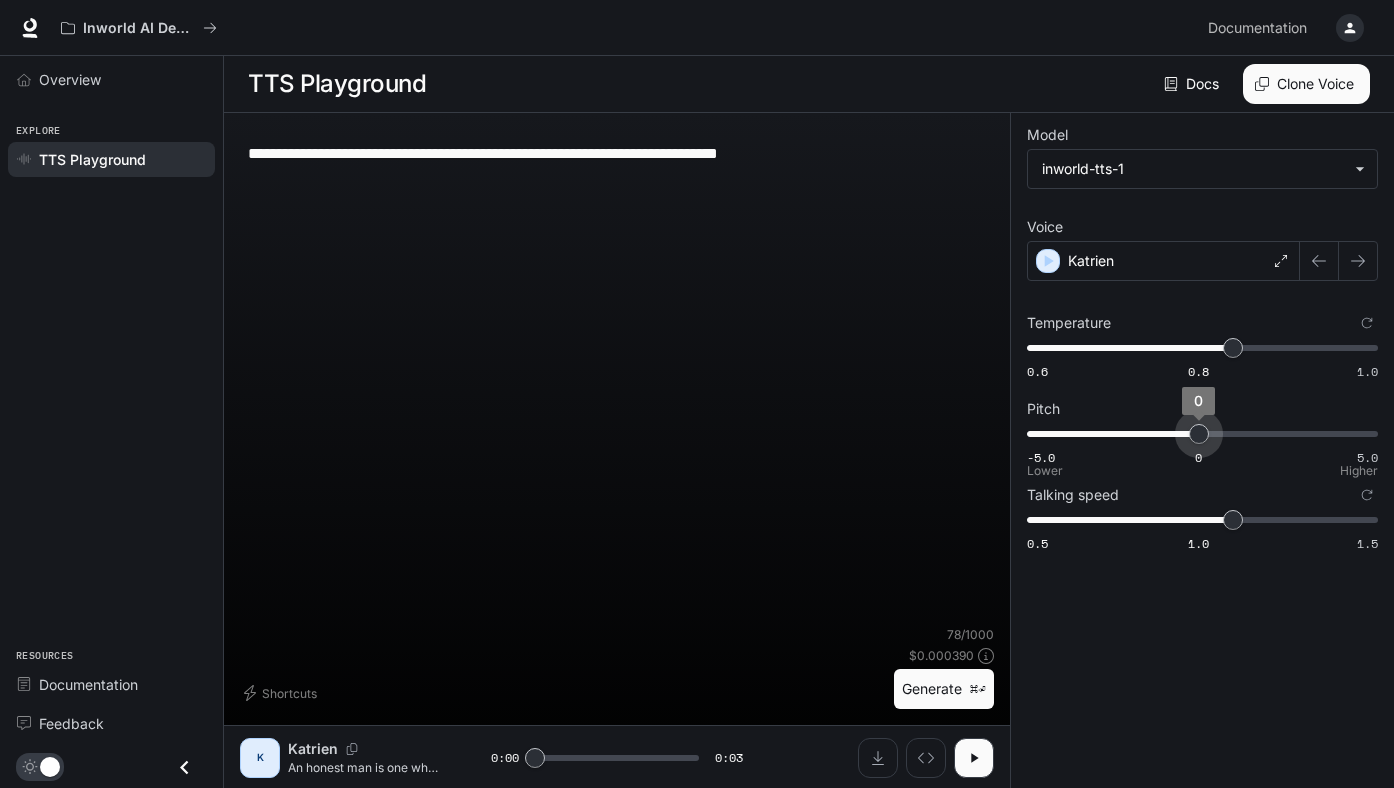 drag, startPoint x: 1241, startPoint y: 442, endPoint x: 1200, endPoint y: 445, distance: 41.109608 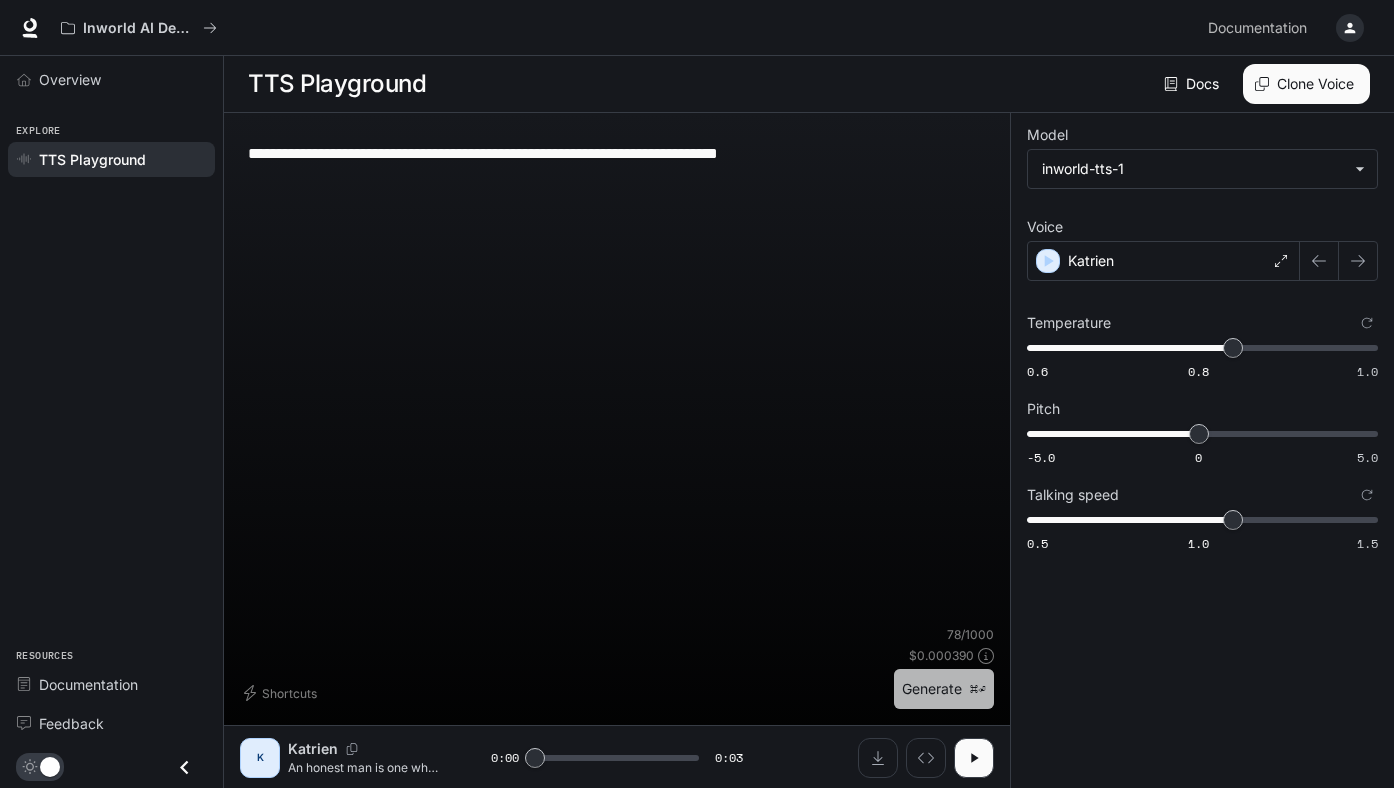 click on "Generate ⌘⏎" at bounding box center (944, 689) 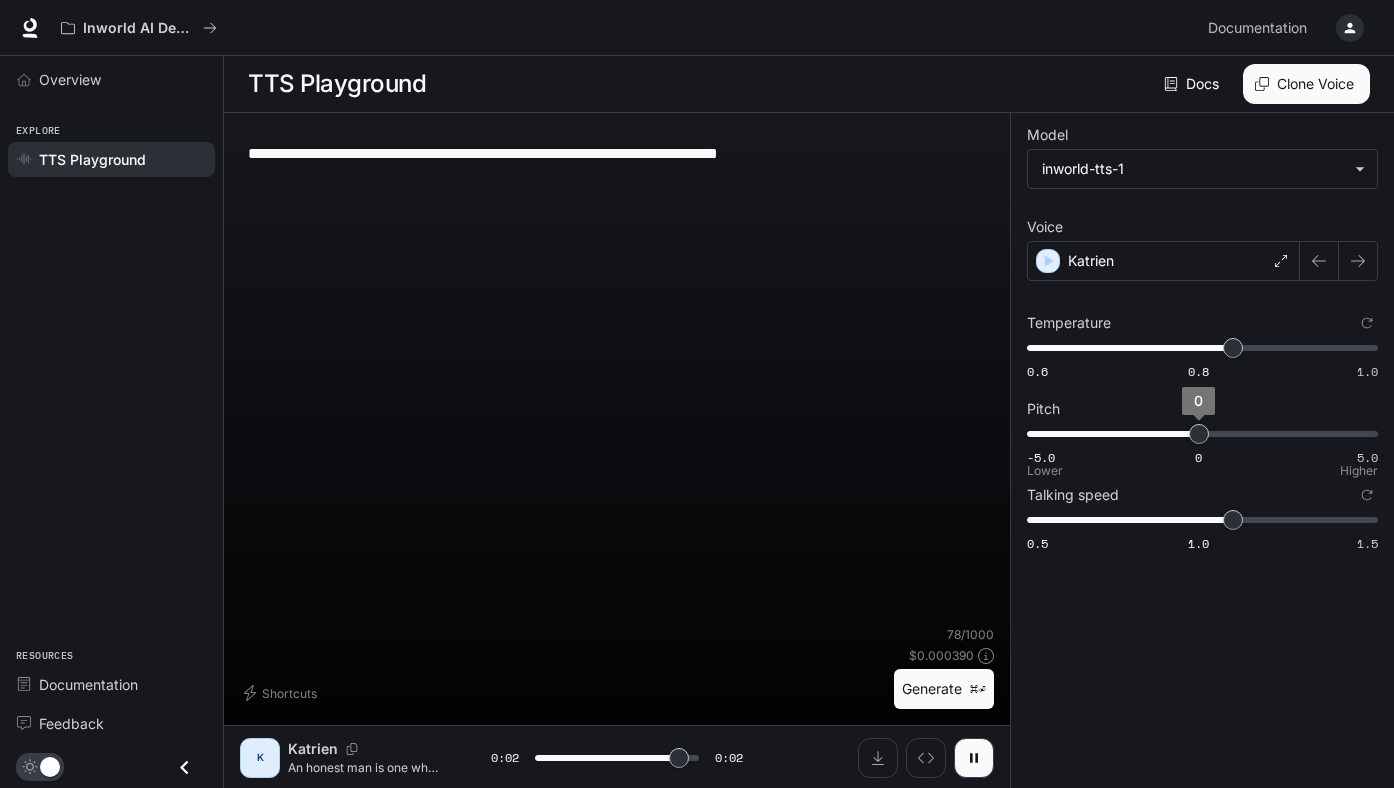 type on "*" 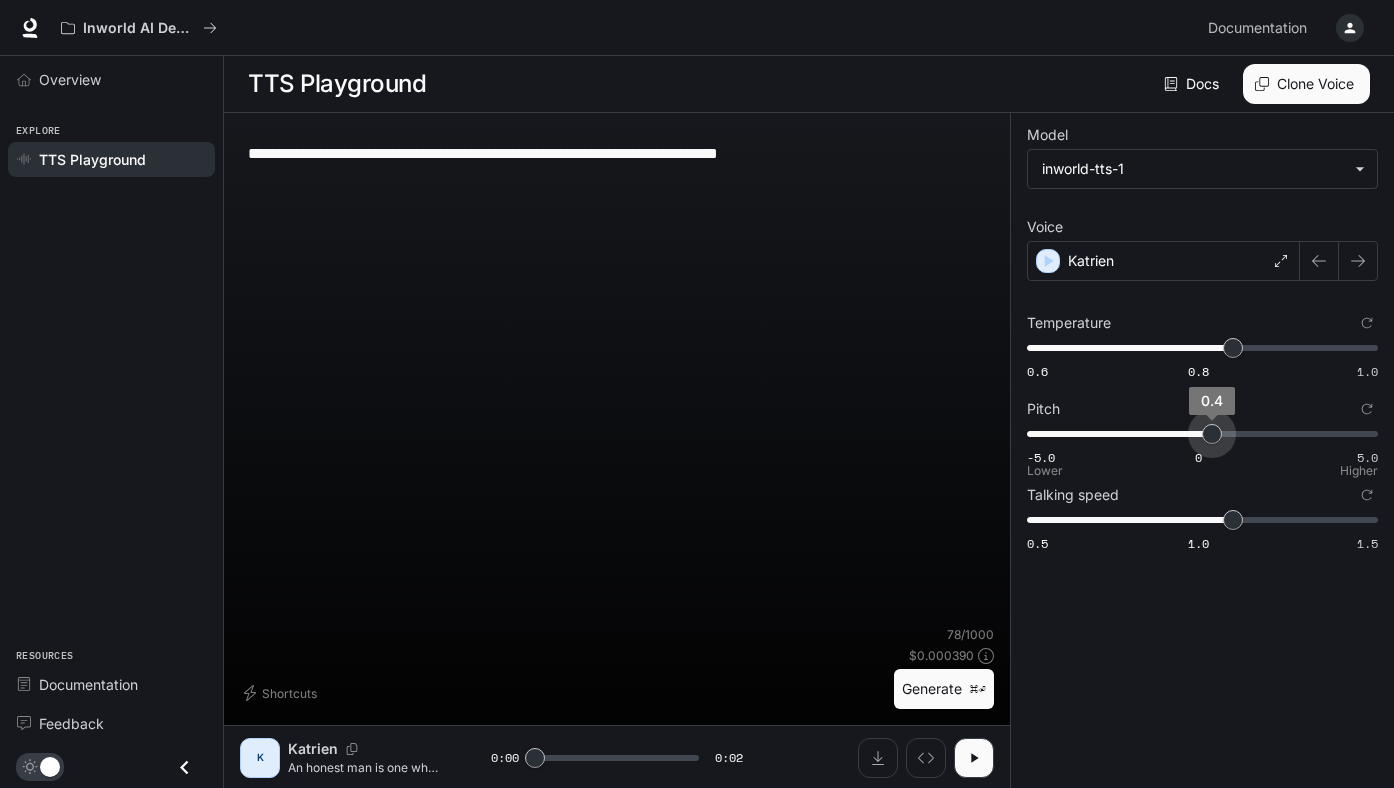 type on "***" 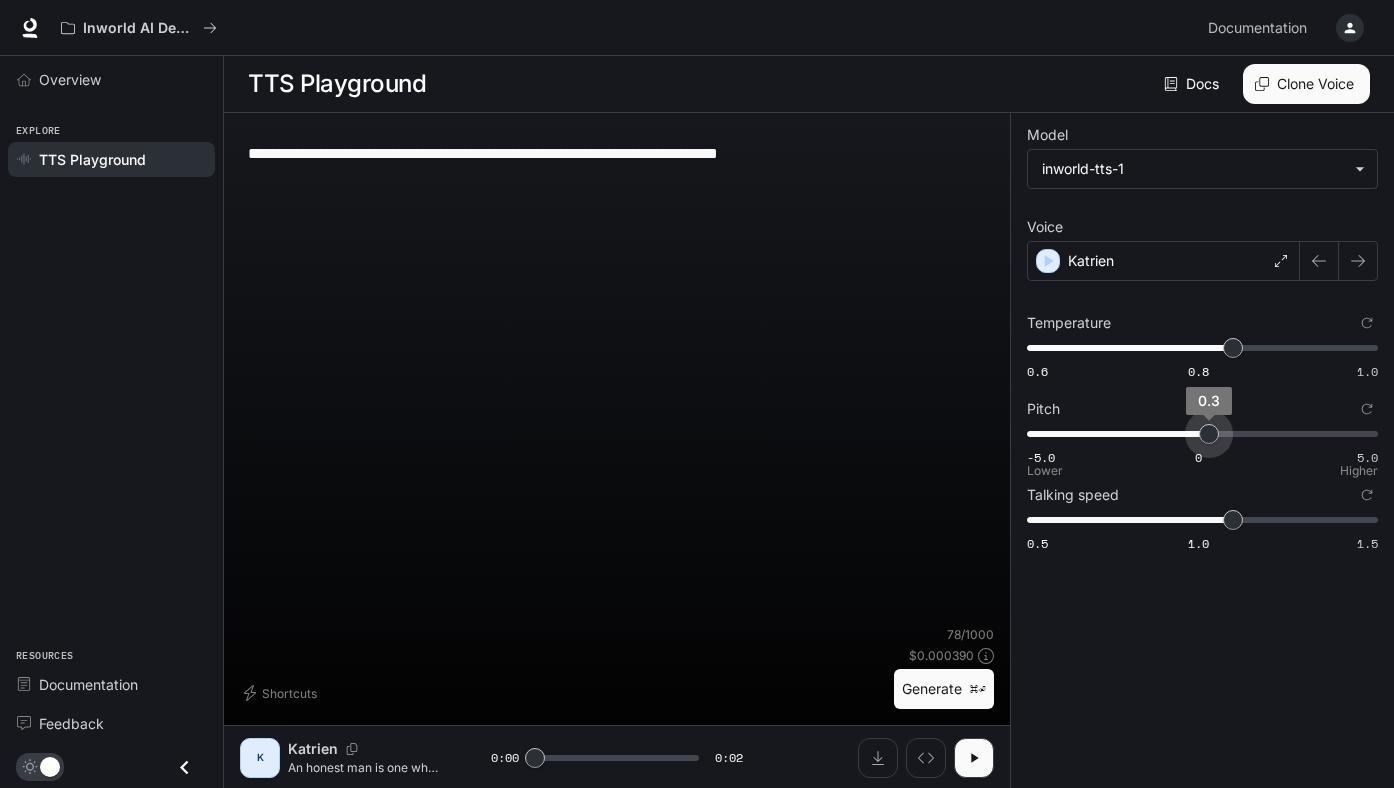 click on "0.3" at bounding box center [1209, 434] 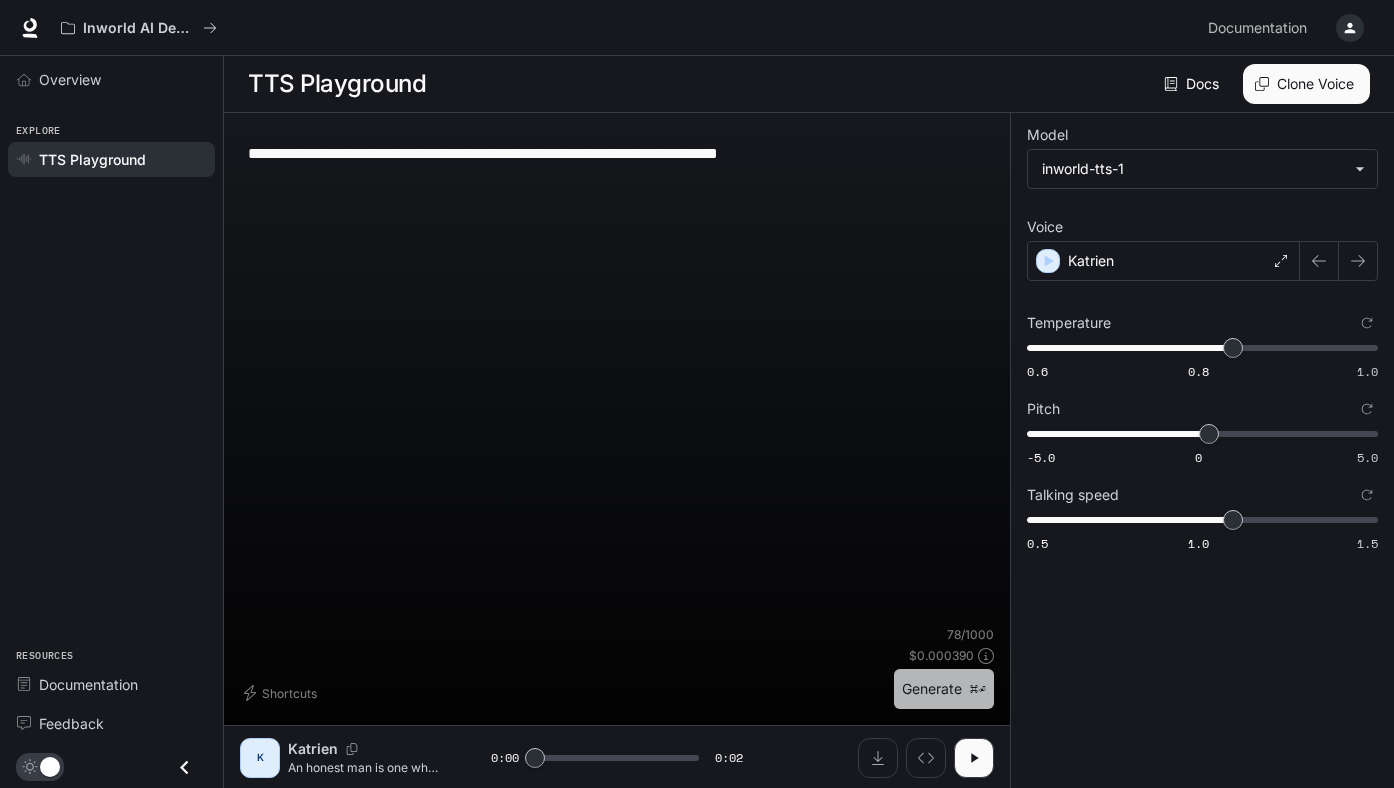 click on "Generate ⌘⏎" at bounding box center (944, 689) 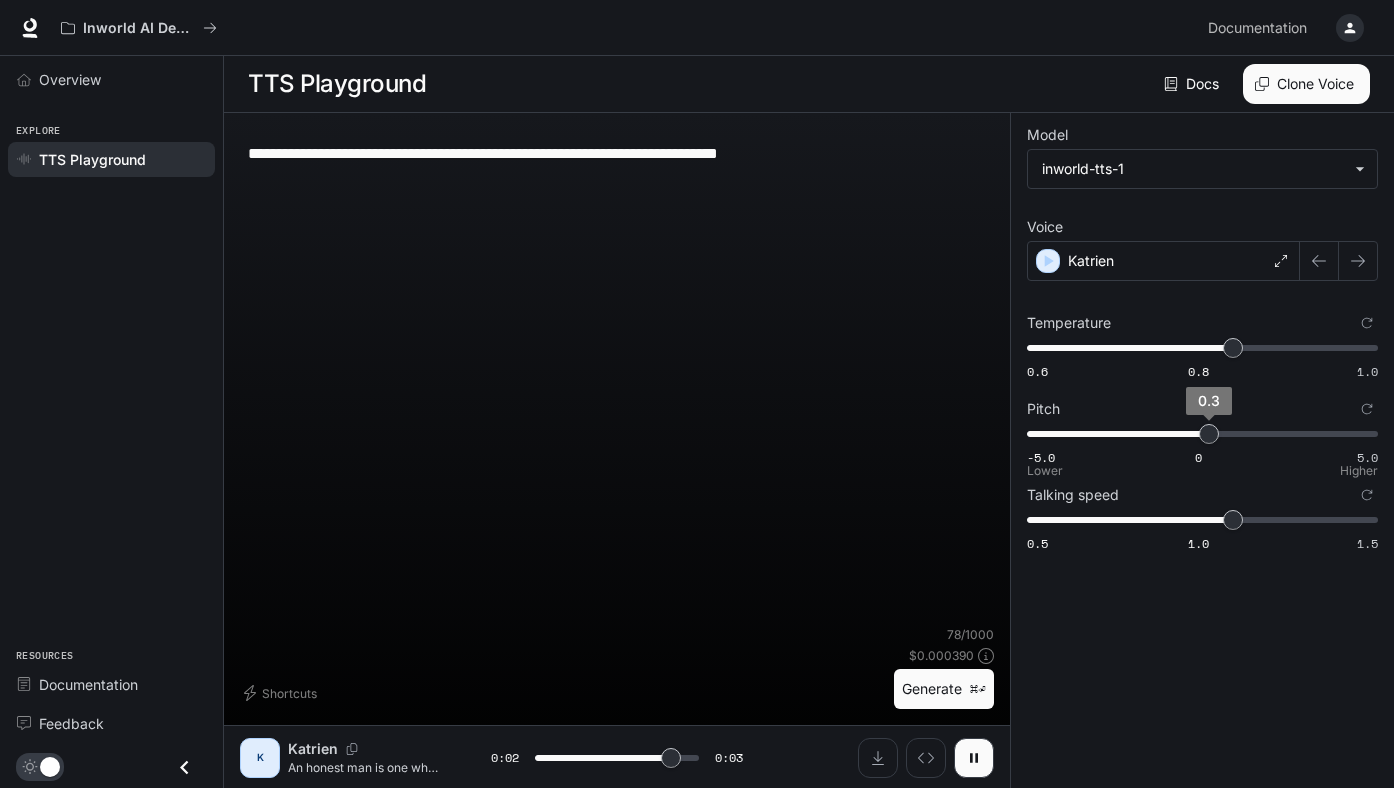 type on "***" 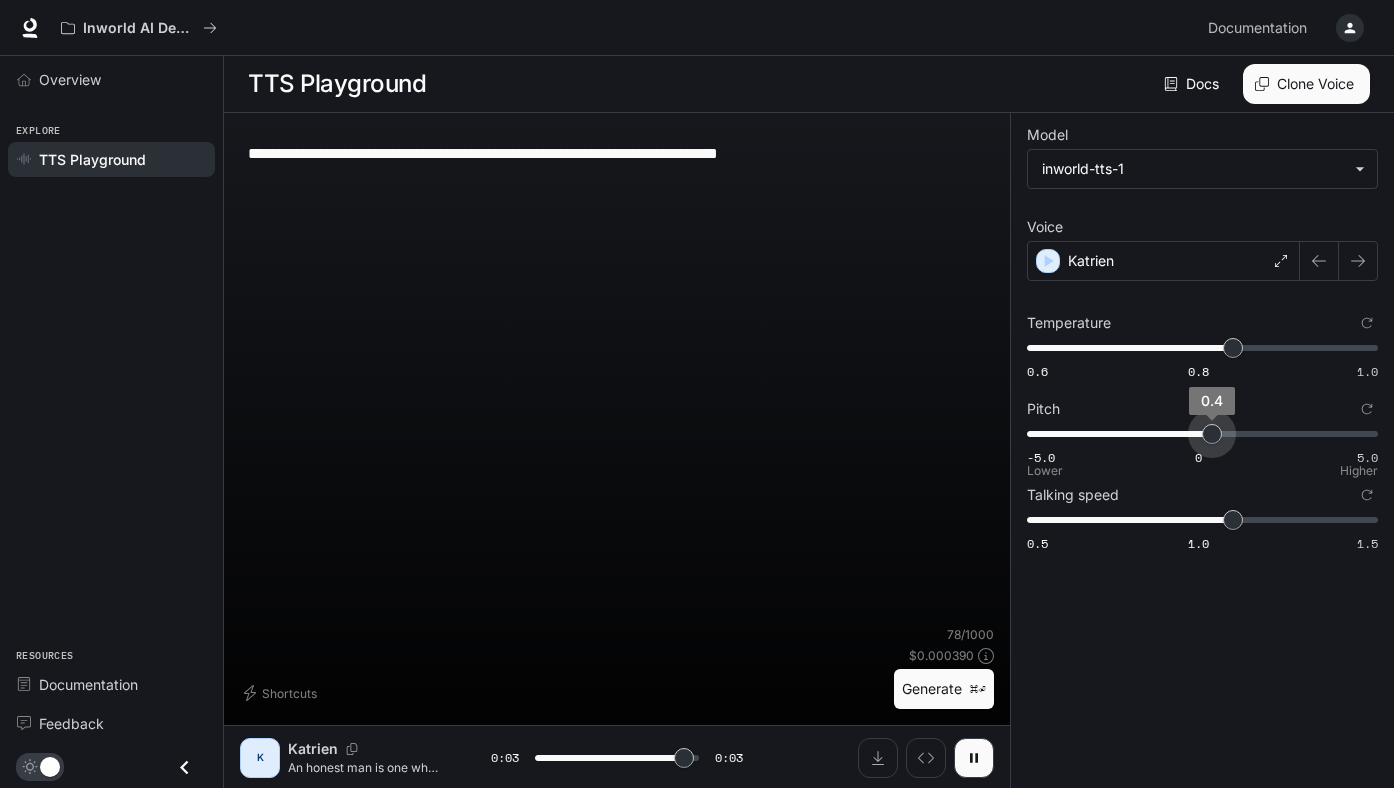 type on "*" 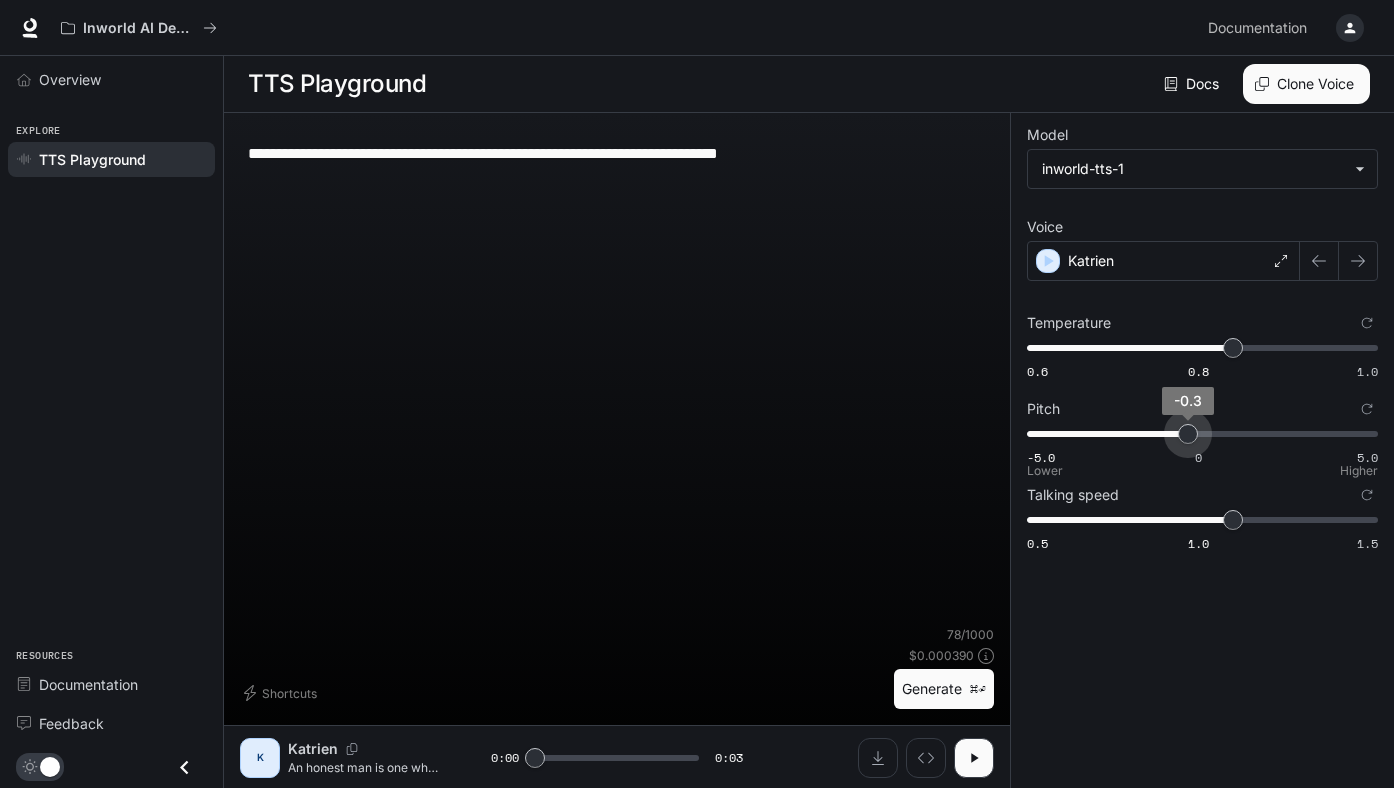 type on "****" 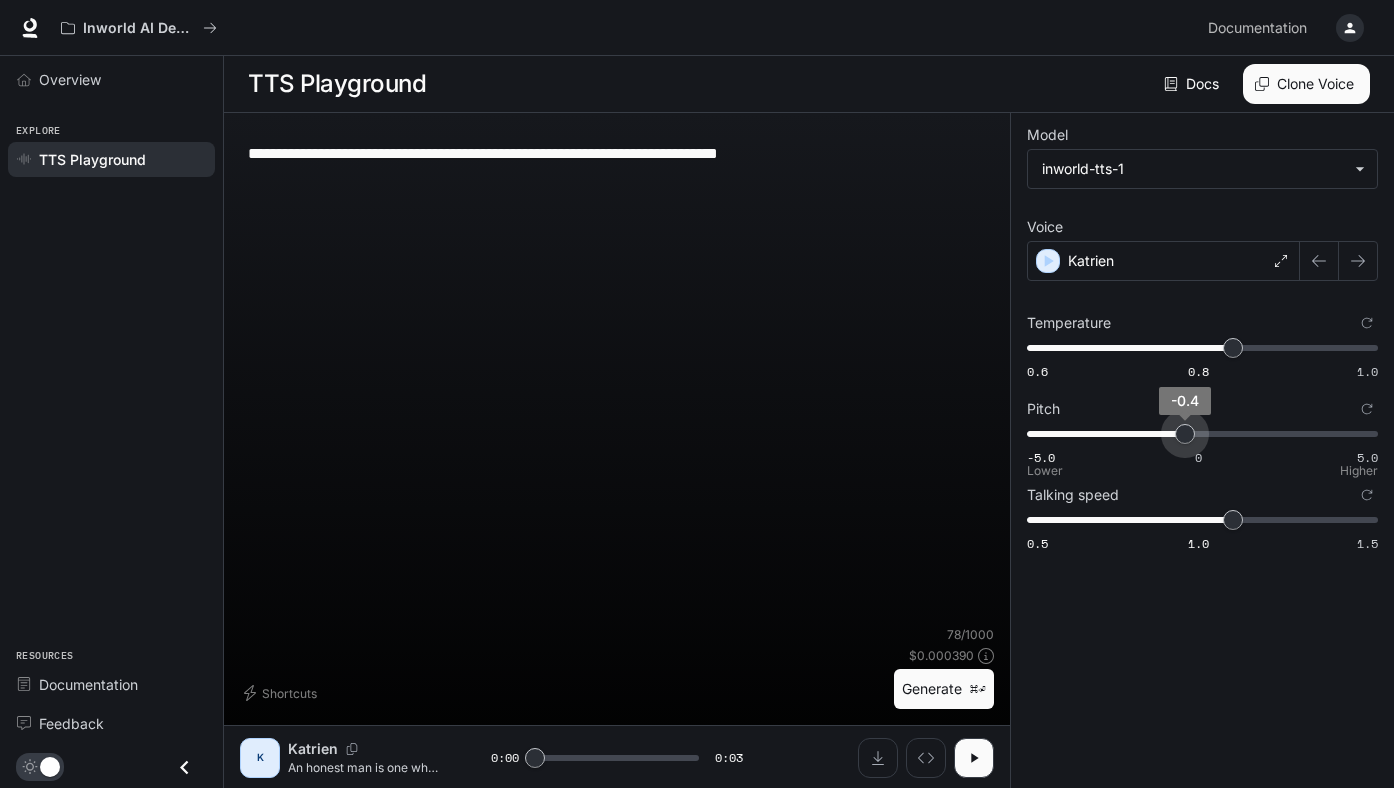 drag, startPoint x: 1213, startPoint y: 435, endPoint x: 1186, endPoint y: 435, distance: 27 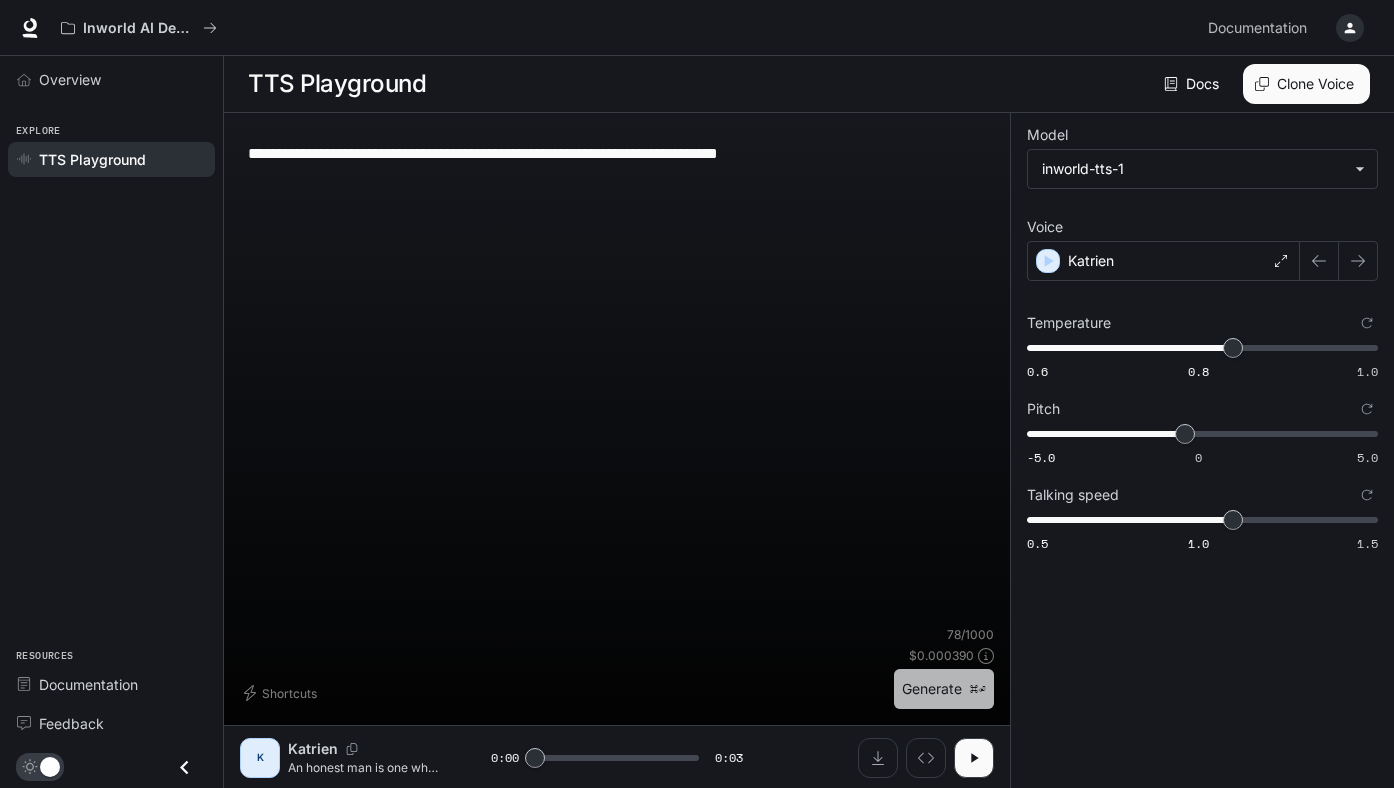 click on "Generate ⌘⏎" at bounding box center (944, 689) 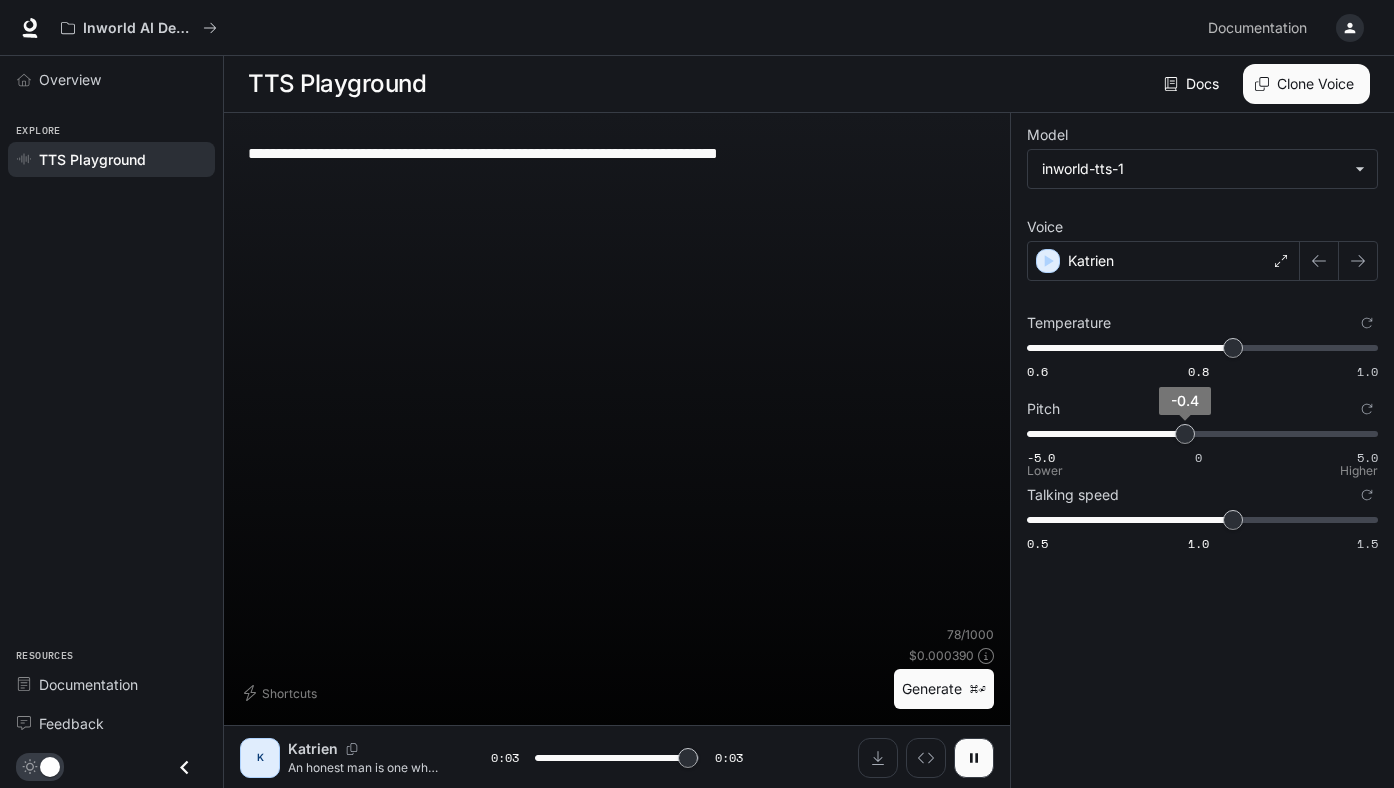 type on "*" 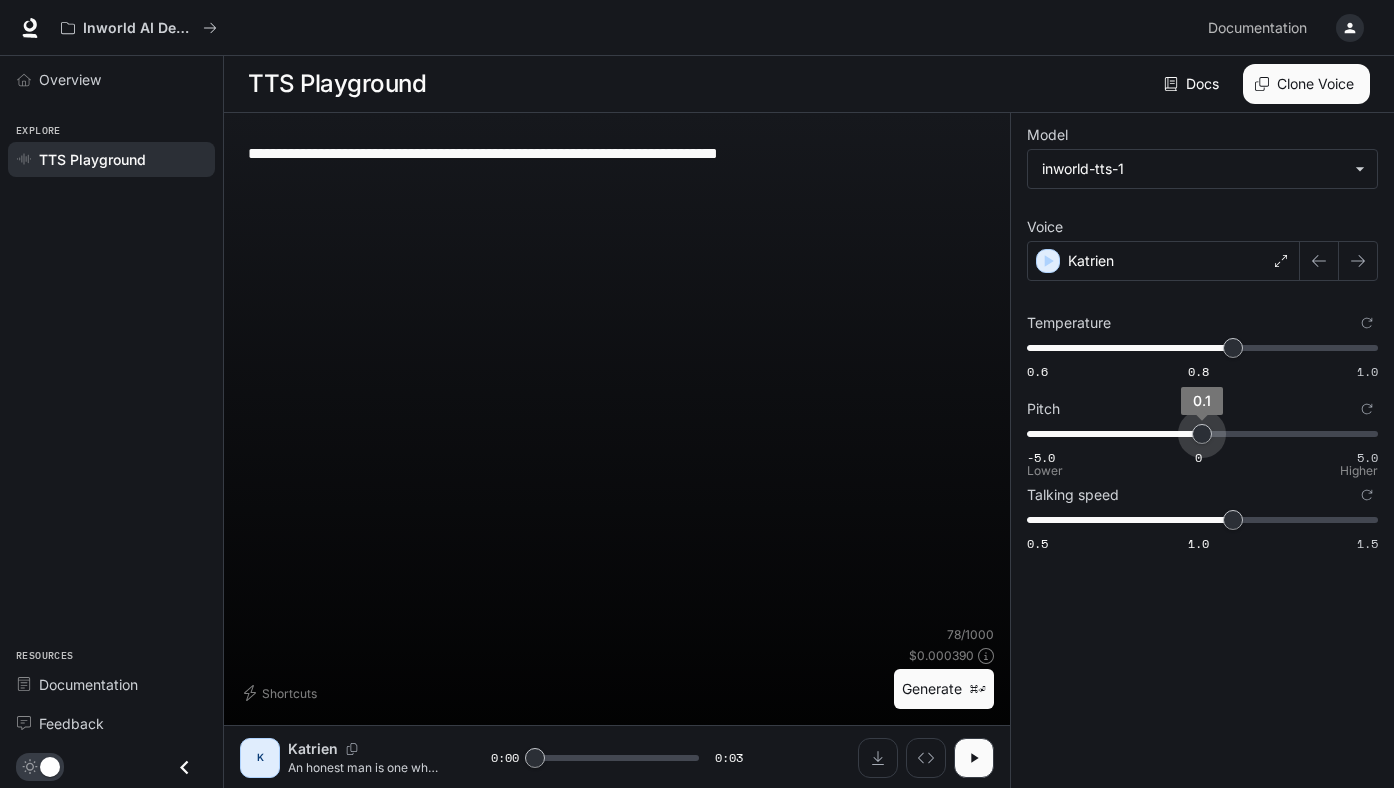 type on "***" 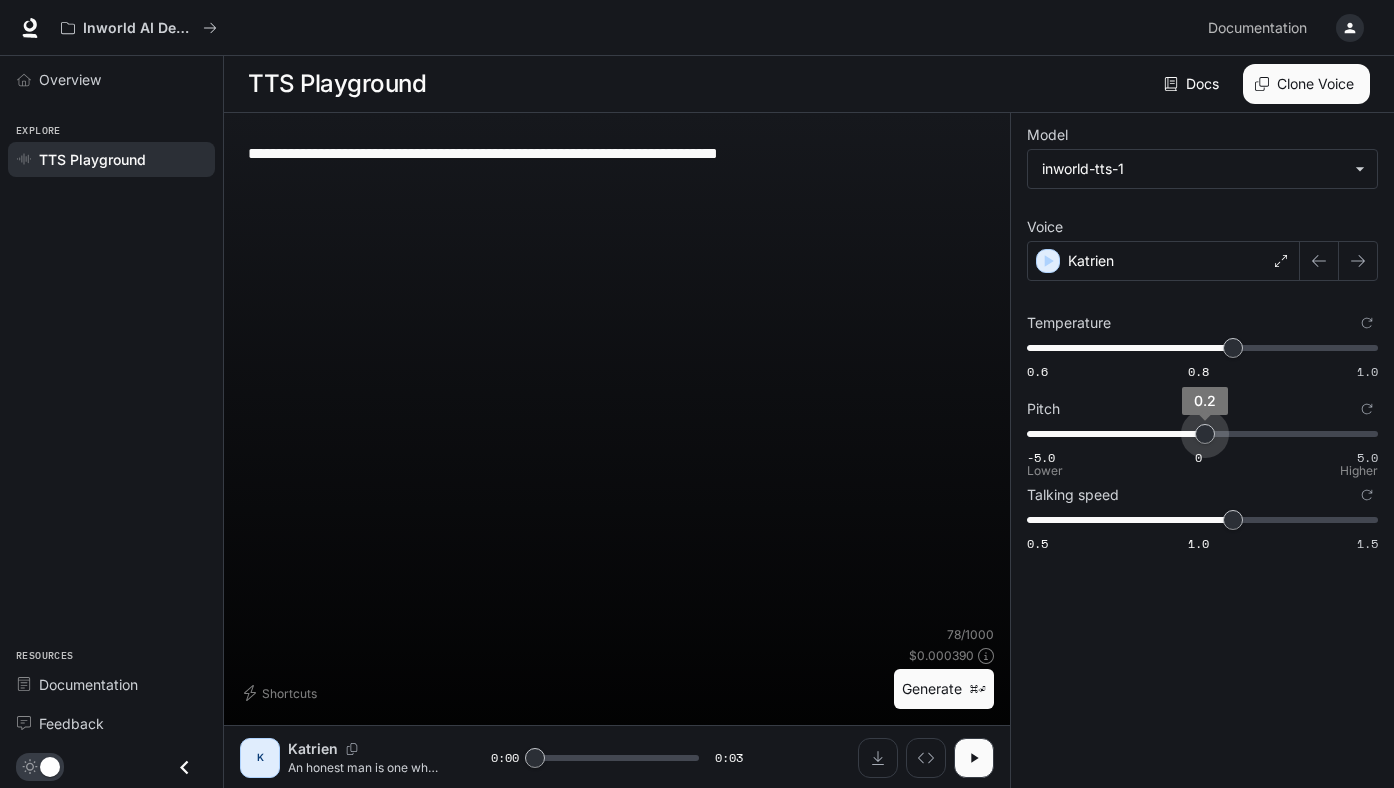 drag, startPoint x: 1192, startPoint y: 433, endPoint x: 1204, endPoint y: 431, distance: 12.165525 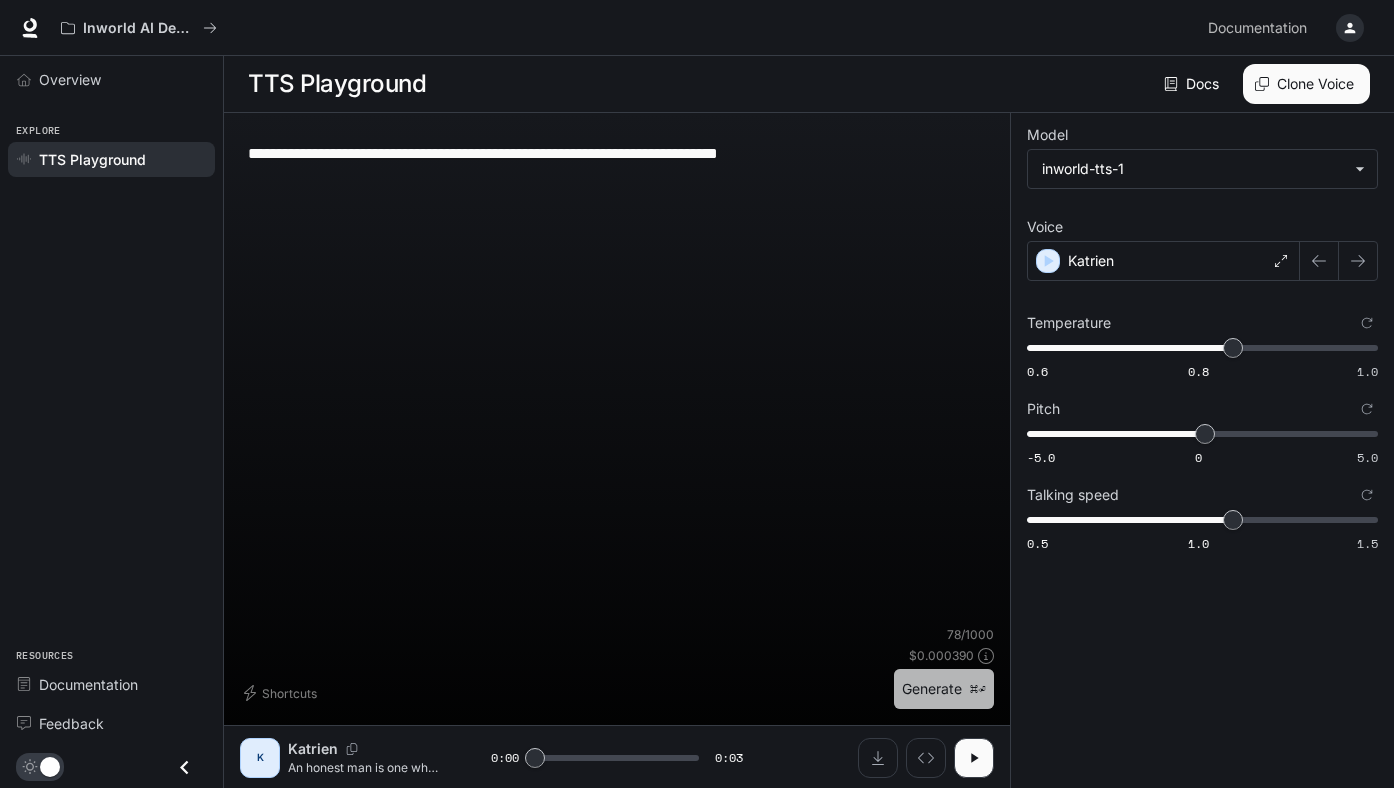click on "Generate ⌘⏎" at bounding box center [944, 689] 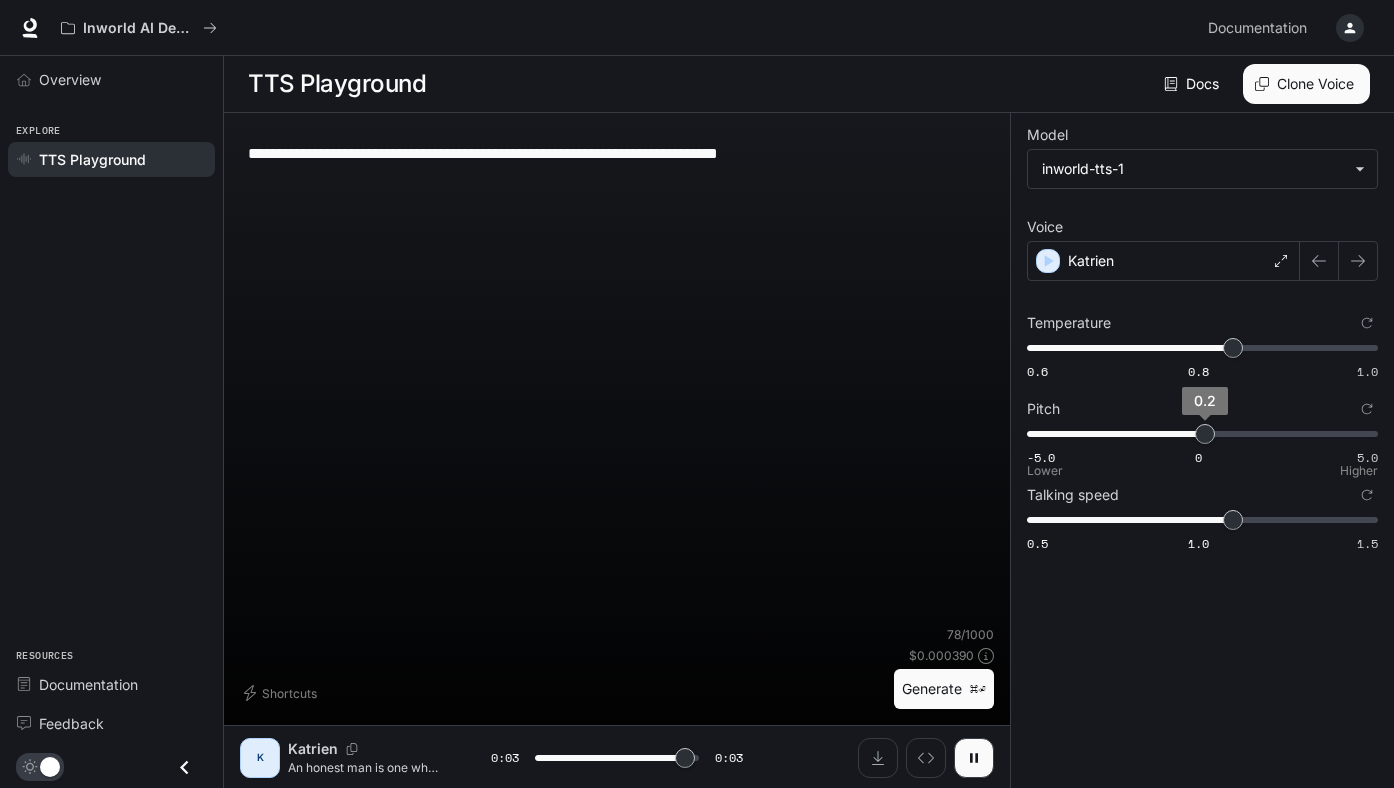 type on "*" 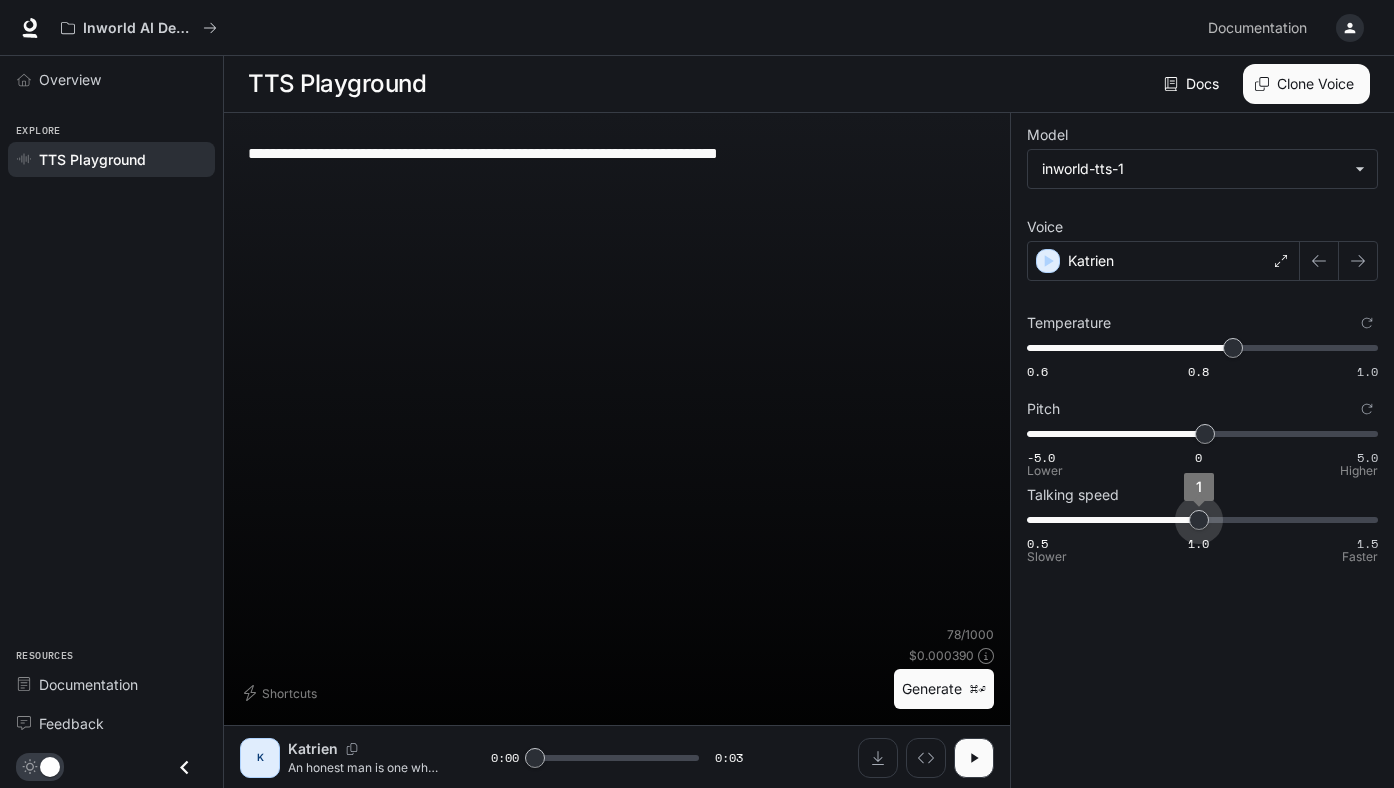 type on "***" 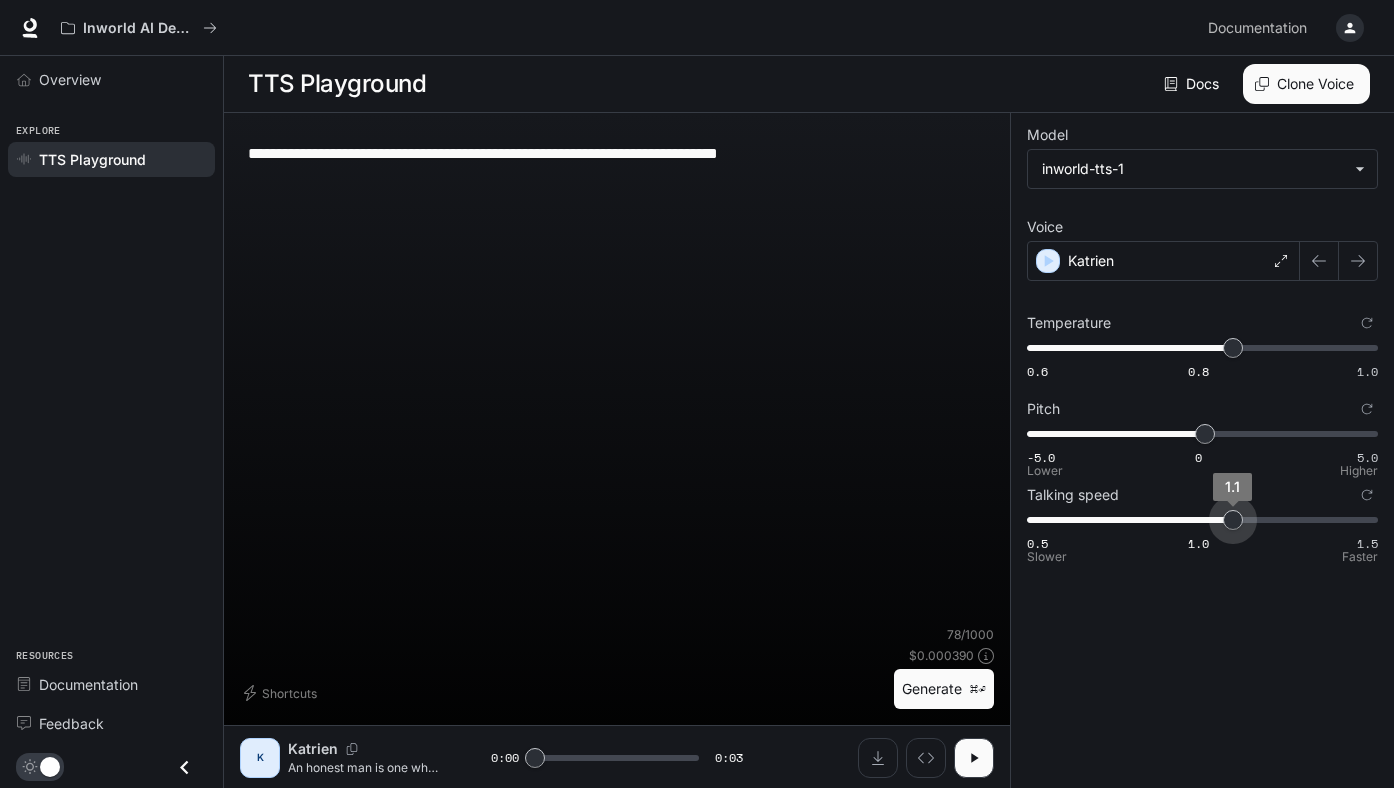 click on "1.1" at bounding box center [1233, 520] 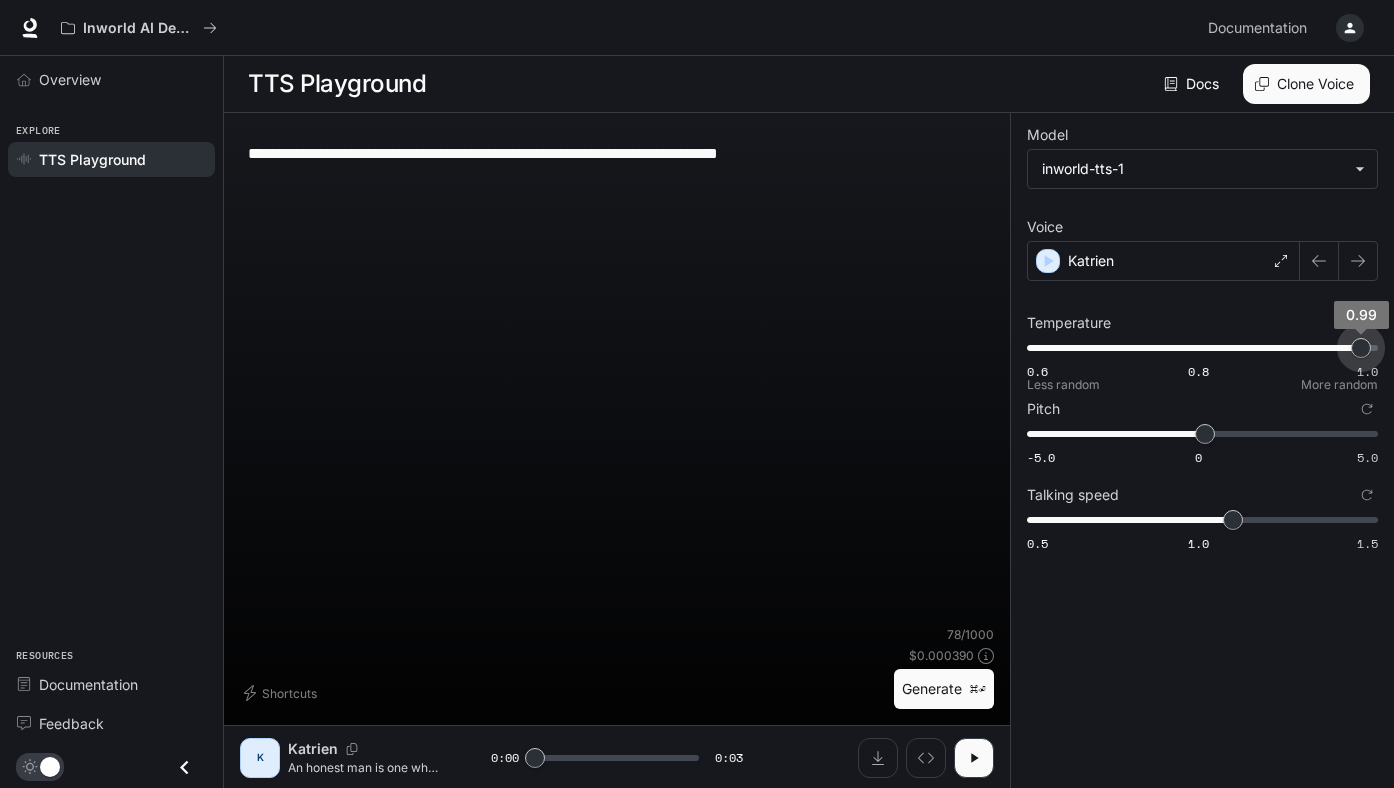 type on "*" 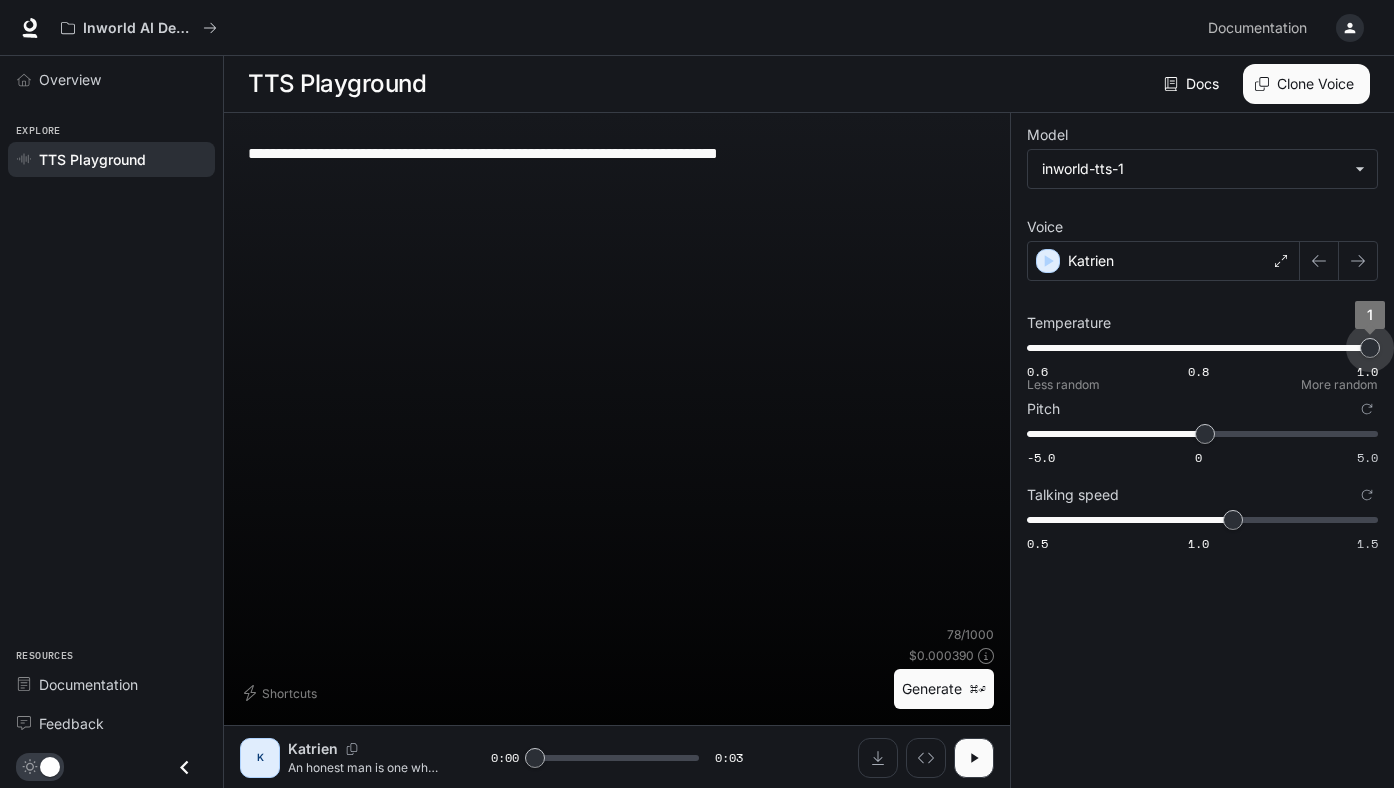 drag, startPoint x: 1235, startPoint y: 355, endPoint x: 1384, endPoint y: 360, distance: 149.08386 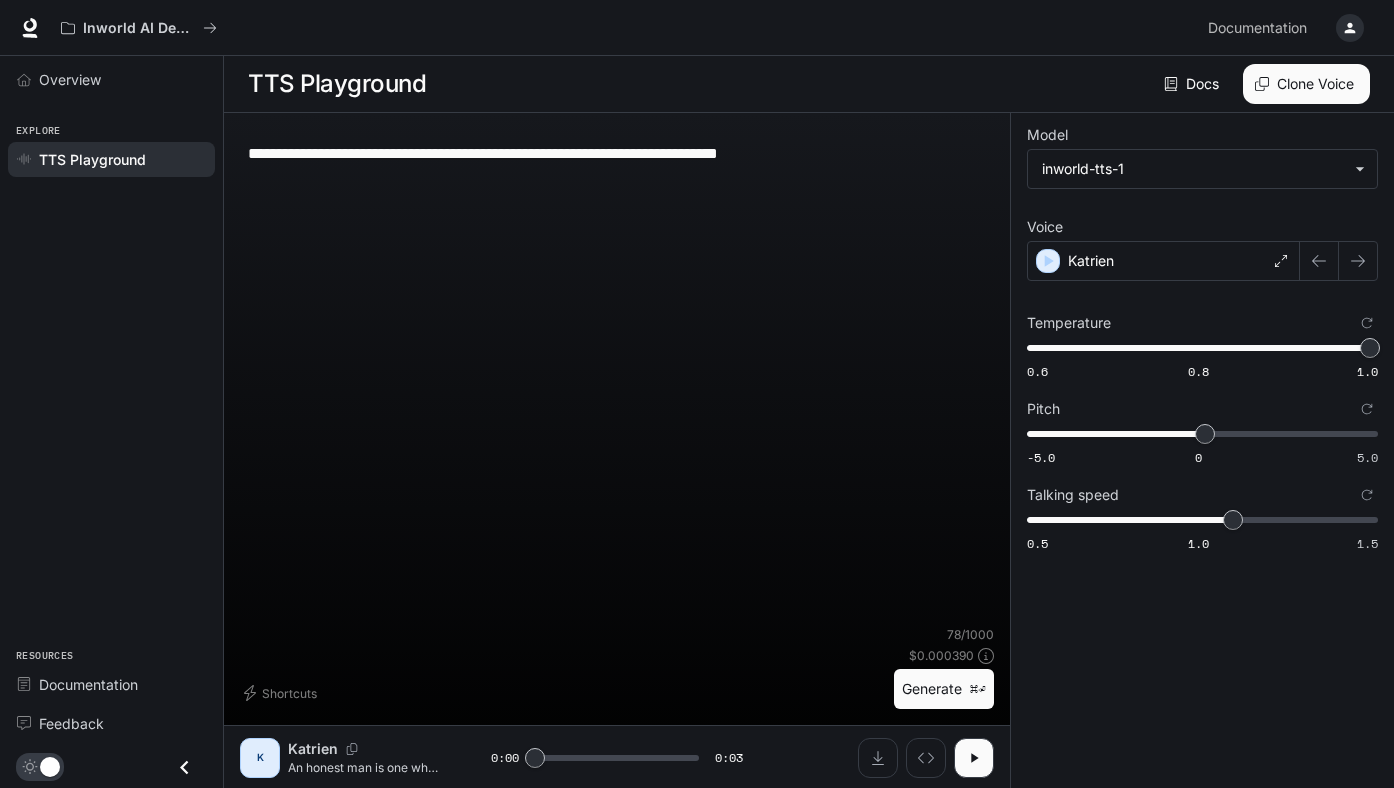 click on "Generate ⌘⏎" at bounding box center (944, 689) 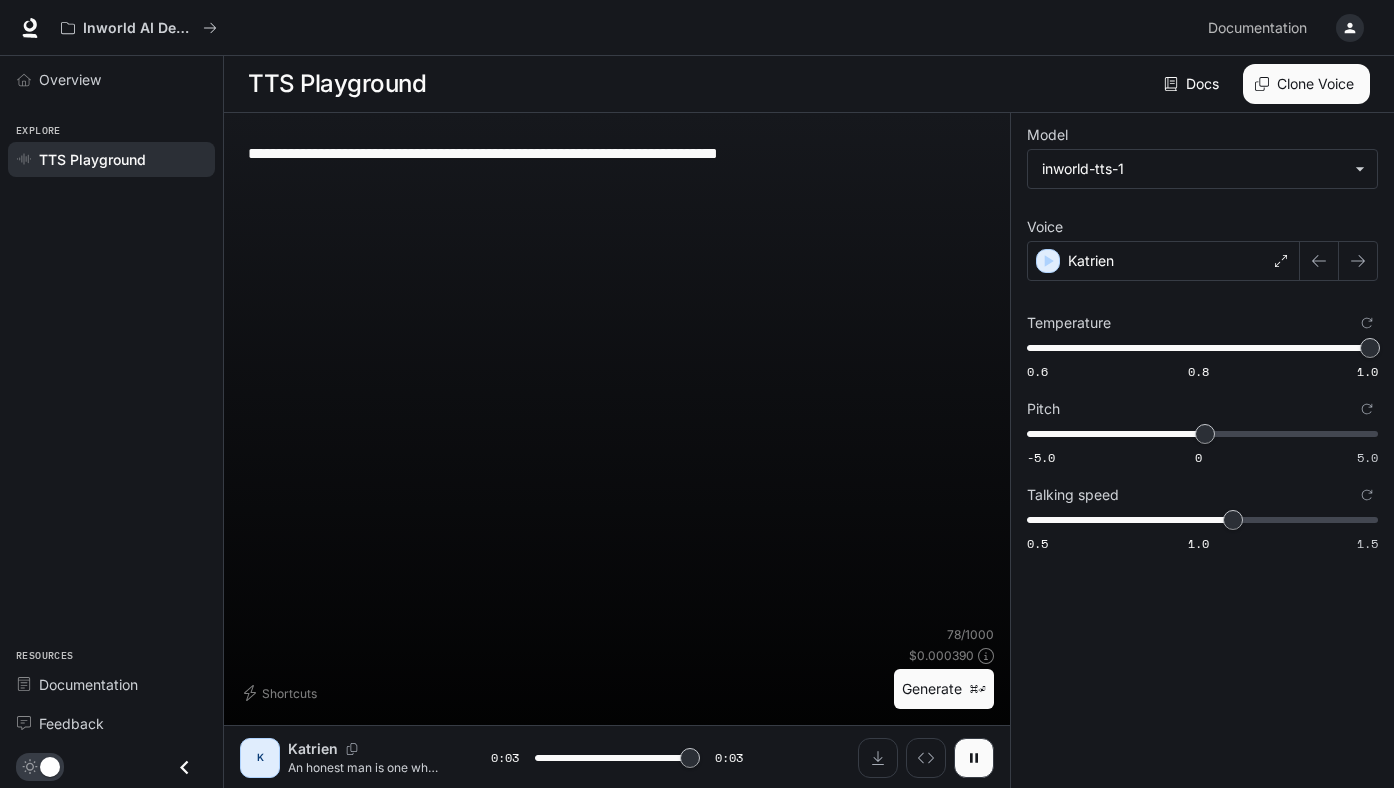 type on "*" 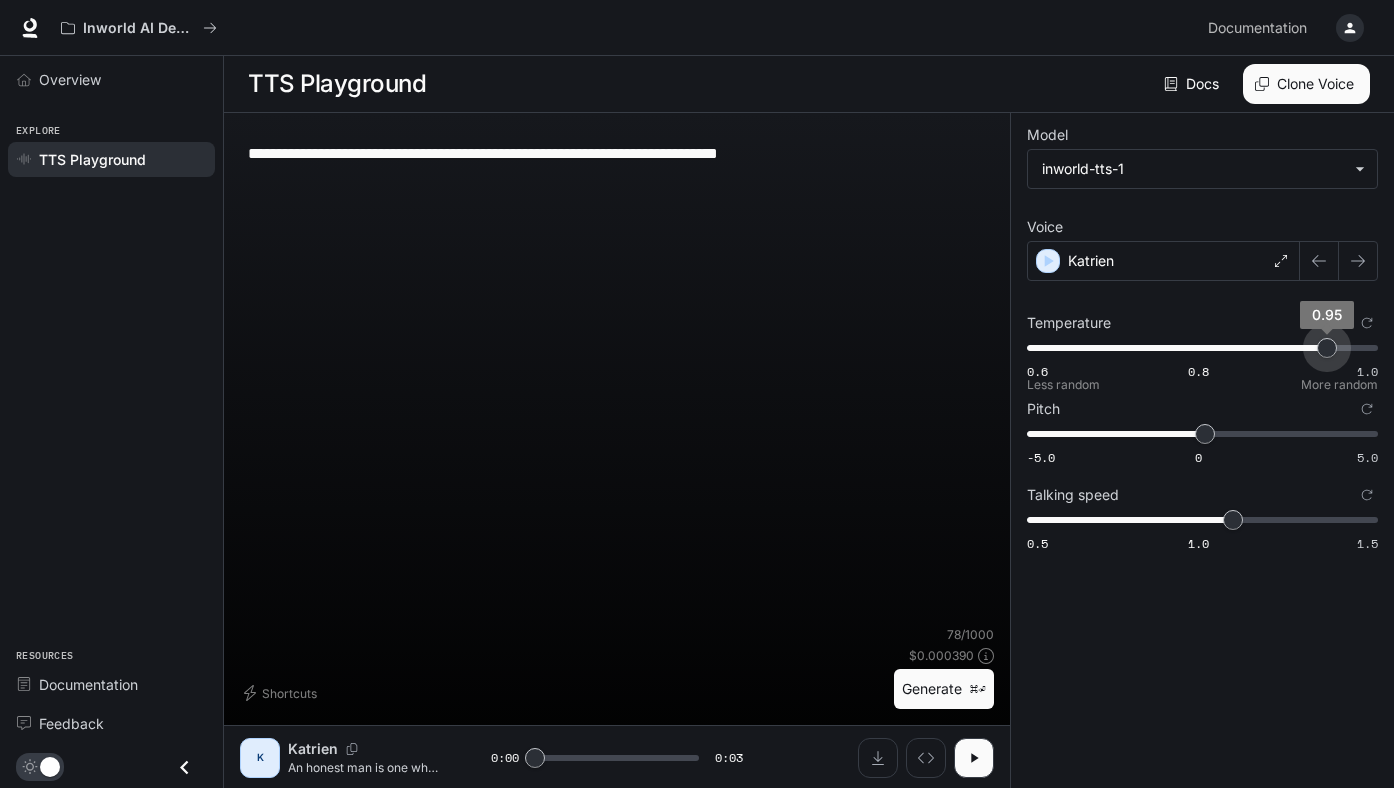 type on "****" 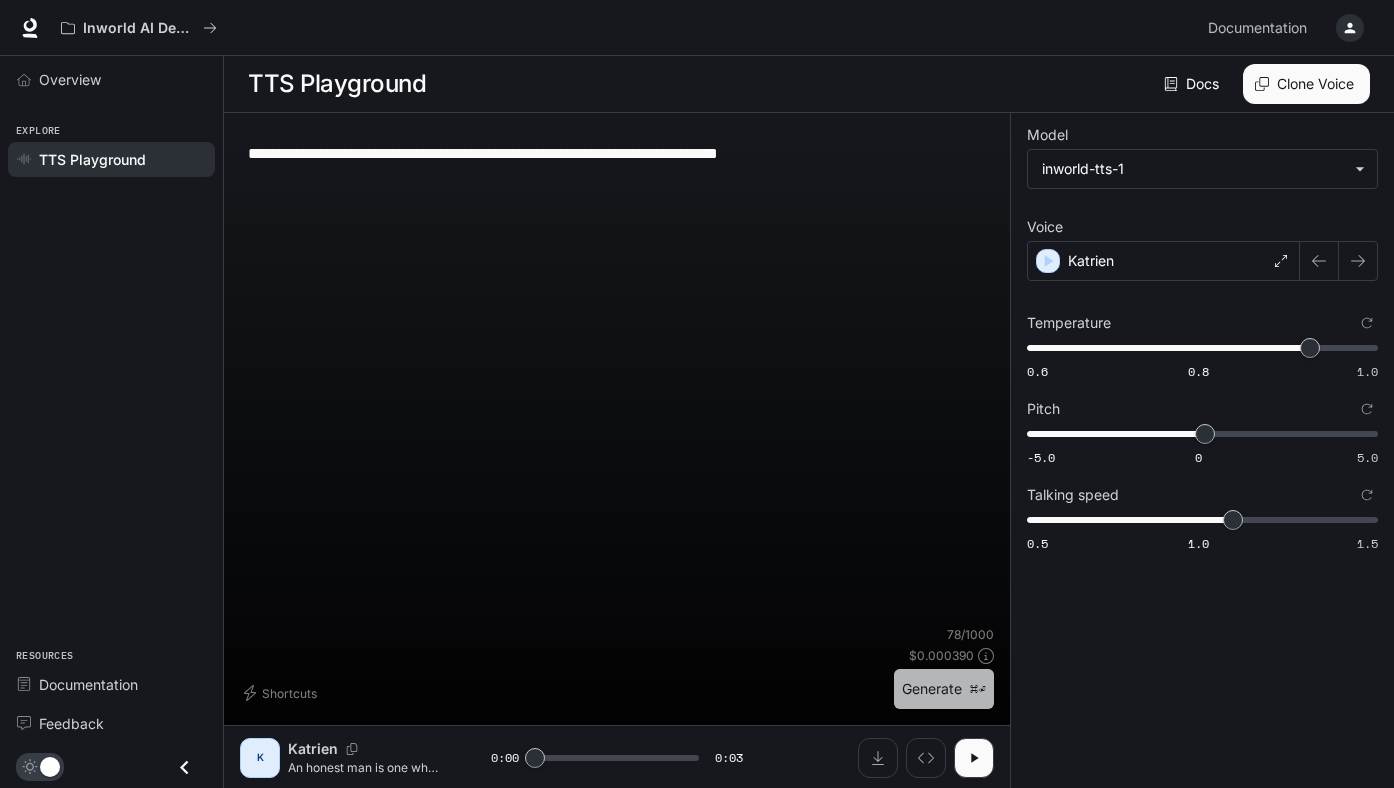 click on "Generate ⌘⏎" at bounding box center (944, 689) 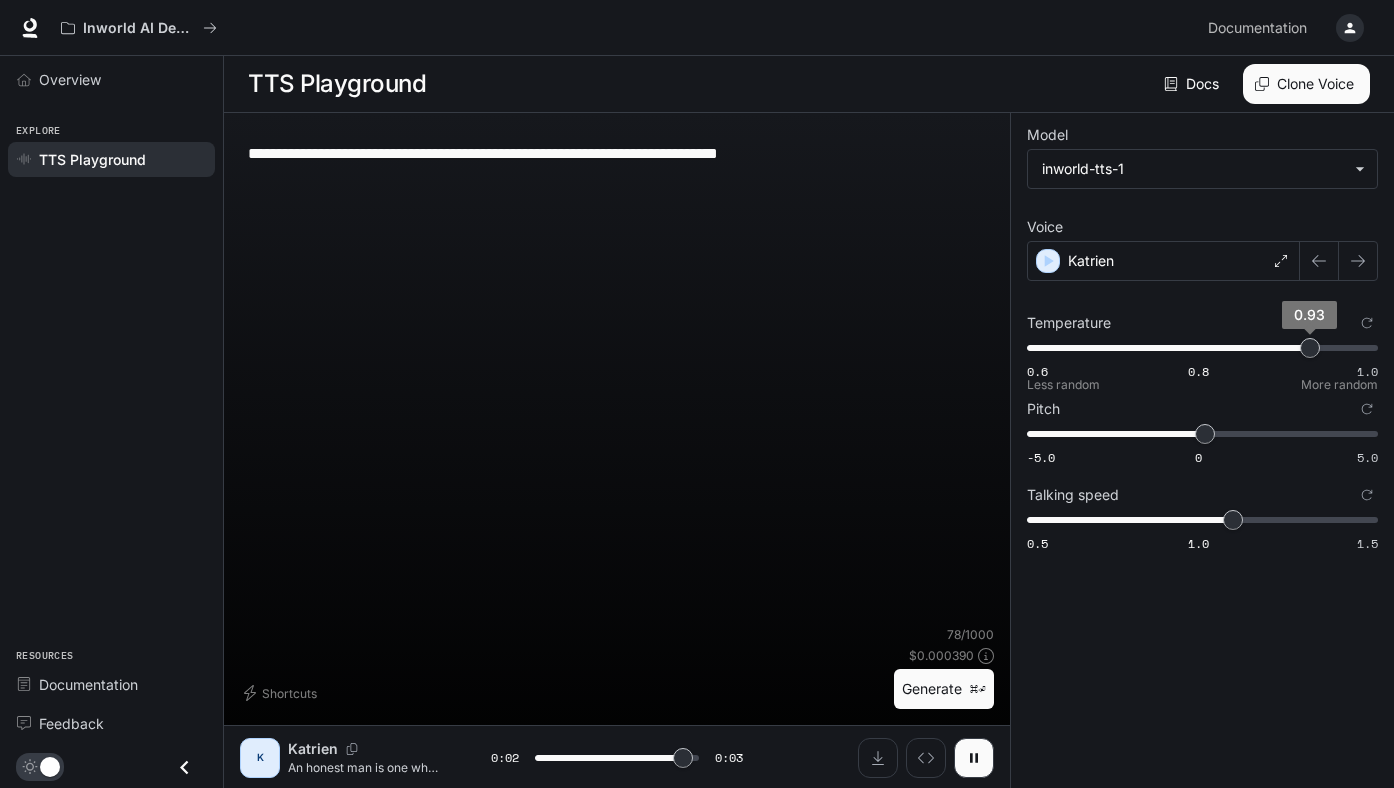 type on "*" 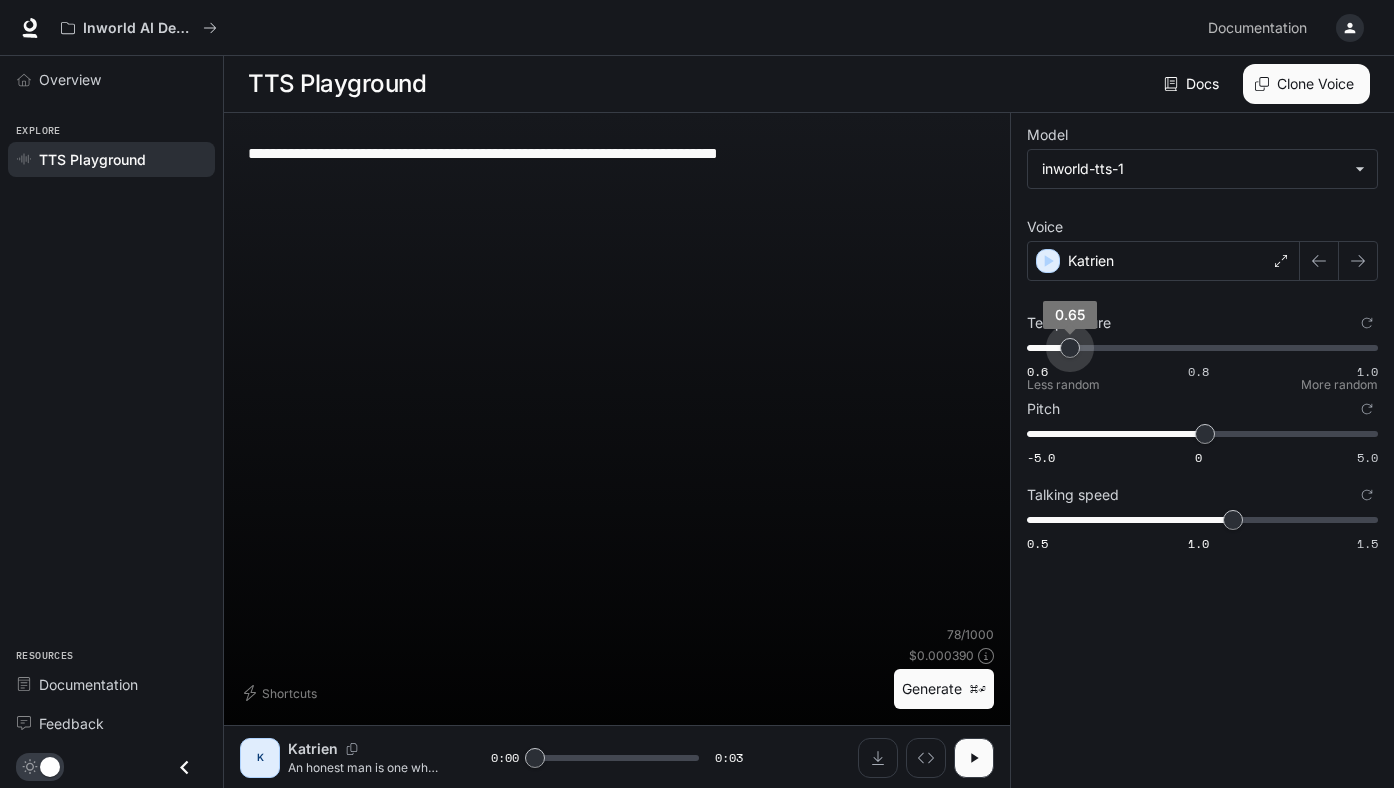 type on "***" 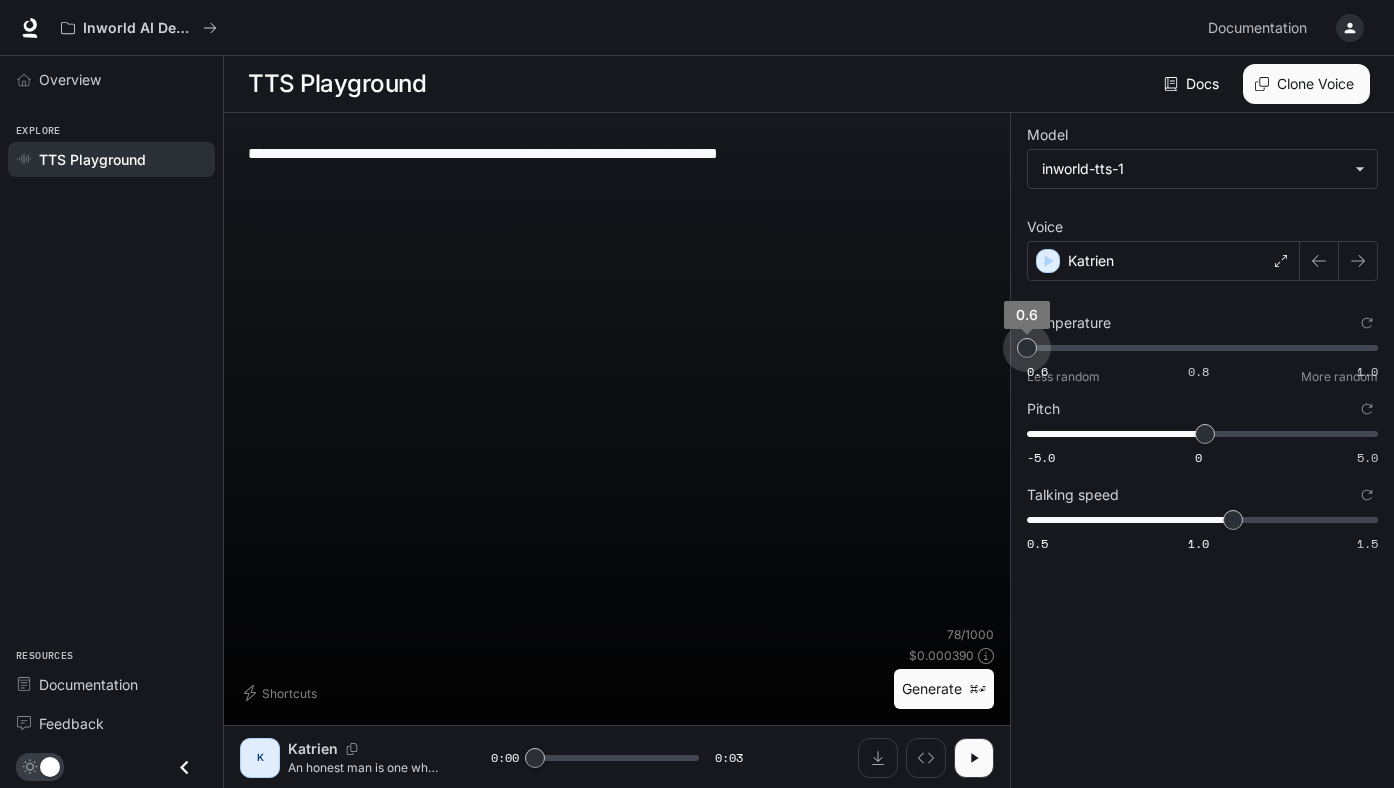 drag, startPoint x: 1309, startPoint y: 354, endPoint x: 959, endPoint y: 372, distance: 350.46255 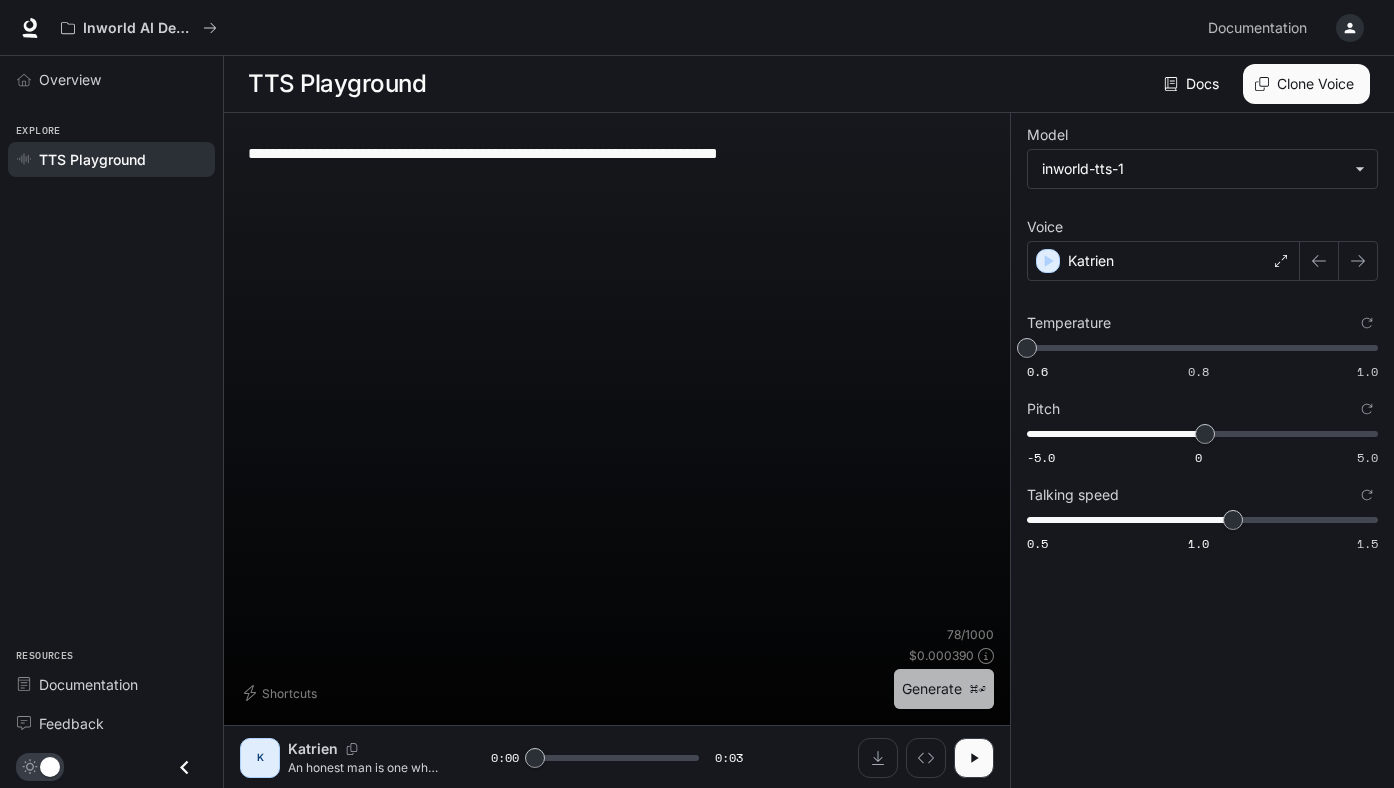 click on "Generate ⌘⏎" at bounding box center [944, 689] 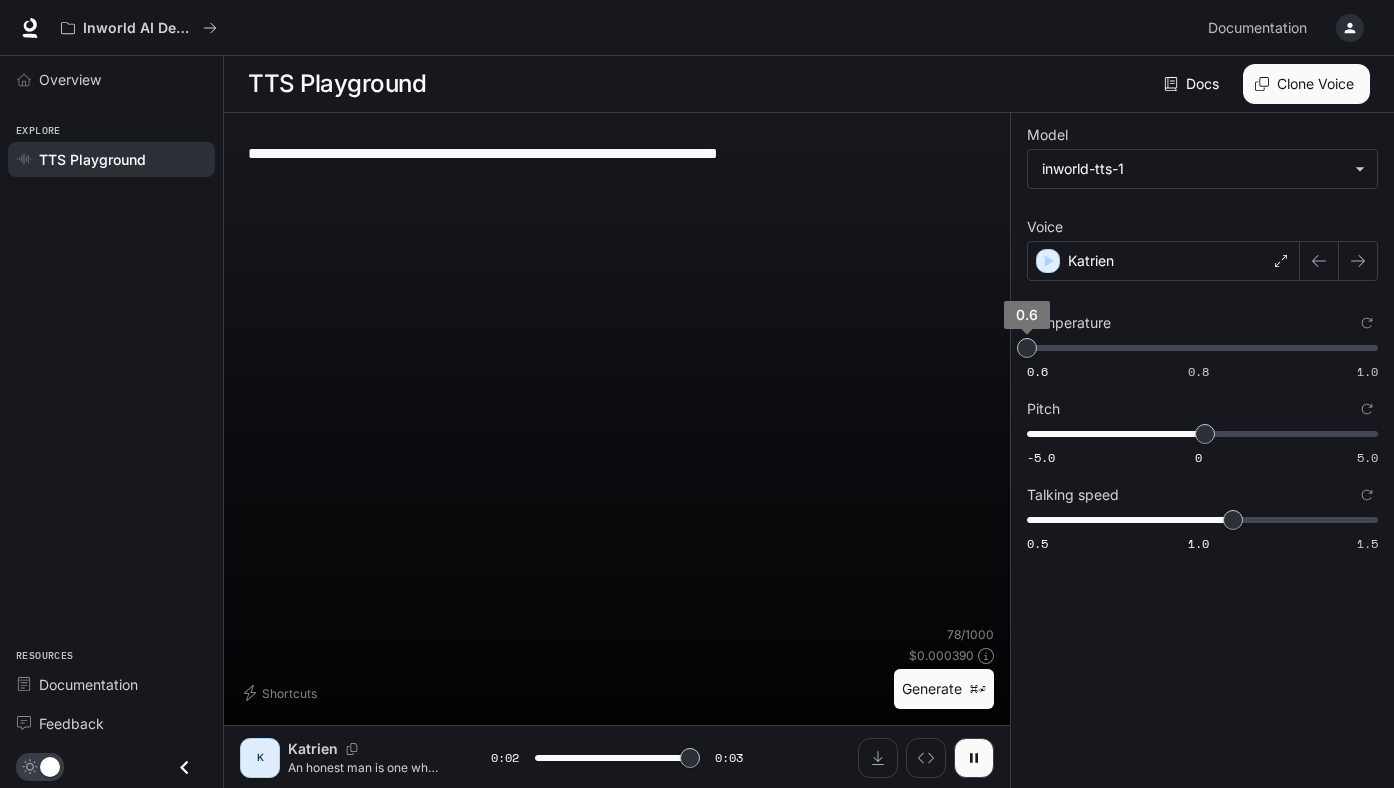 type on "*" 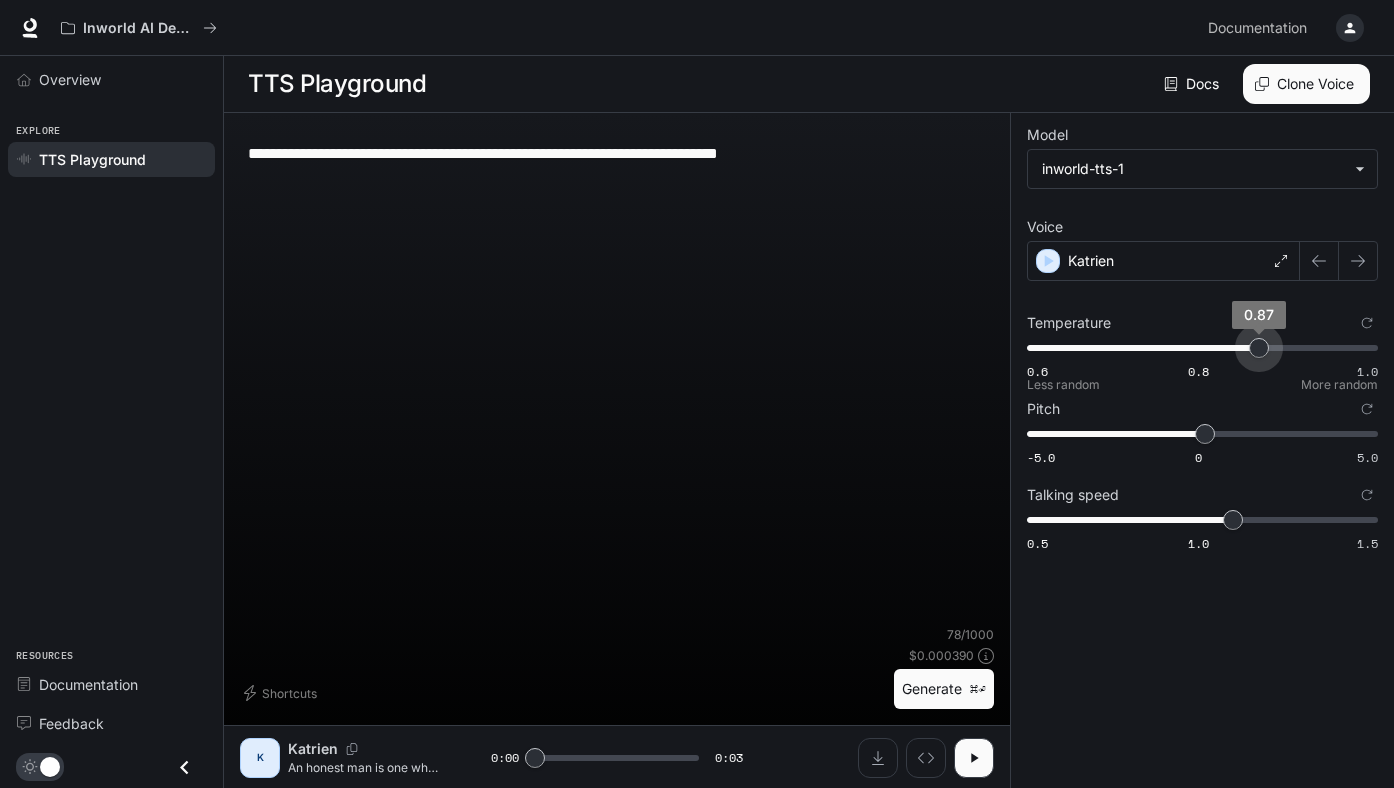 drag, startPoint x: 1028, startPoint y: 344, endPoint x: 1278, endPoint y: 387, distance: 253.67105 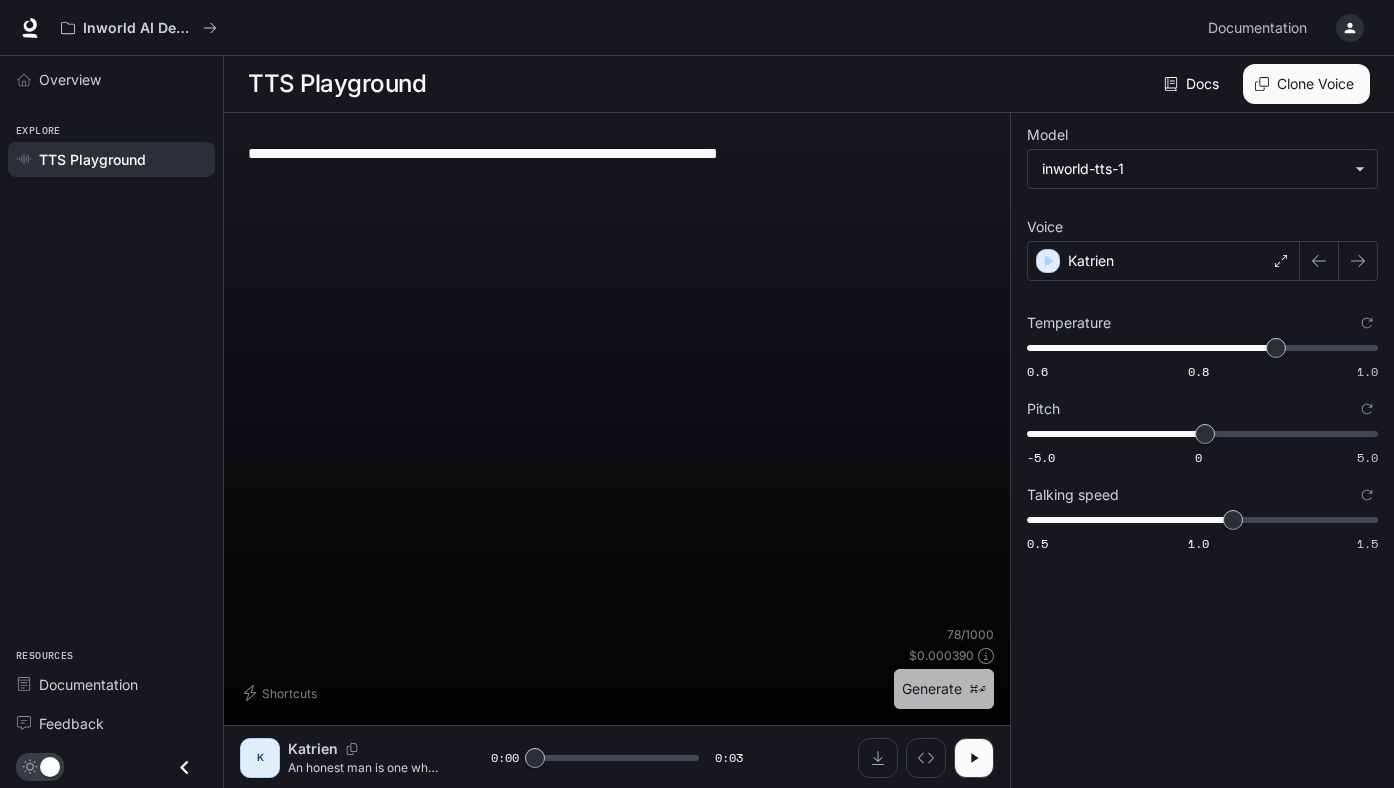 click on "Generate ⌘⏎" at bounding box center [944, 689] 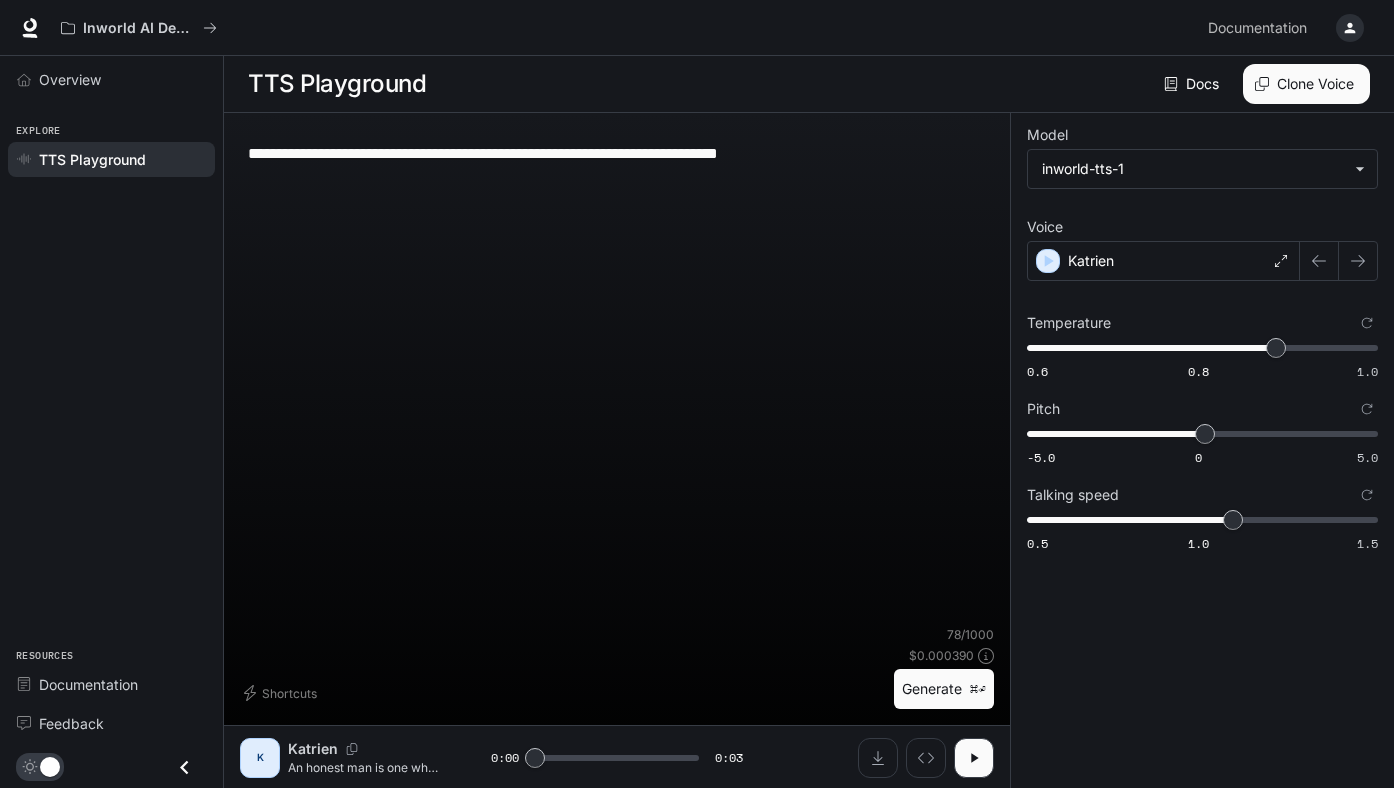 click on "Generate ⌘⏎" at bounding box center [944, 689] 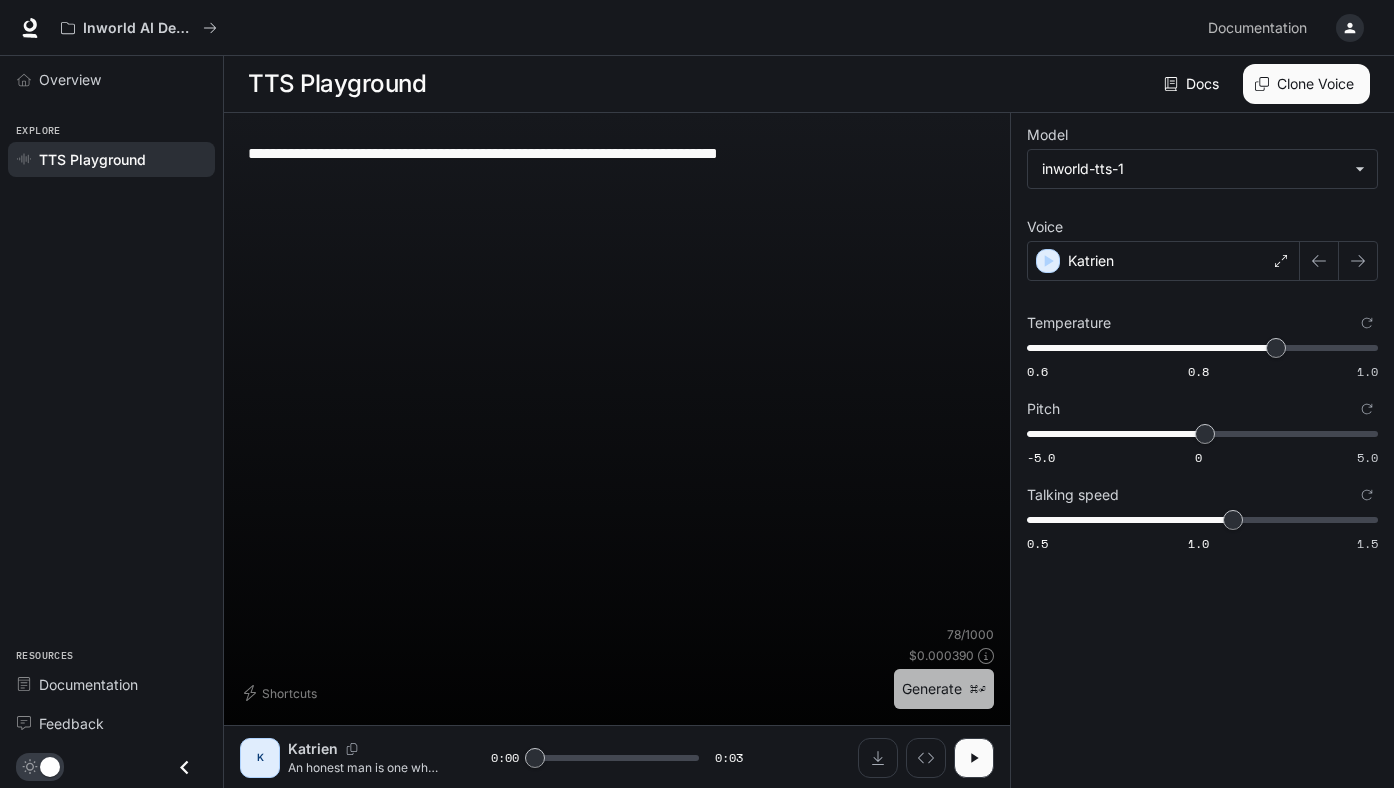 click on "Generate ⌘⏎" at bounding box center [944, 689] 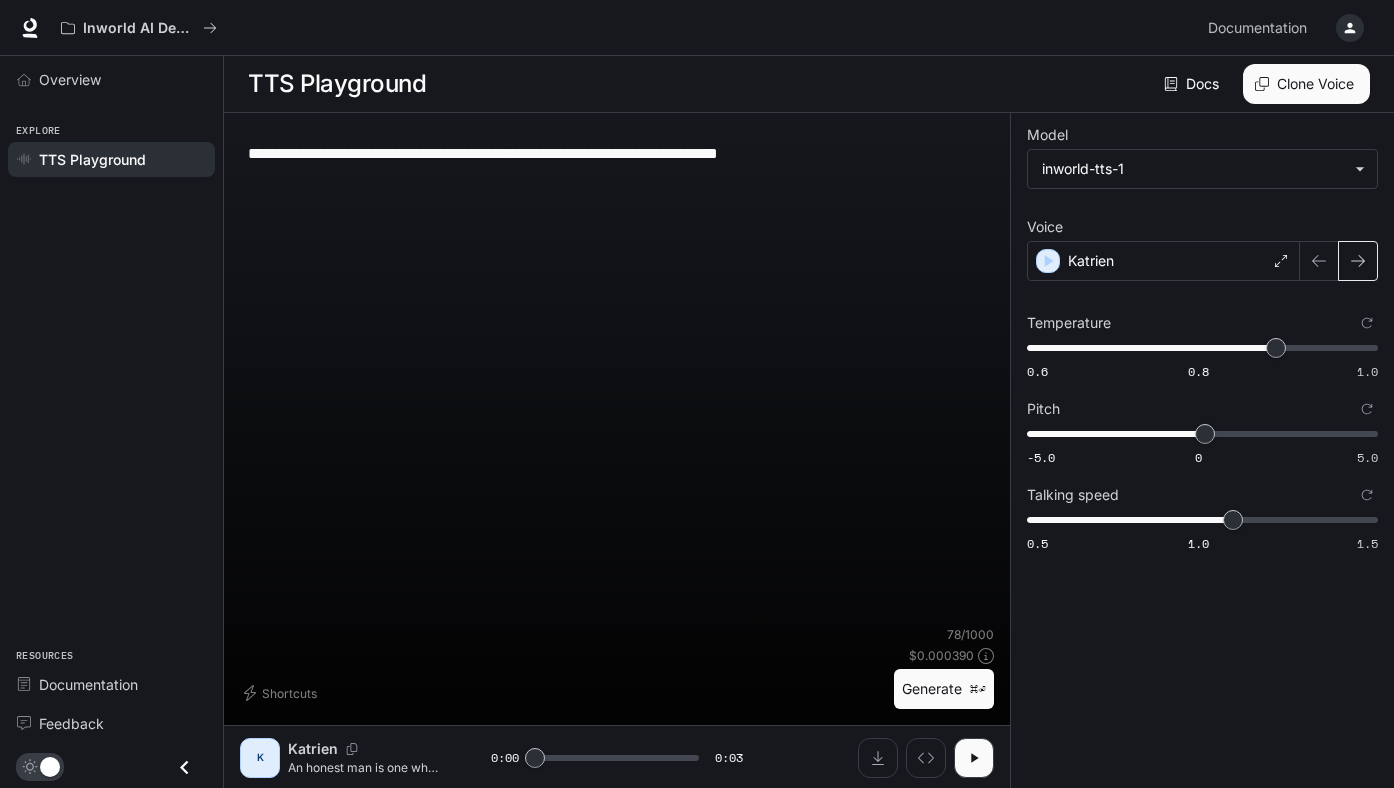 click at bounding box center [1358, 261] 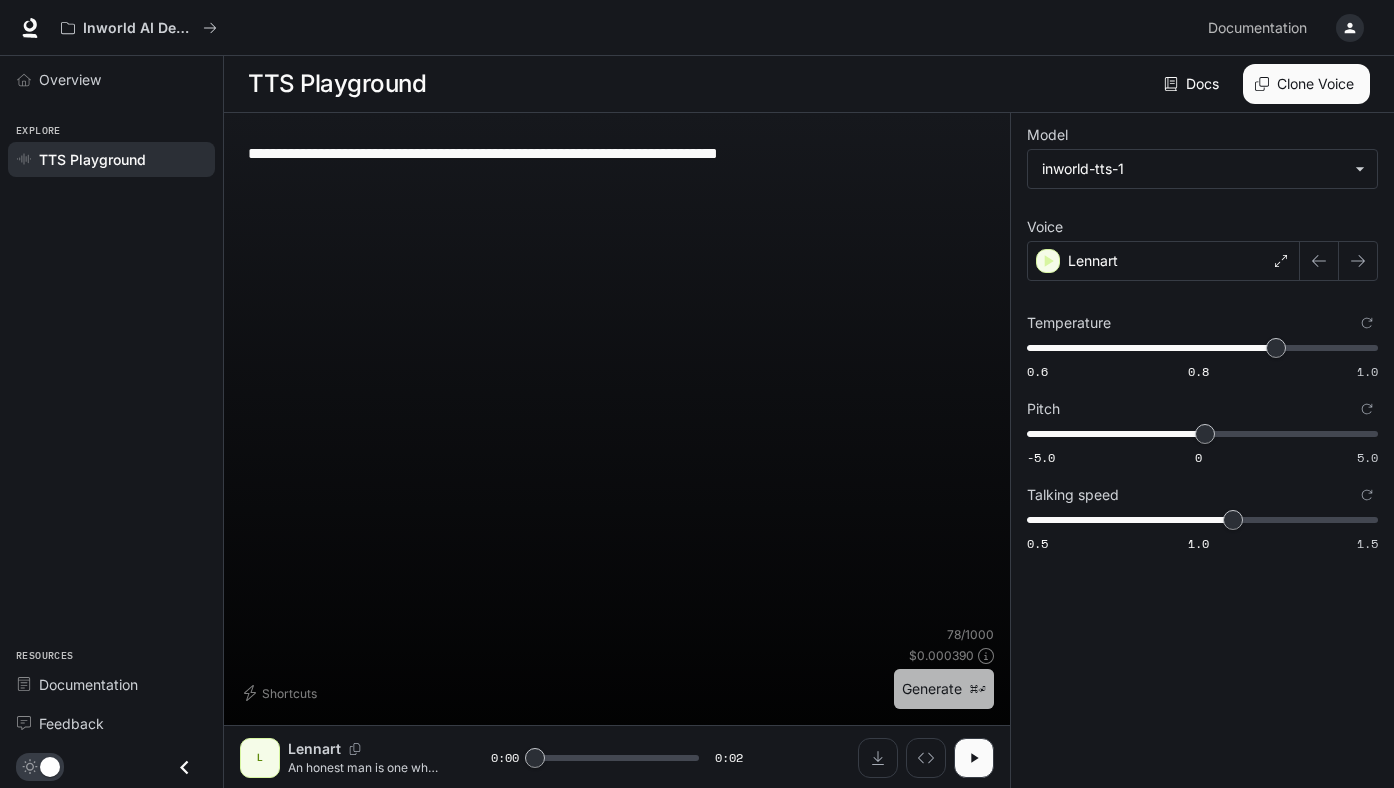 click on "Generate ⌘⏎" at bounding box center (944, 689) 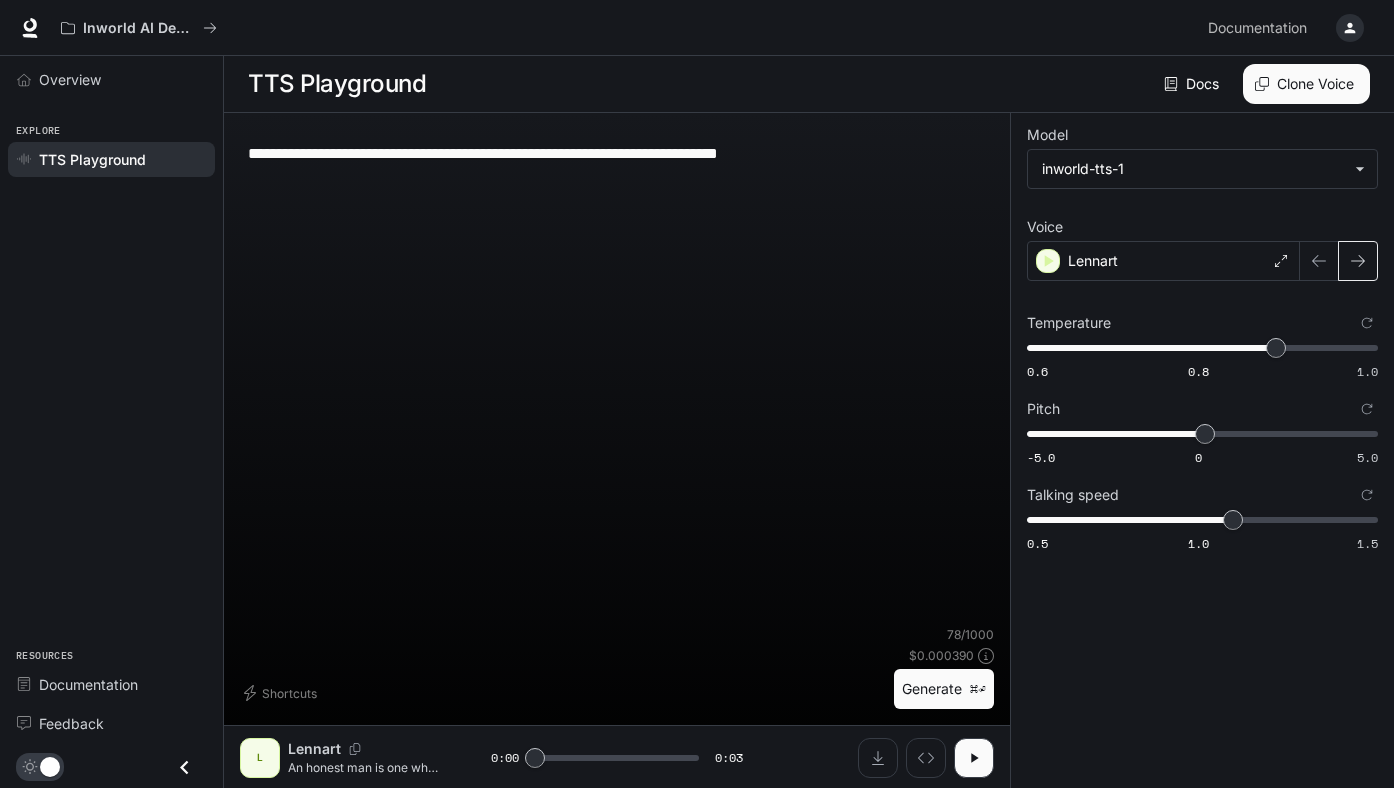 click 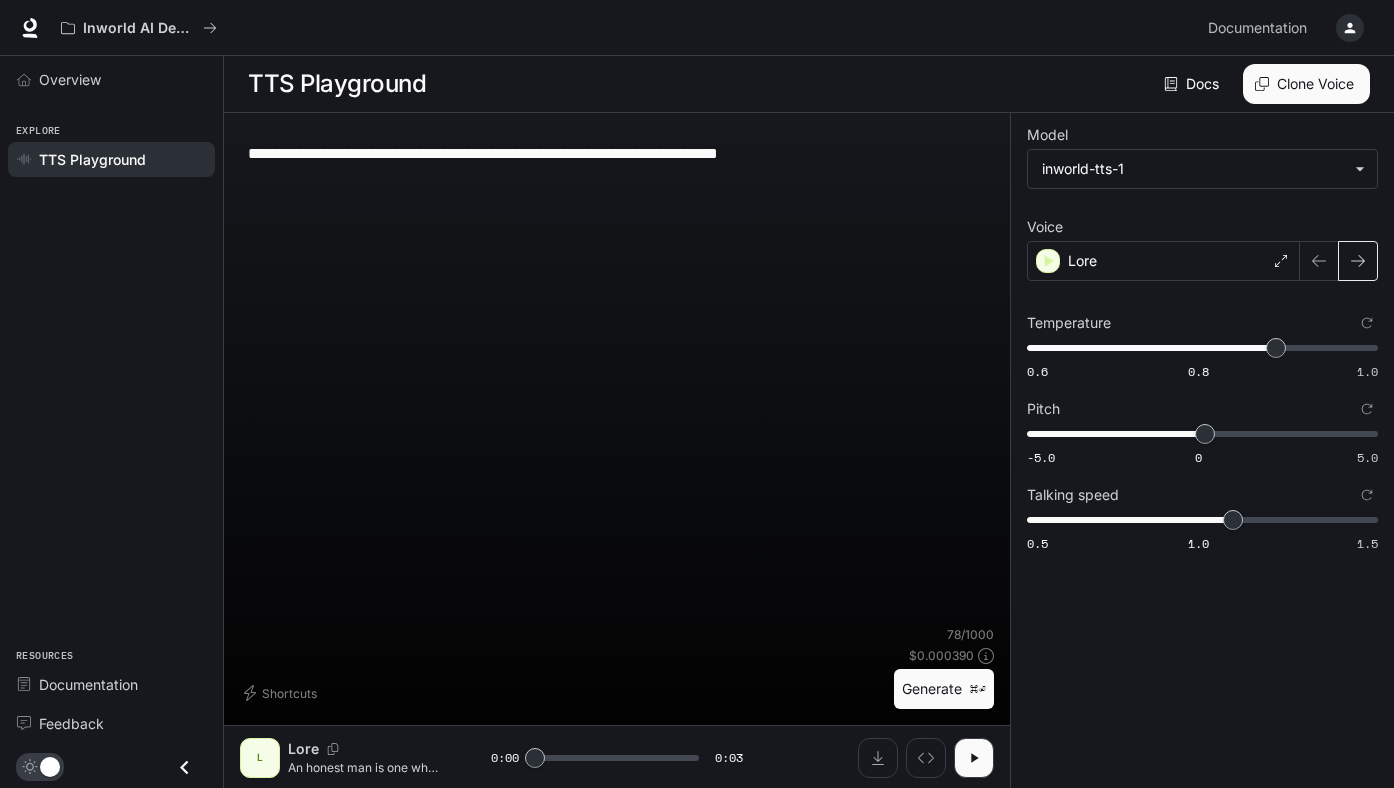 click at bounding box center [1358, 261] 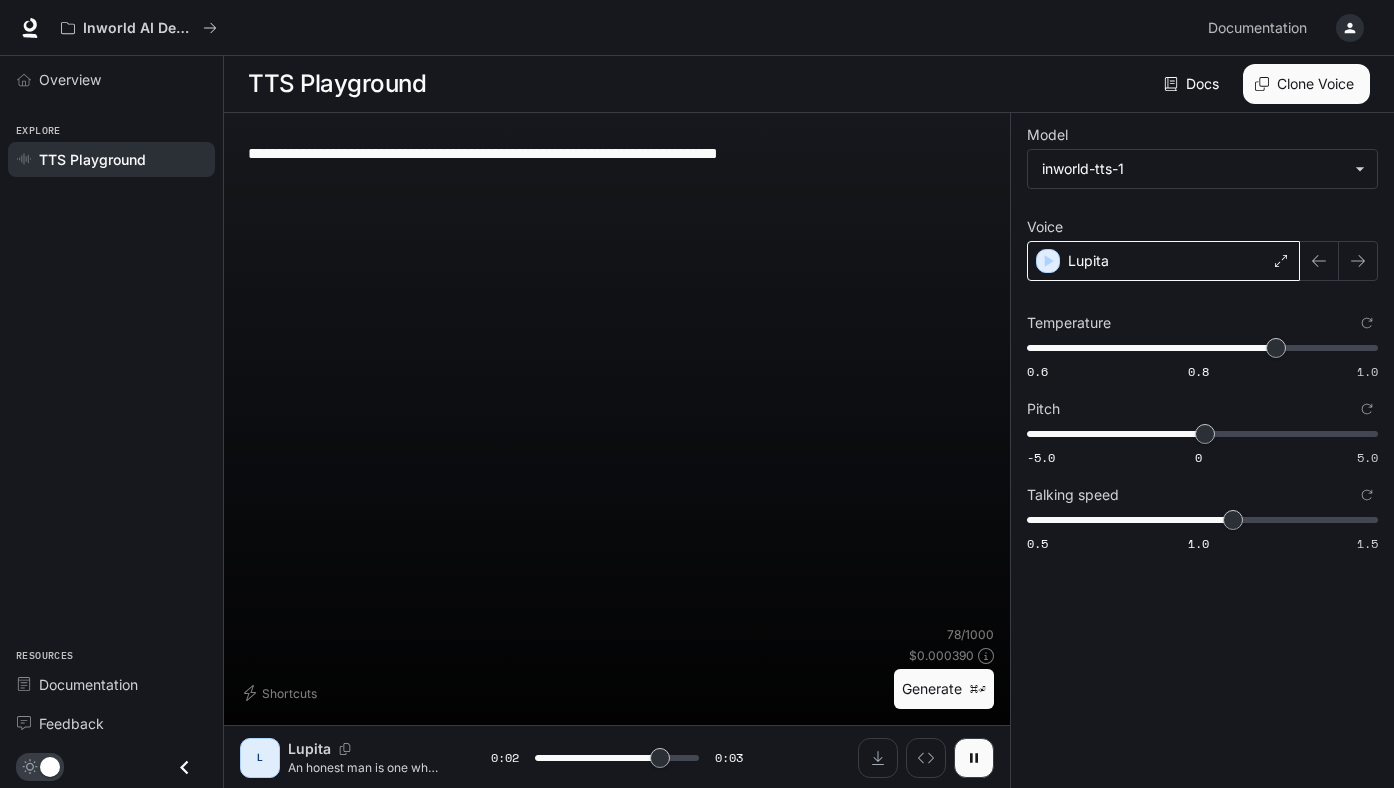 click 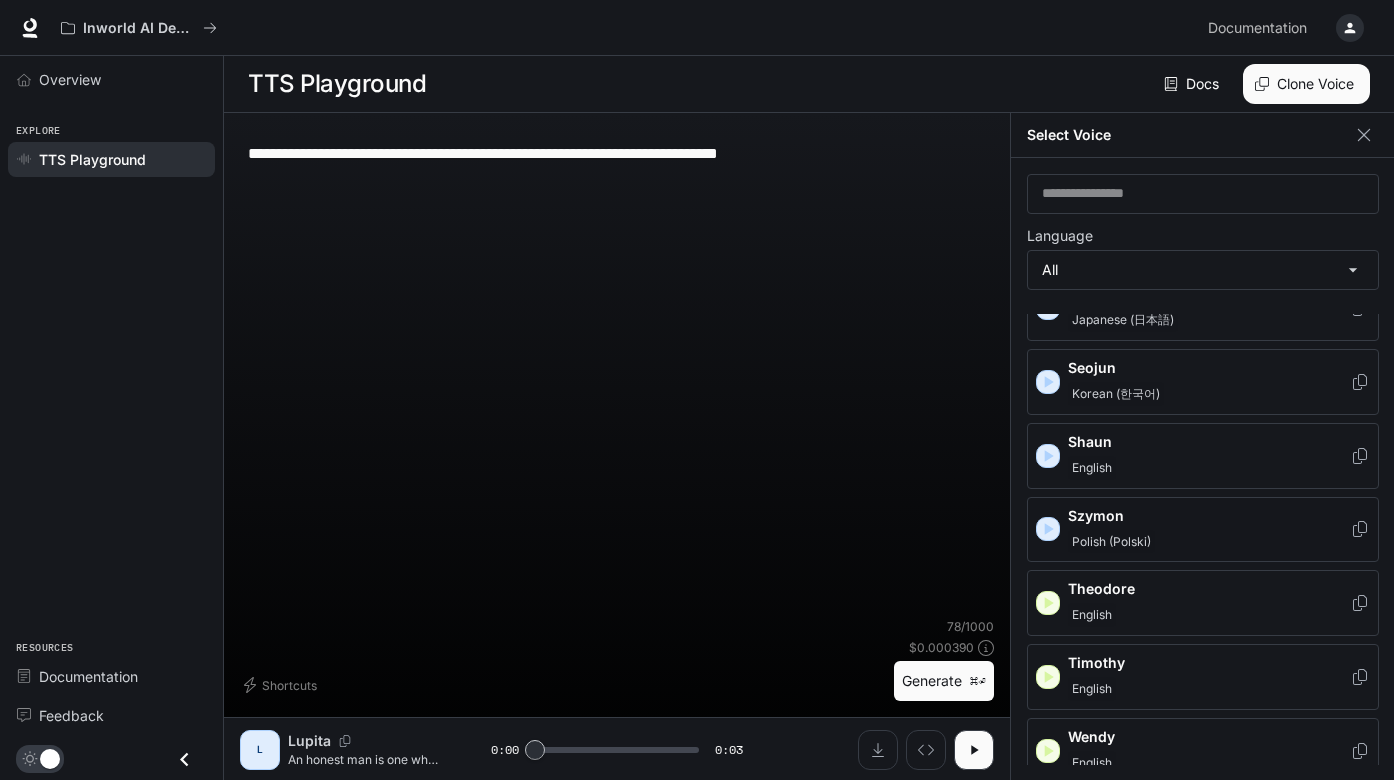 scroll, scrollTop: 2928, scrollLeft: 0, axis: vertical 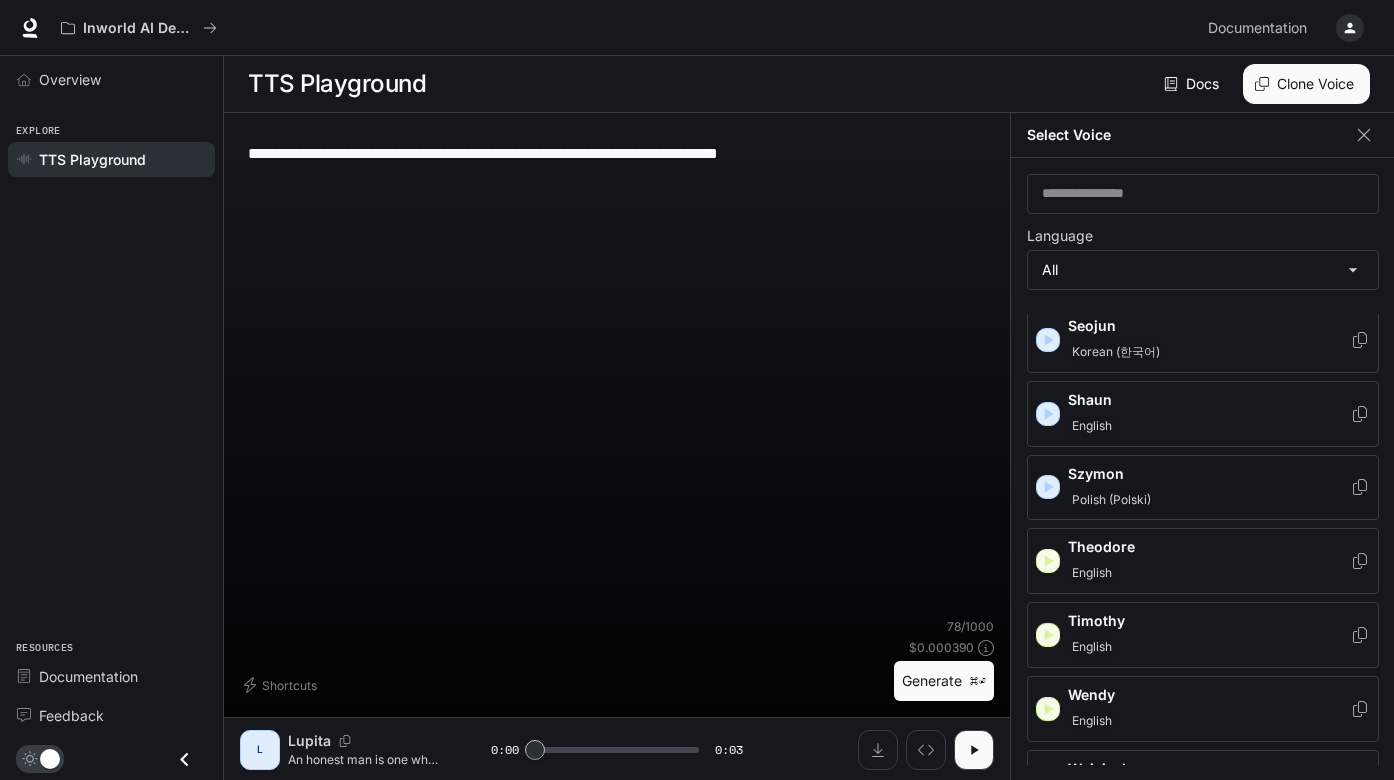 click on "Polish (Polski)" at bounding box center [1209, 500] 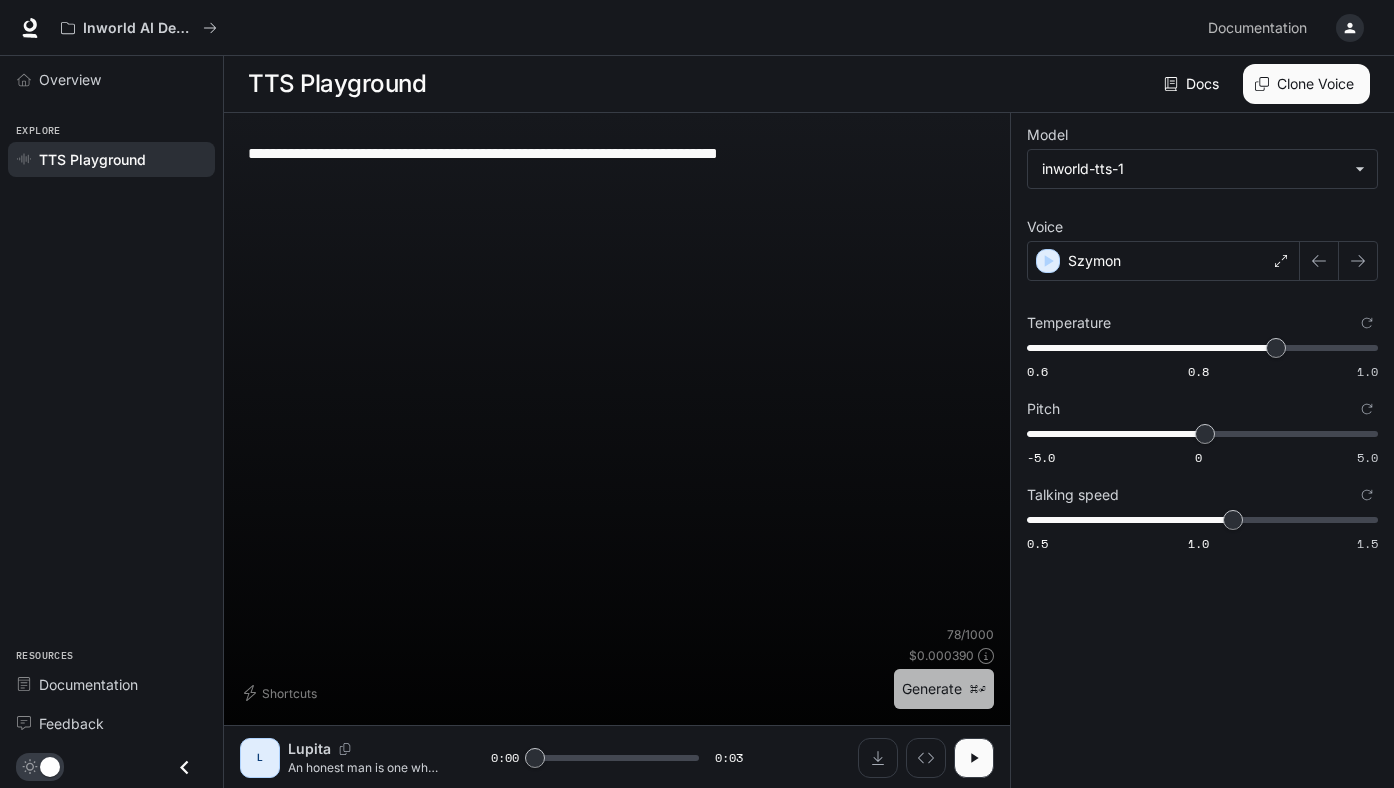 click on "Generate ⌘⏎" at bounding box center (944, 689) 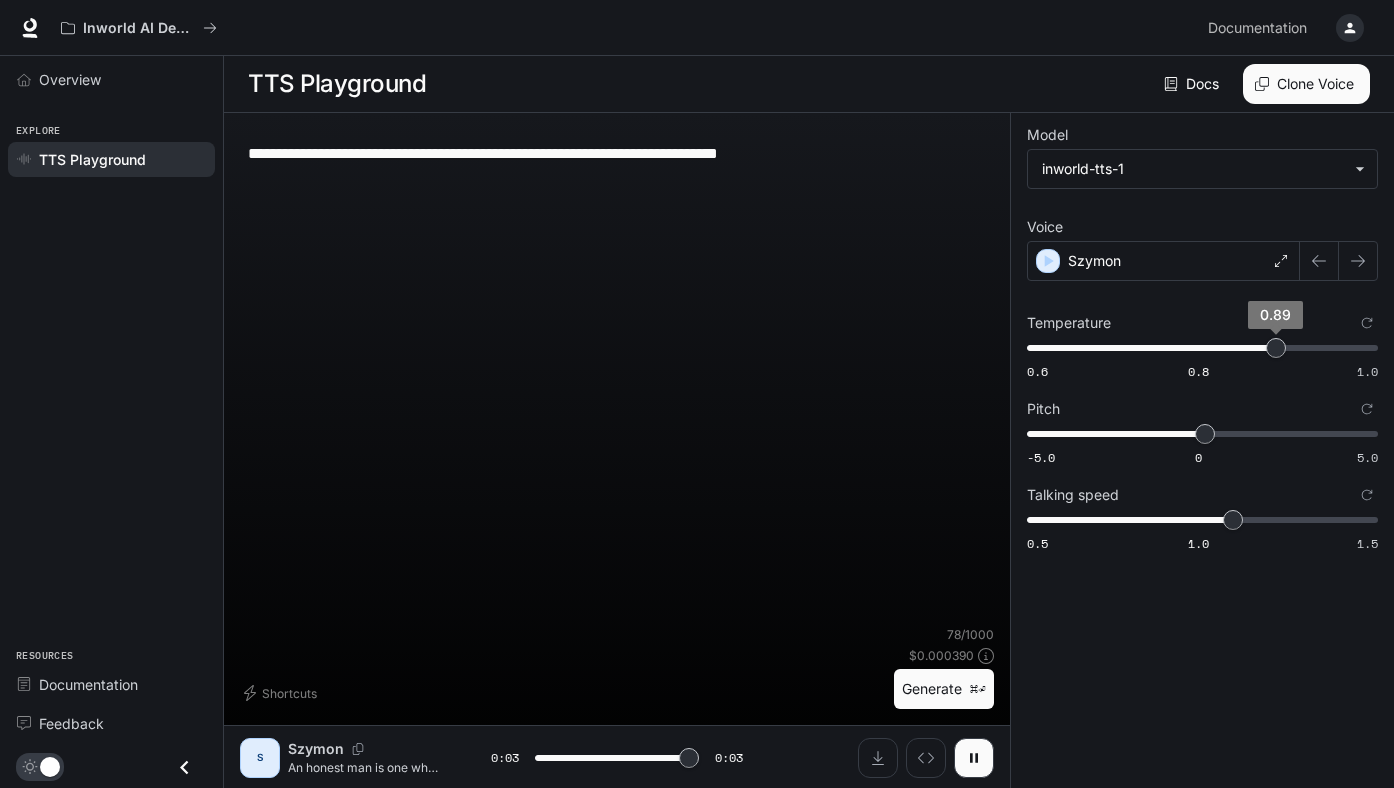 type on "*" 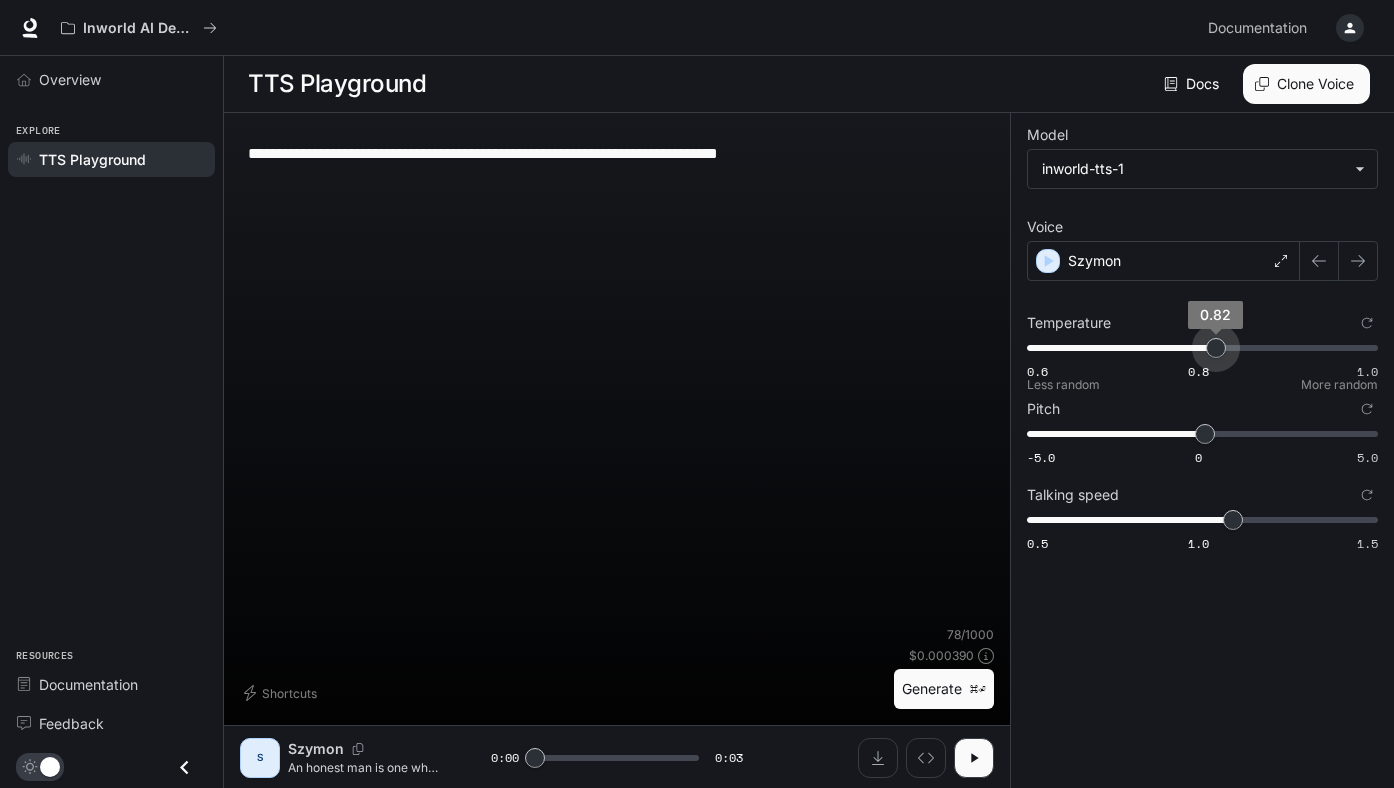 type on "***" 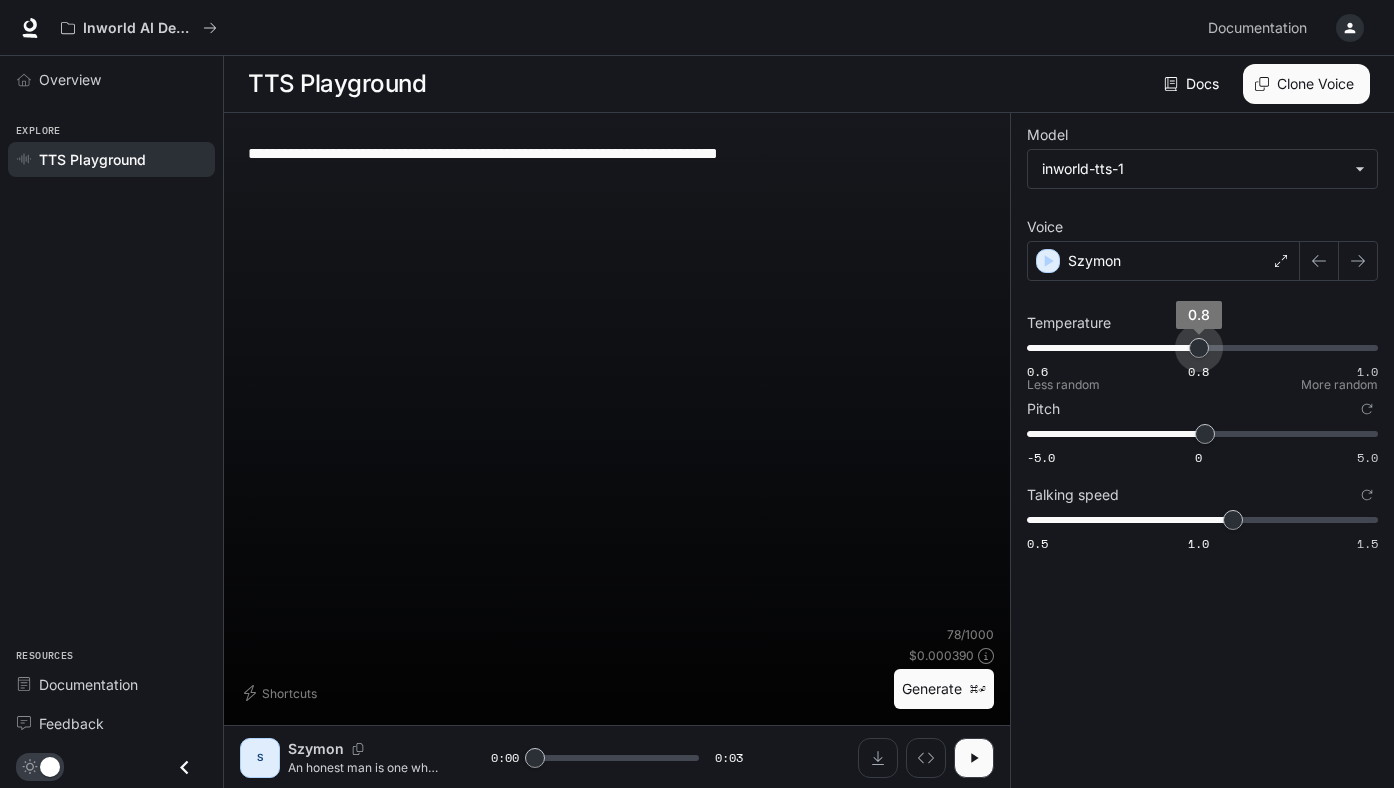 drag, startPoint x: 1271, startPoint y: 352, endPoint x: 1202, endPoint y: 346, distance: 69.260376 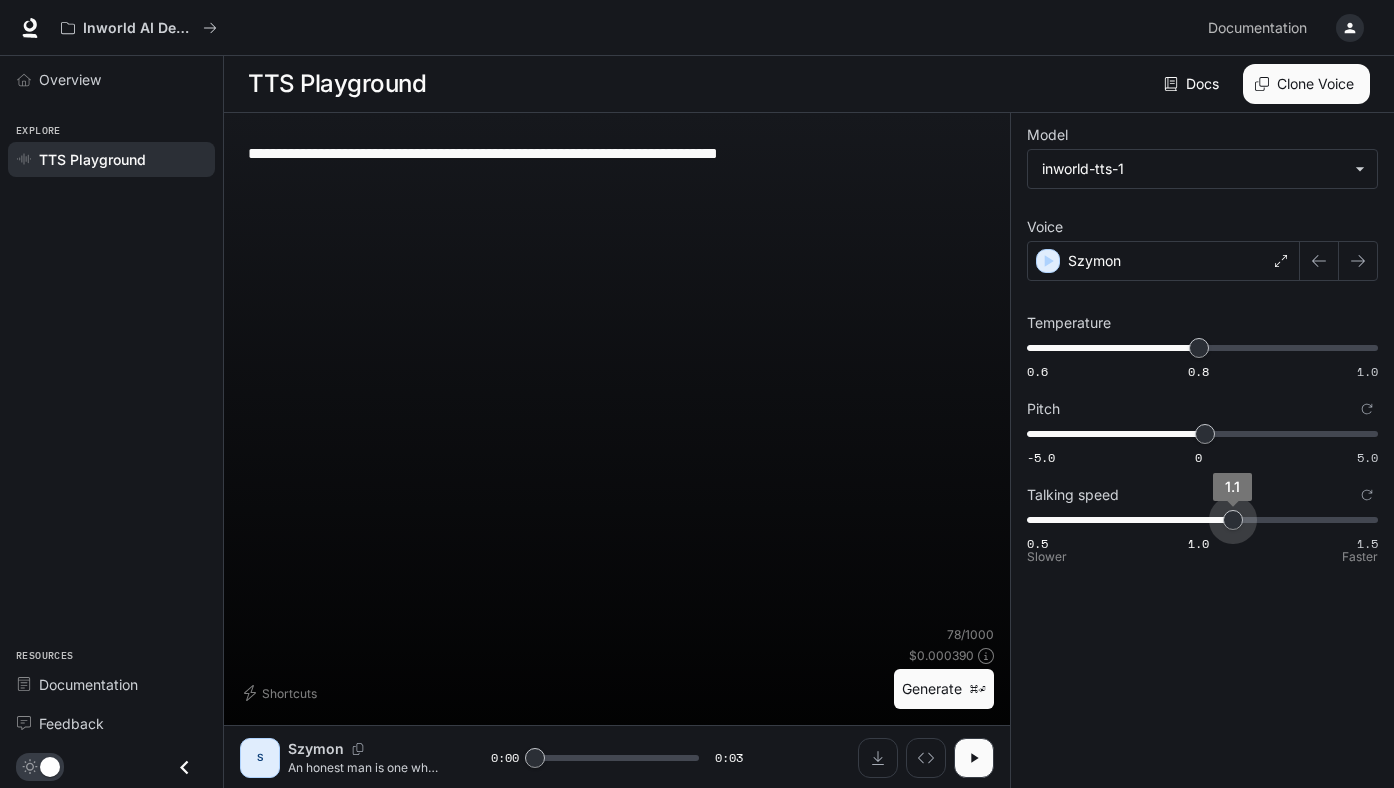 type on "*" 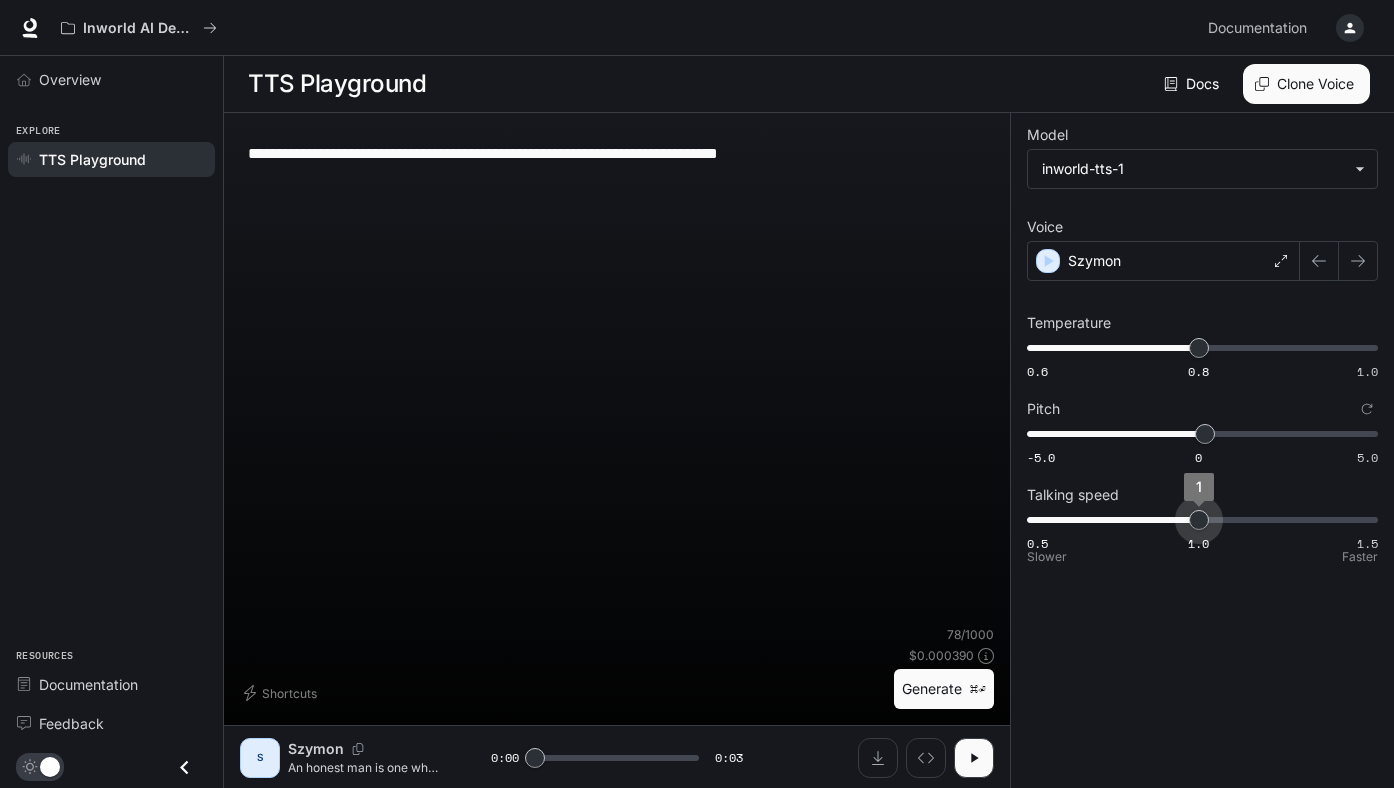 drag, startPoint x: 1223, startPoint y: 507, endPoint x: 1199, endPoint y: 504, distance: 24.186773 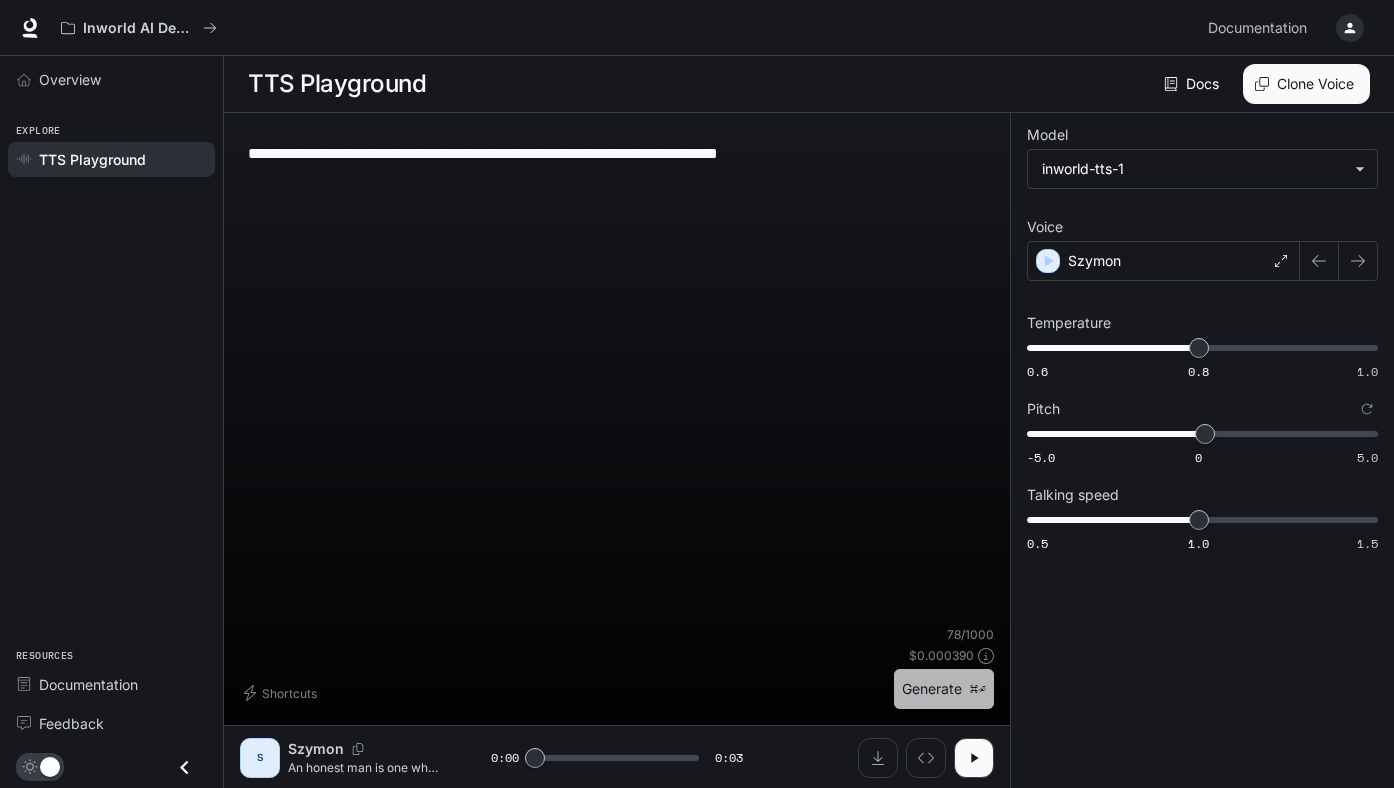 click on "Generate ⌘⏎" at bounding box center (944, 689) 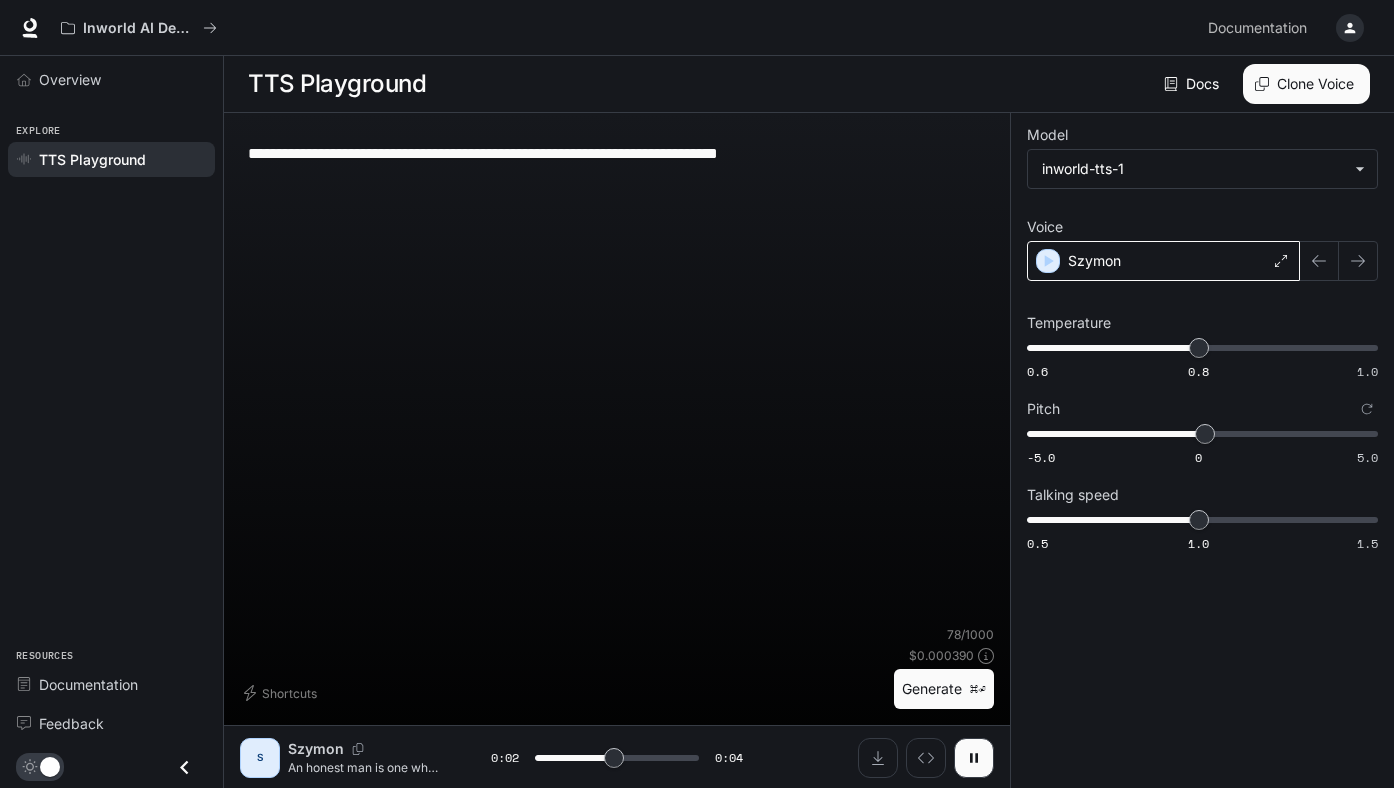 click 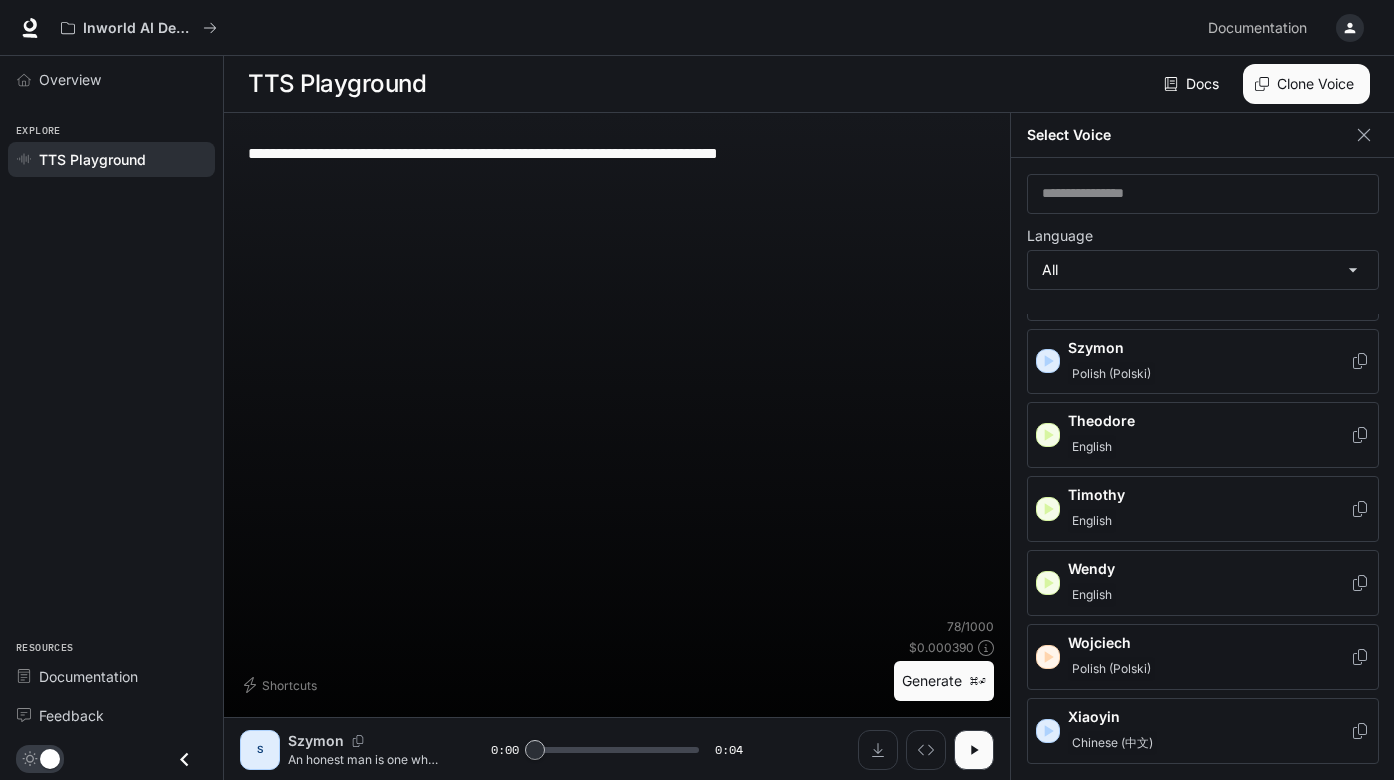 scroll, scrollTop: 3070, scrollLeft: 0, axis: vertical 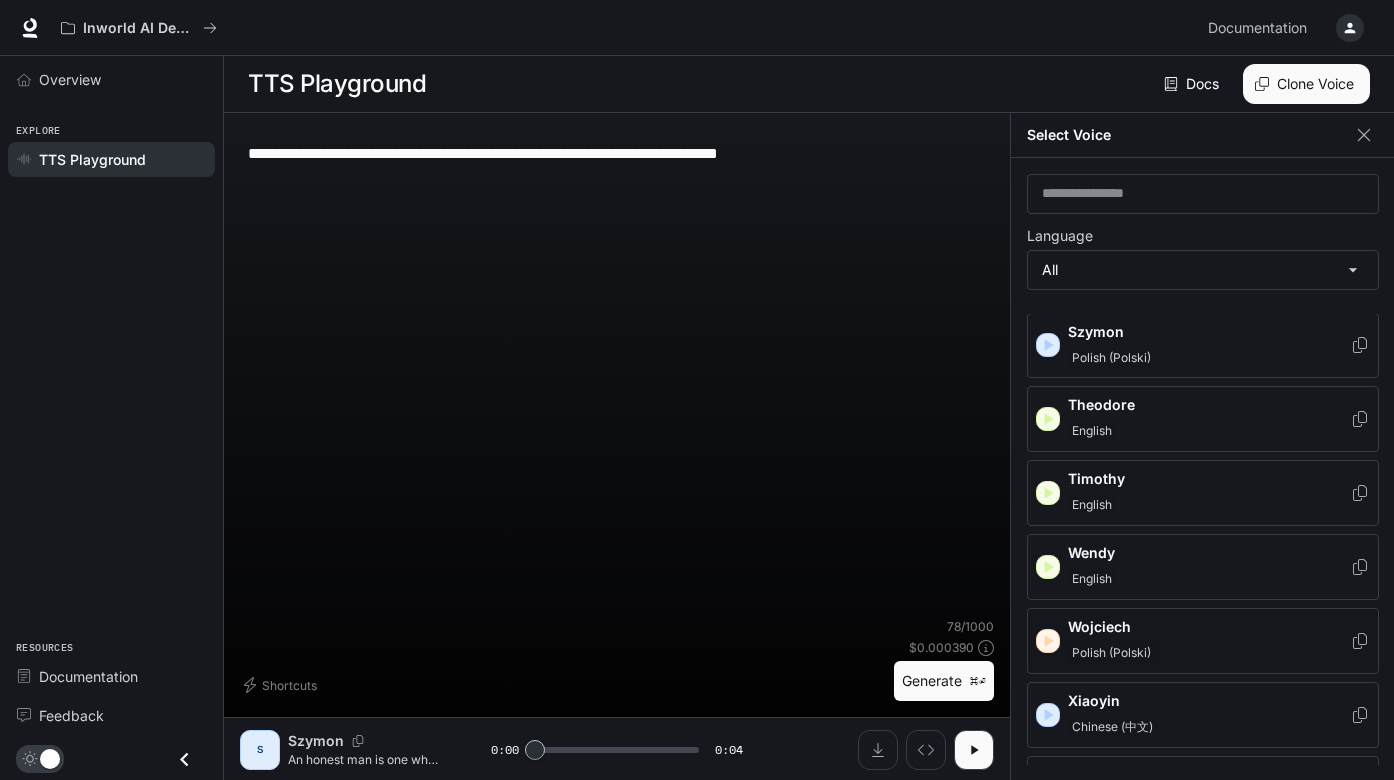 click on "Wojciech" at bounding box center (1209, 627) 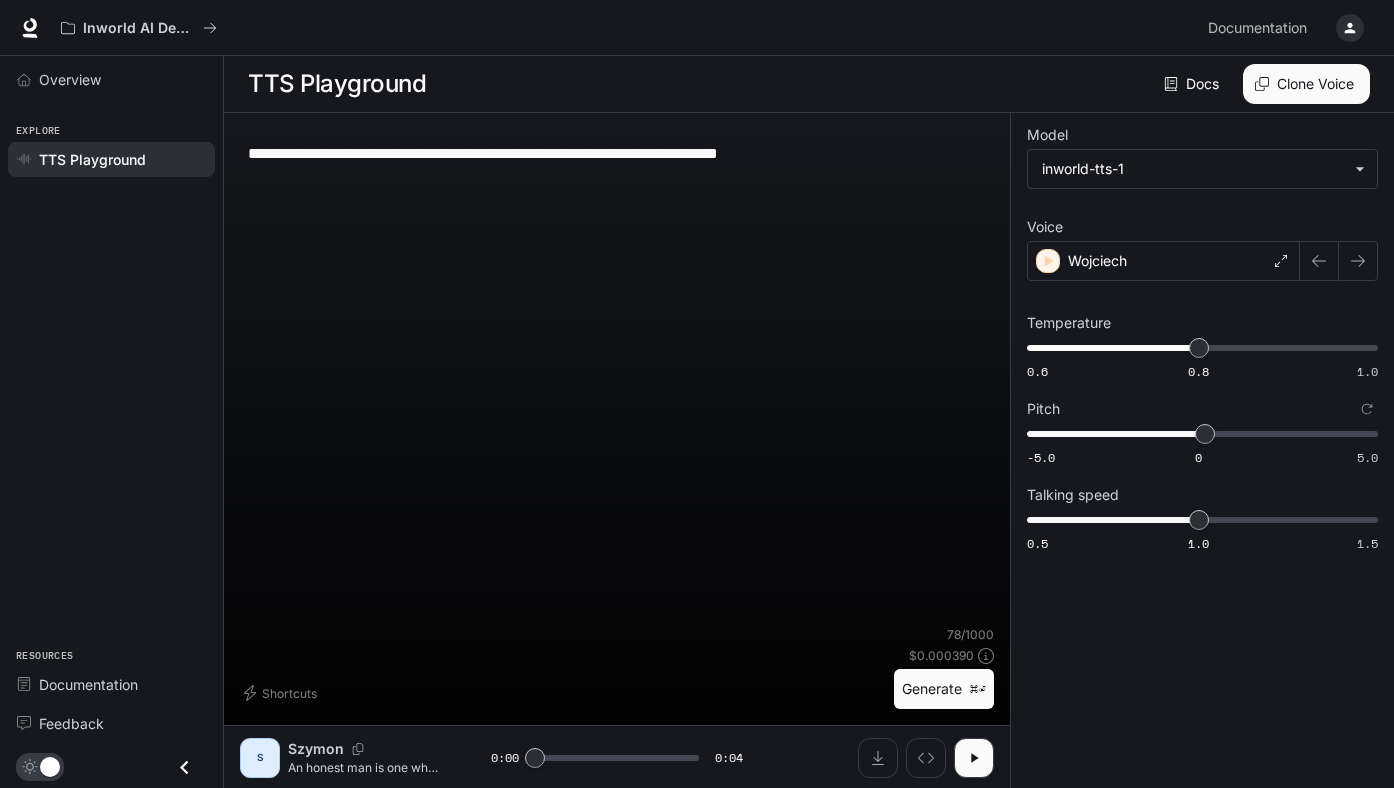 click on "Generate ⌘⏎" at bounding box center (944, 689) 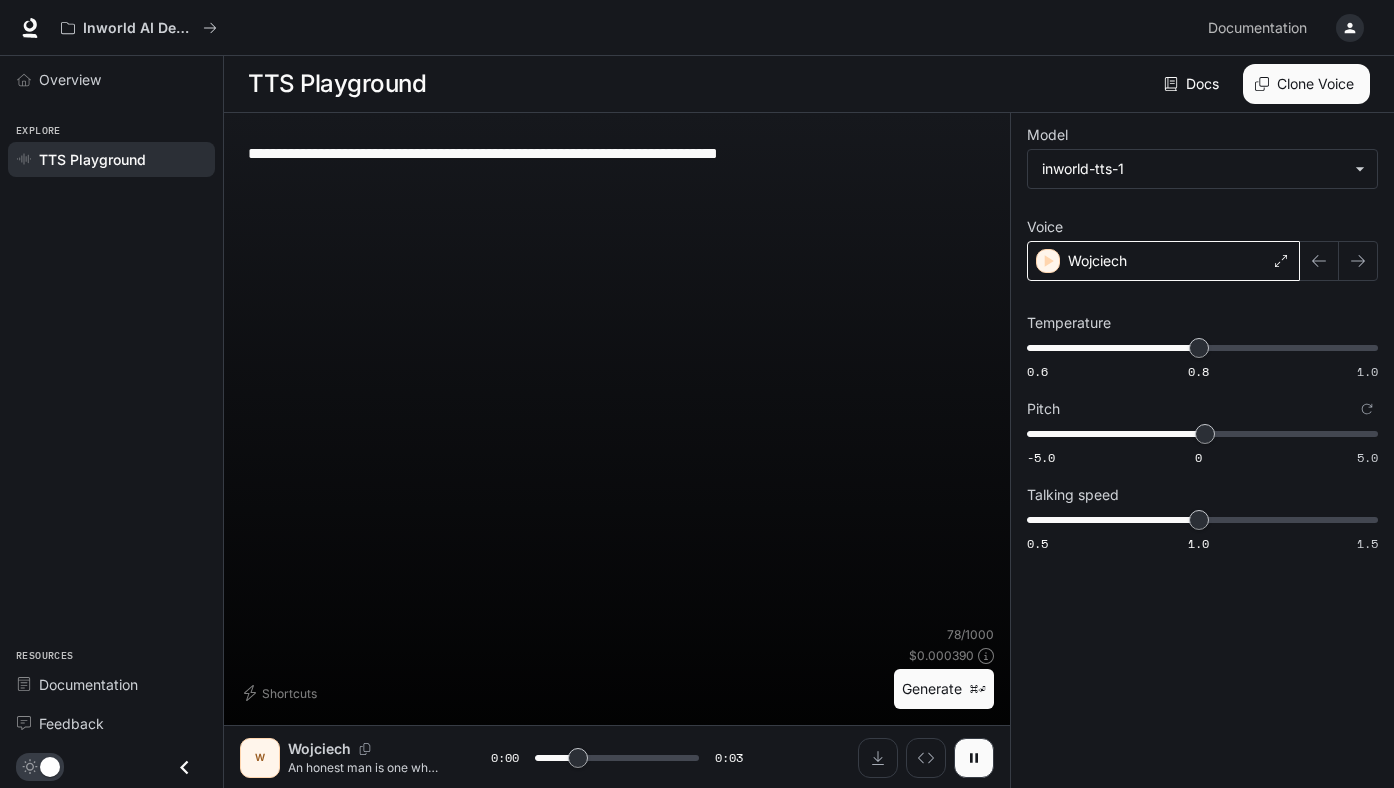 click 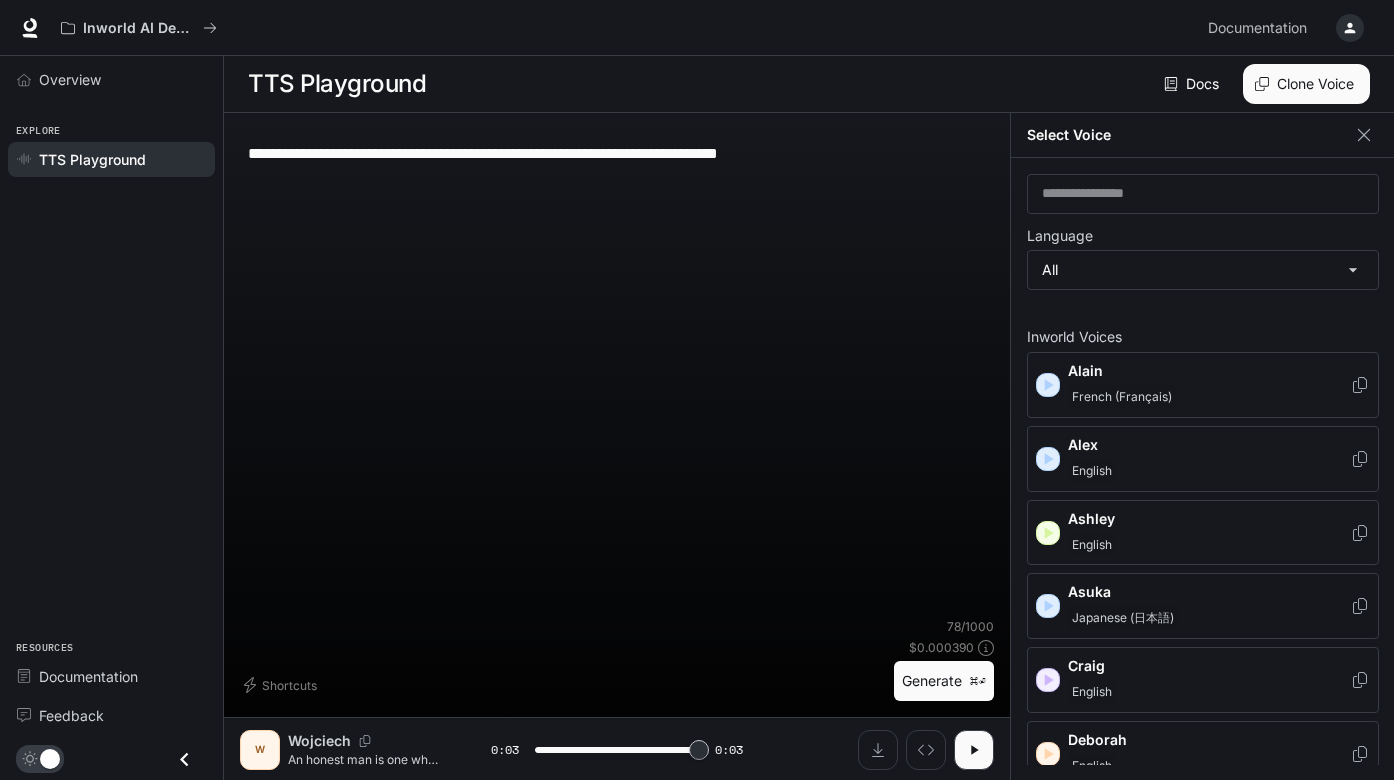 type on "*" 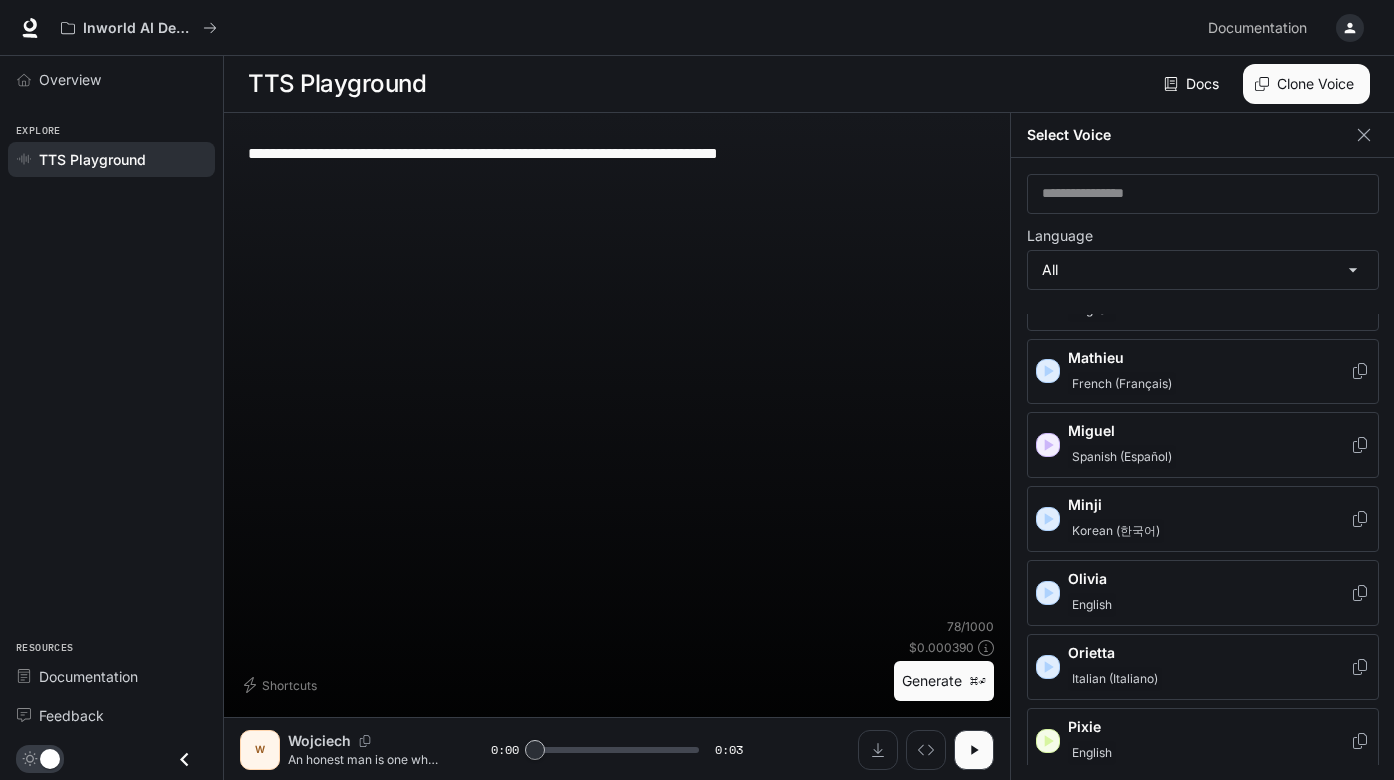 scroll, scrollTop: 3267, scrollLeft: 0, axis: vertical 